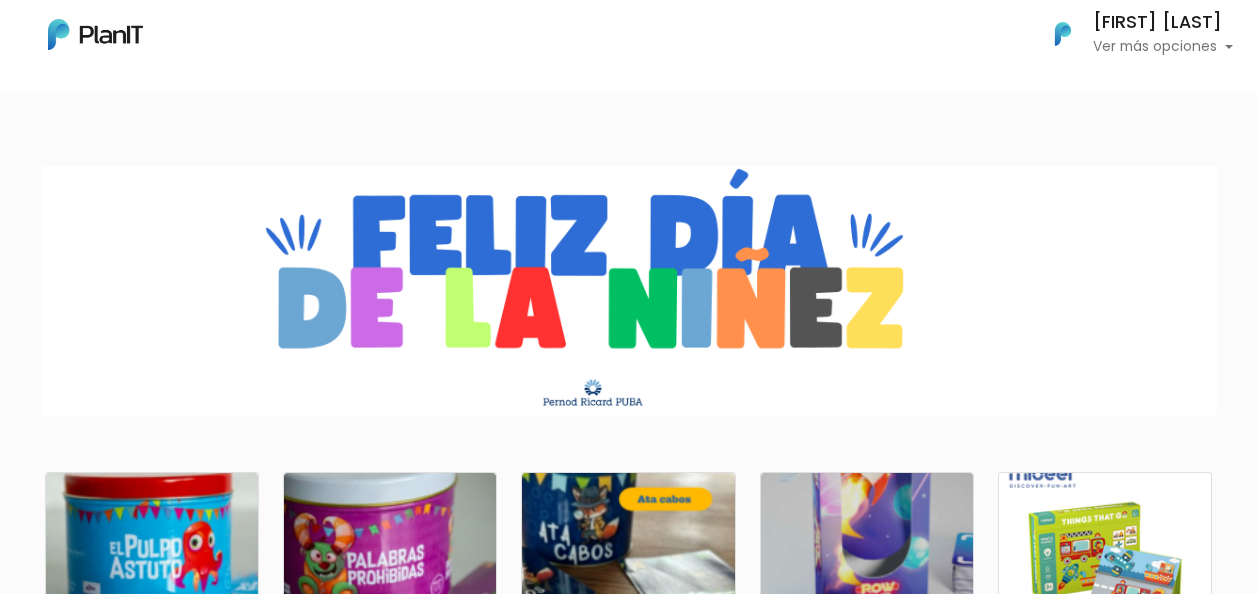 scroll, scrollTop: 352, scrollLeft: 0, axis: vertical 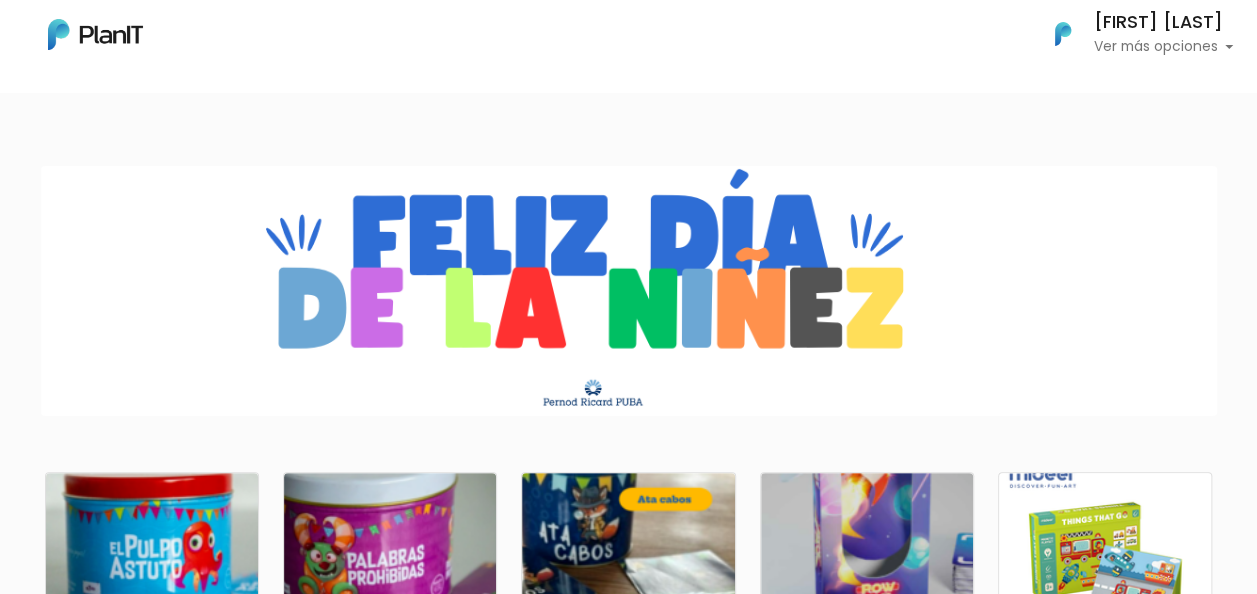 click at bounding box center [629, 291] 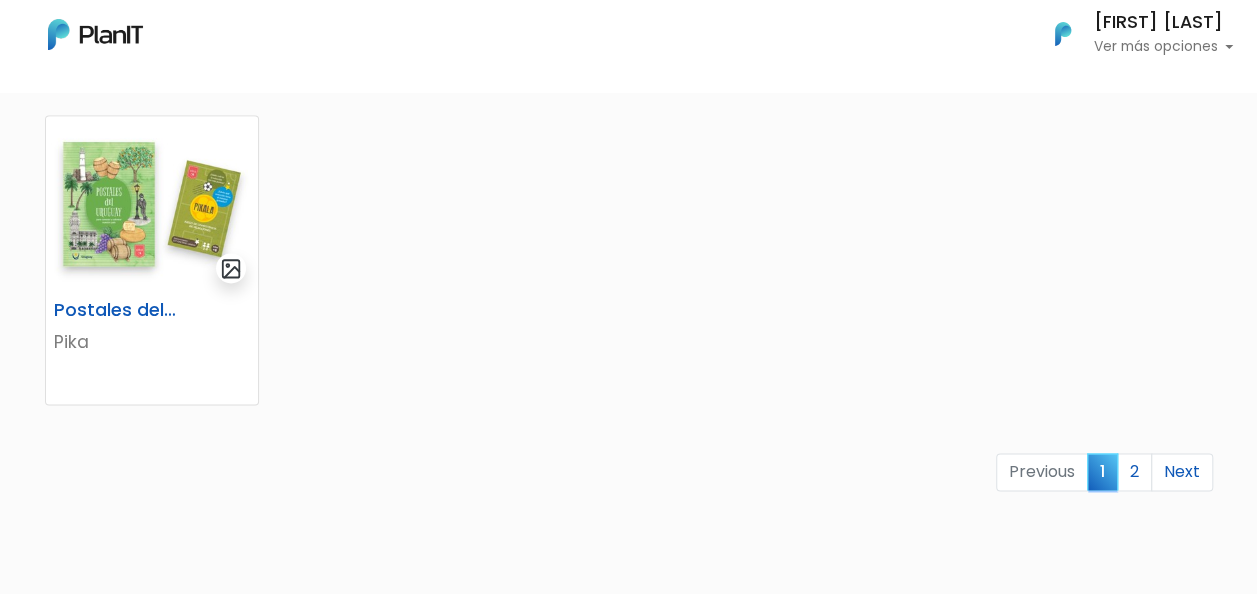 scroll, scrollTop: 1300, scrollLeft: 0, axis: vertical 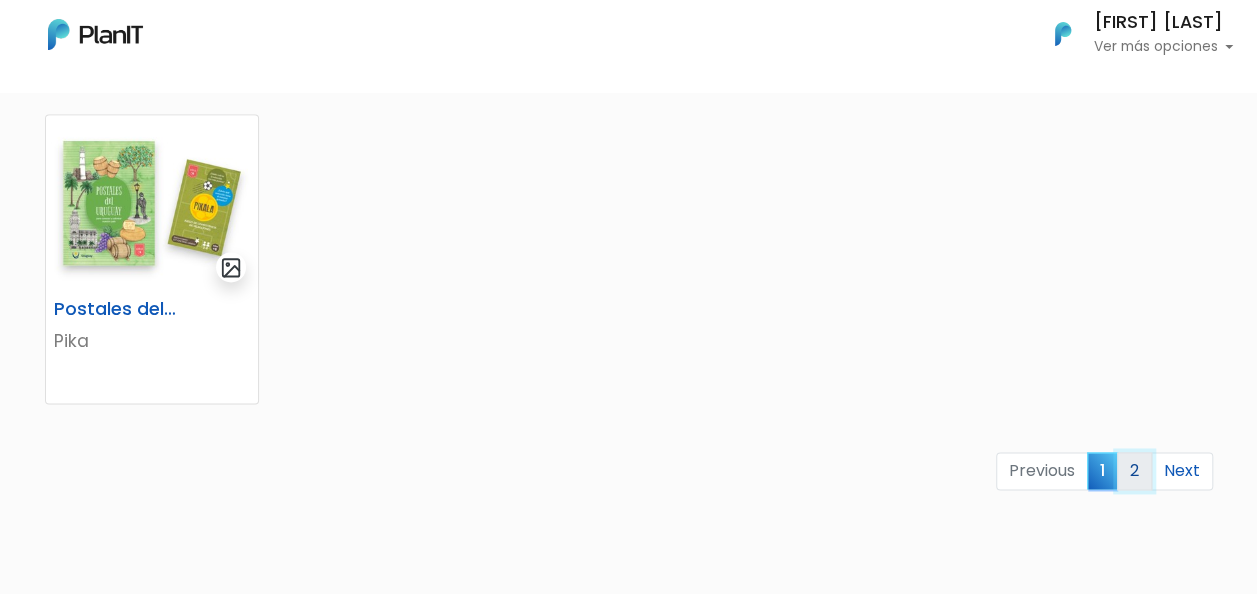 click on "2" at bounding box center [1134, 471] 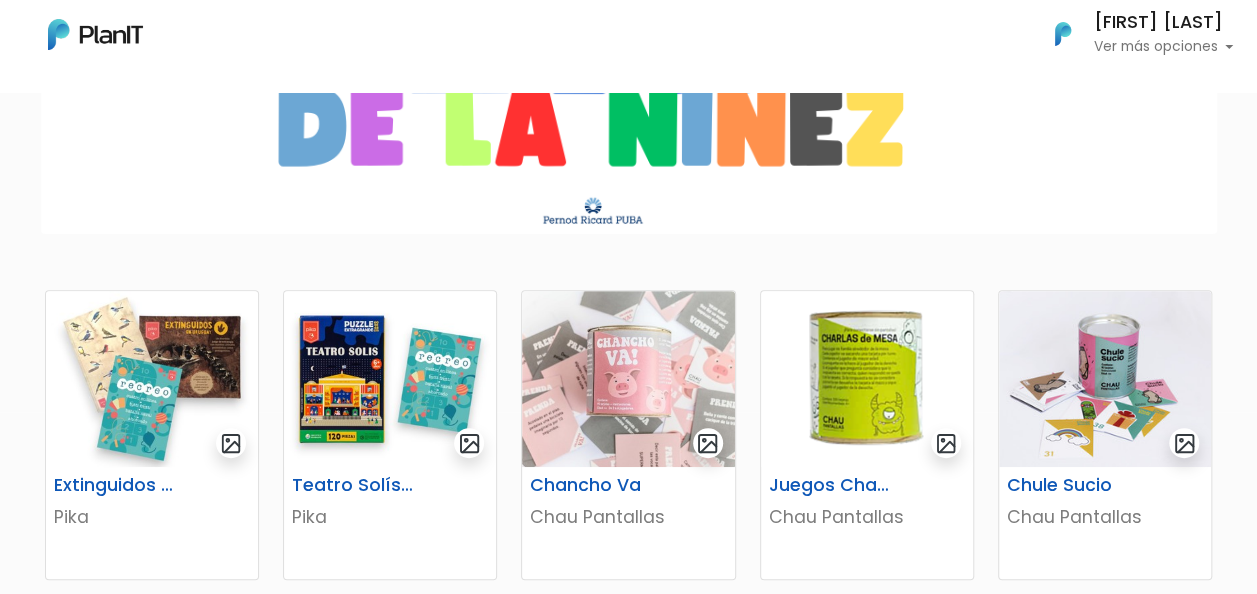 scroll, scrollTop: 400, scrollLeft: 0, axis: vertical 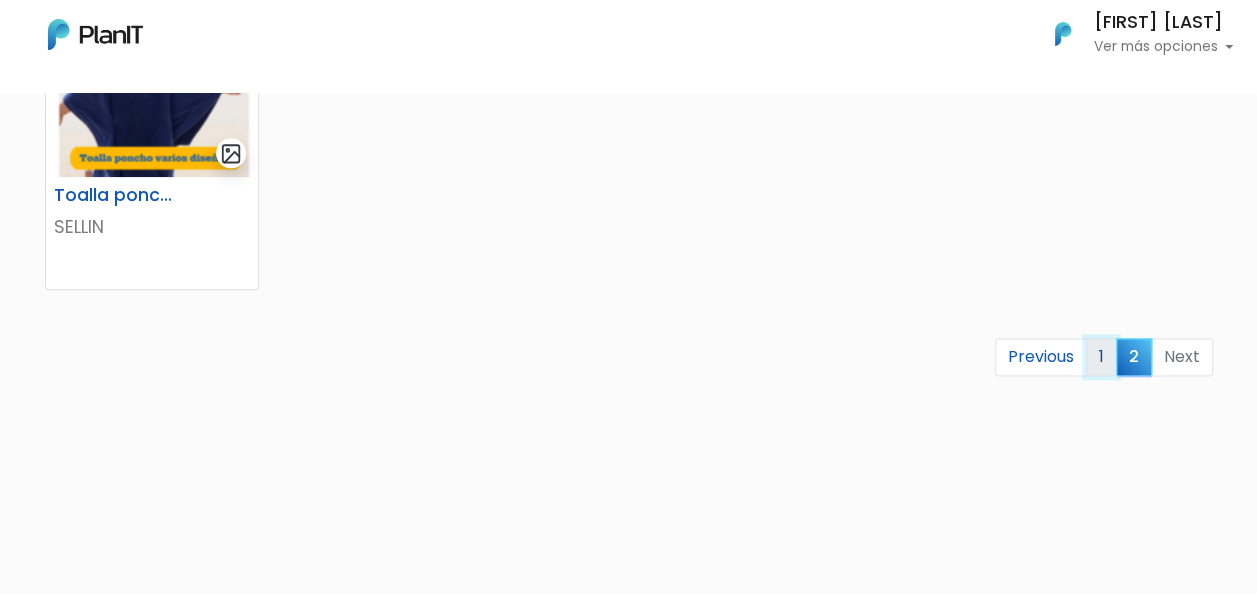 click on "1" at bounding box center [1101, 357] 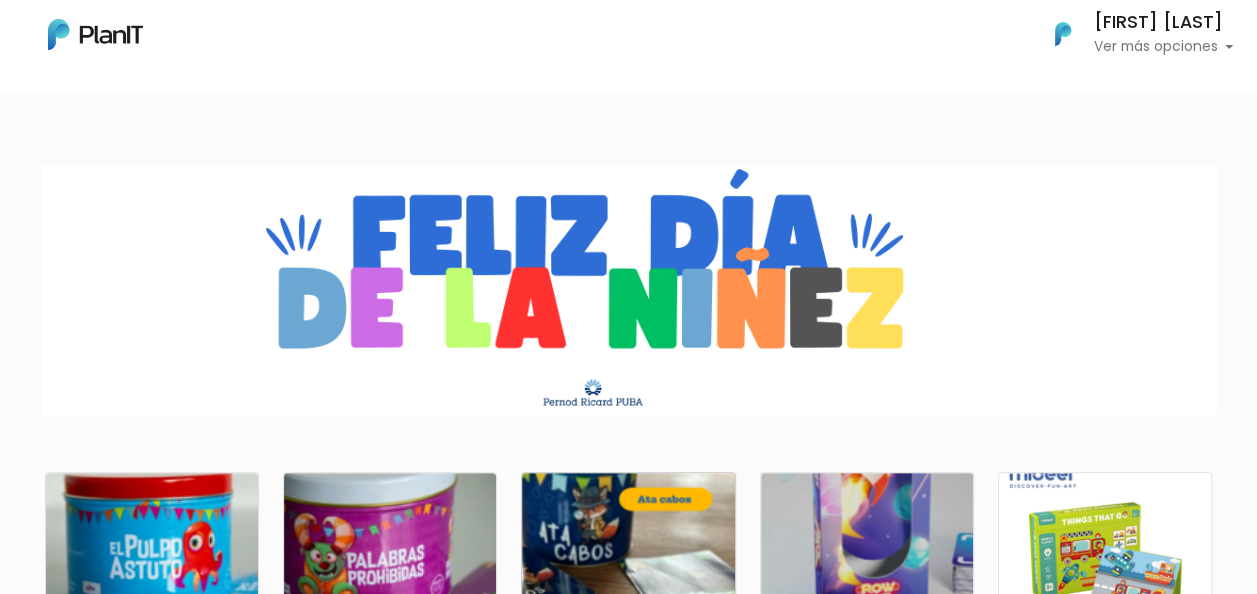 scroll, scrollTop: 400, scrollLeft: 0, axis: vertical 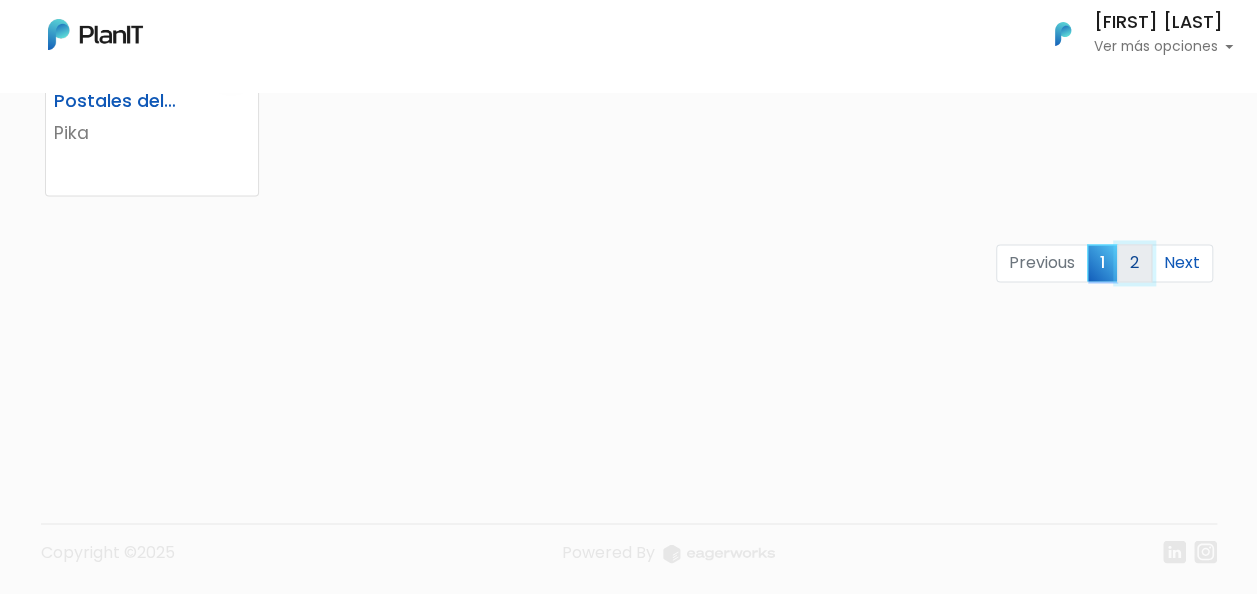click on "2" at bounding box center (1134, 263) 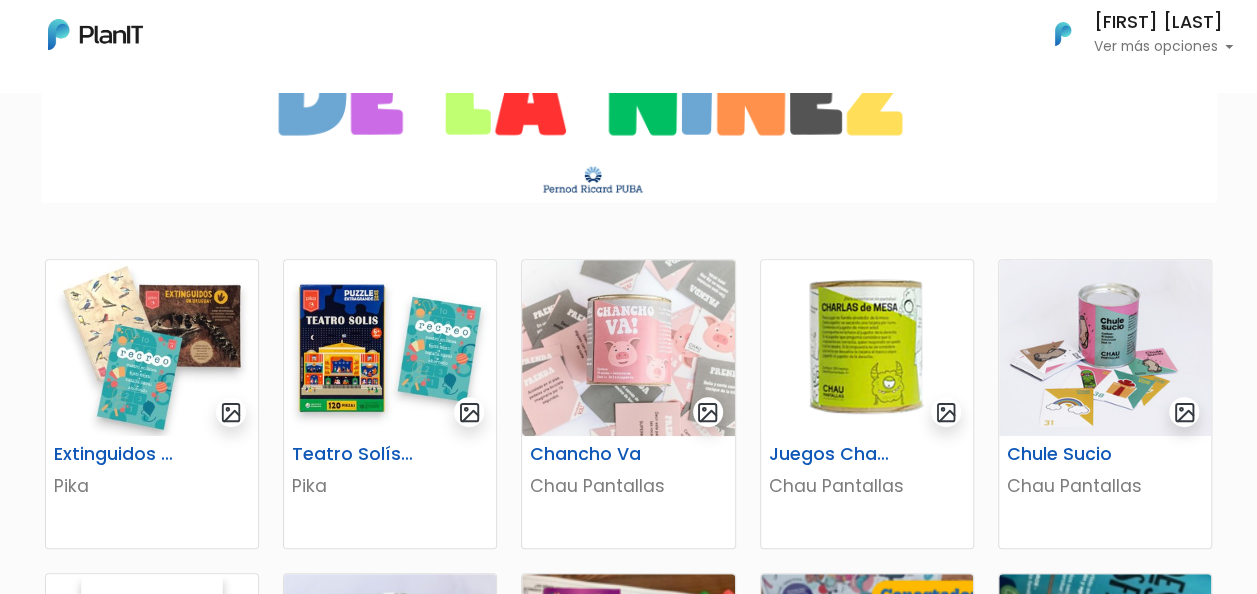 scroll, scrollTop: 299, scrollLeft: 0, axis: vertical 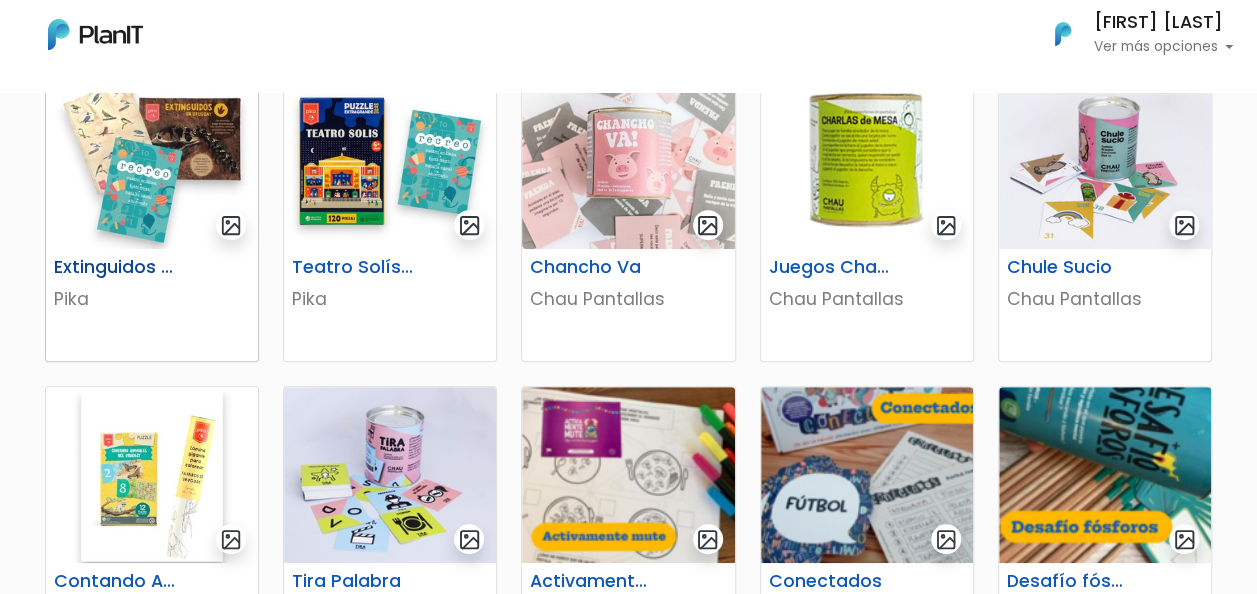 click at bounding box center [152, 161] 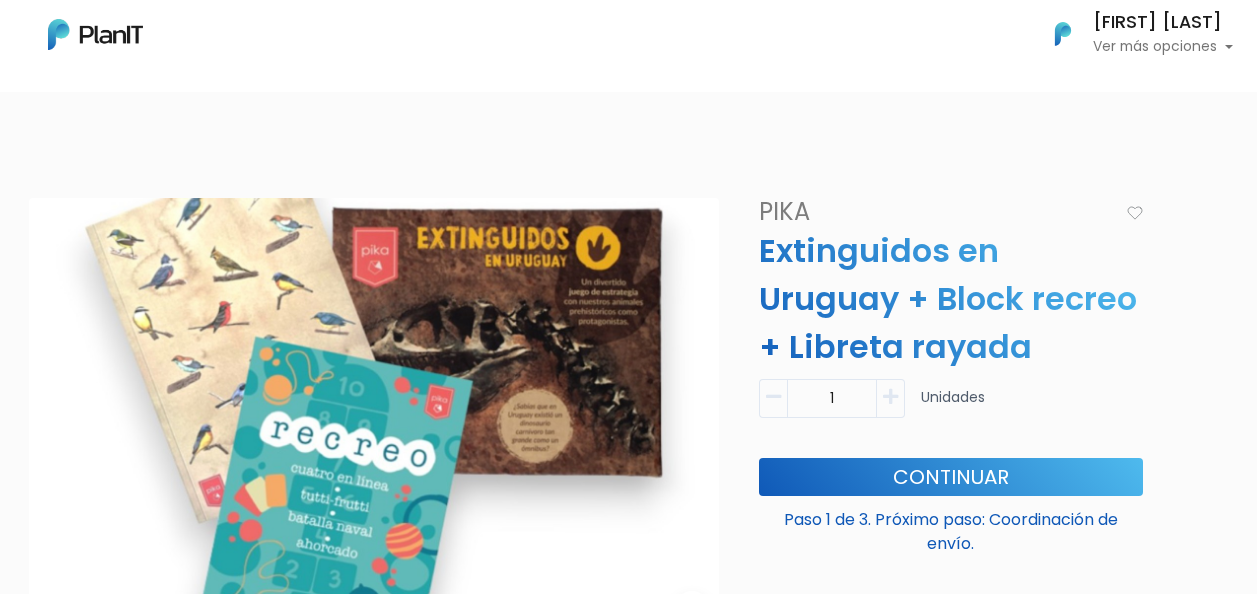 scroll, scrollTop: 0, scrollLeft: 0, axis: both 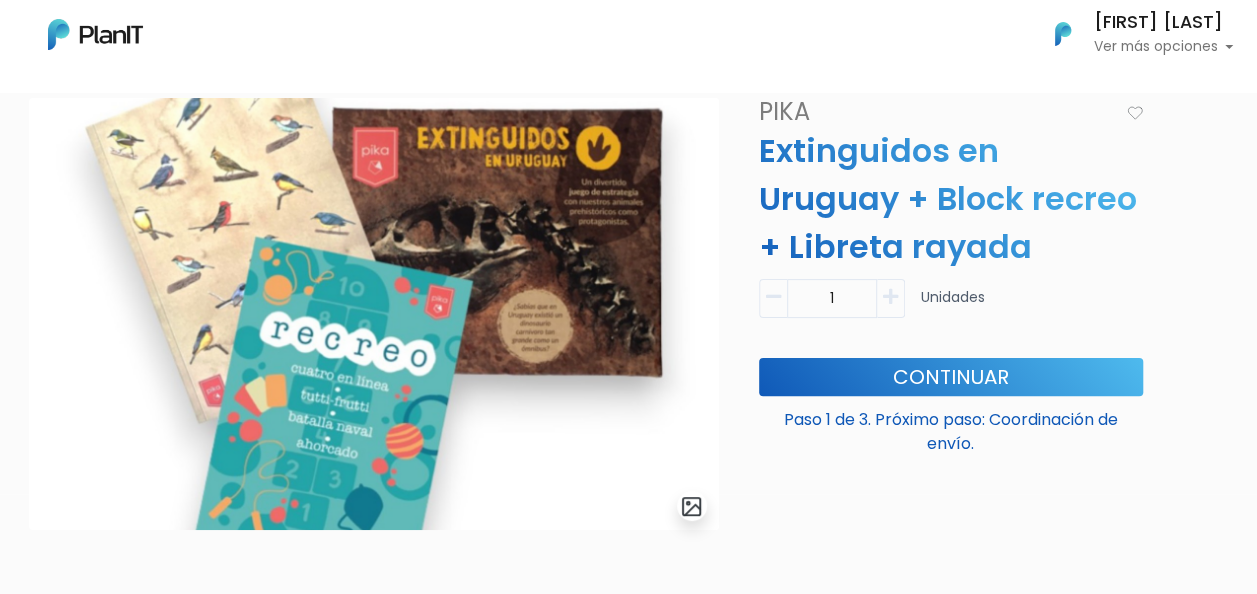 click on "Ver más opciones" at bounding box center [1163, 47] 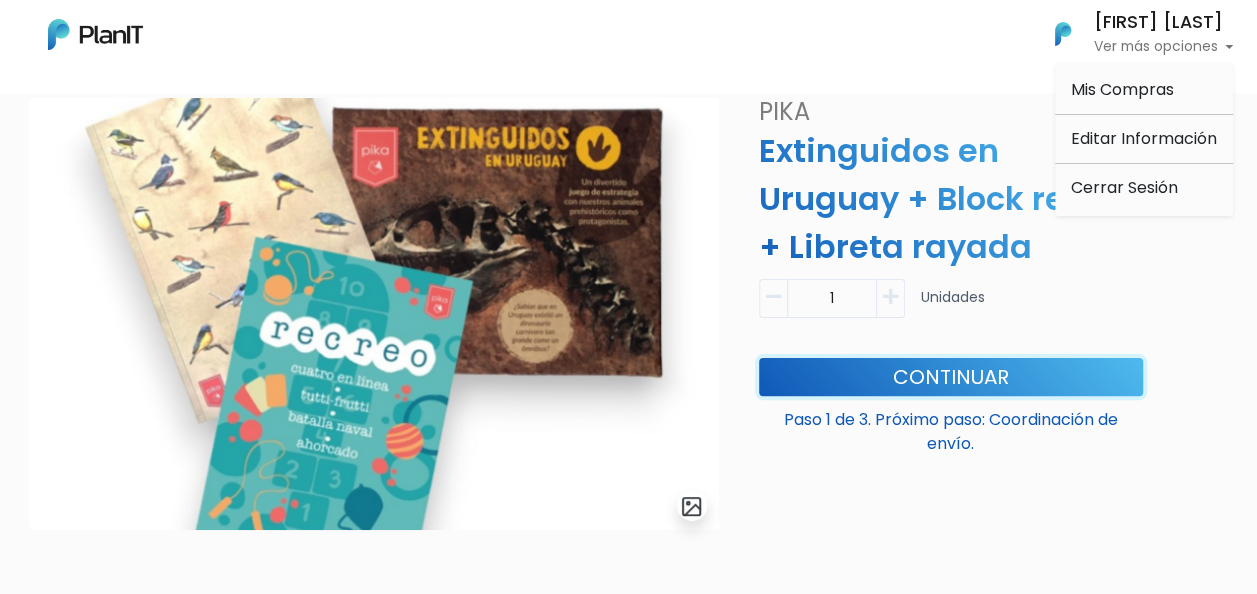 click on "Continuar" at bounding box center (951, 377) 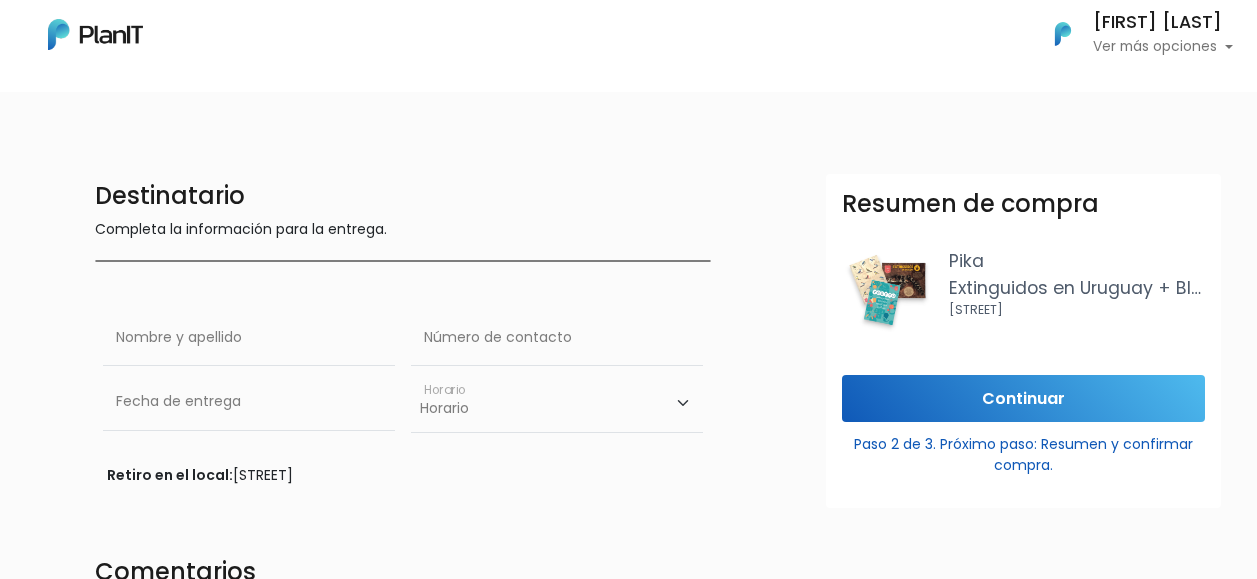 scroll, scrollTop: 0, scrollLeft: 0, axis: both 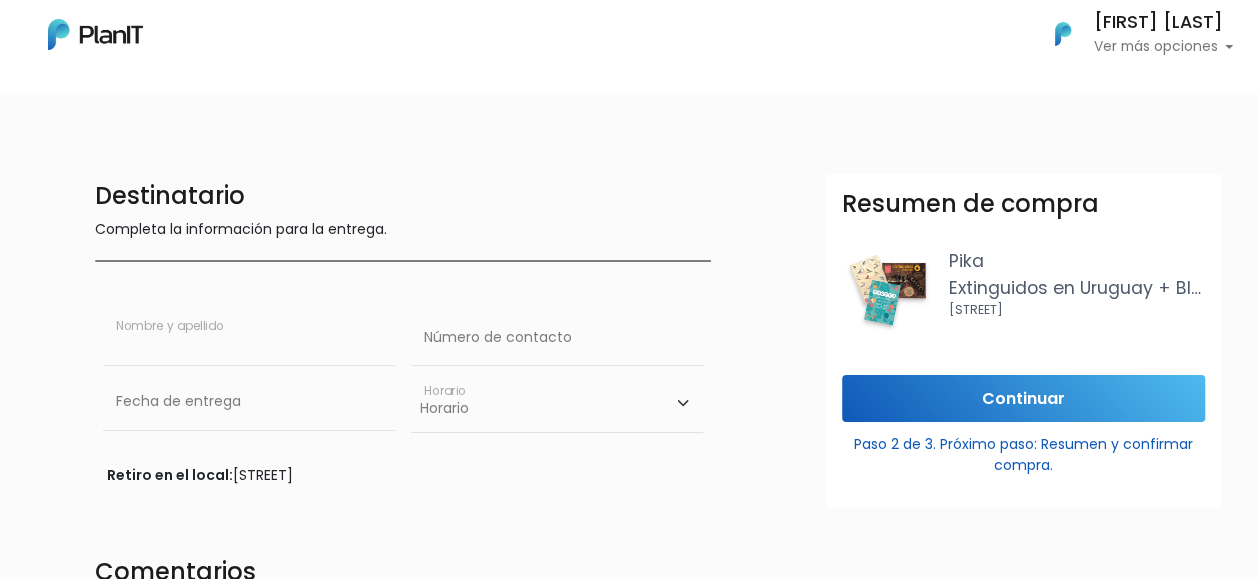 click at bounding box center [249, 338] 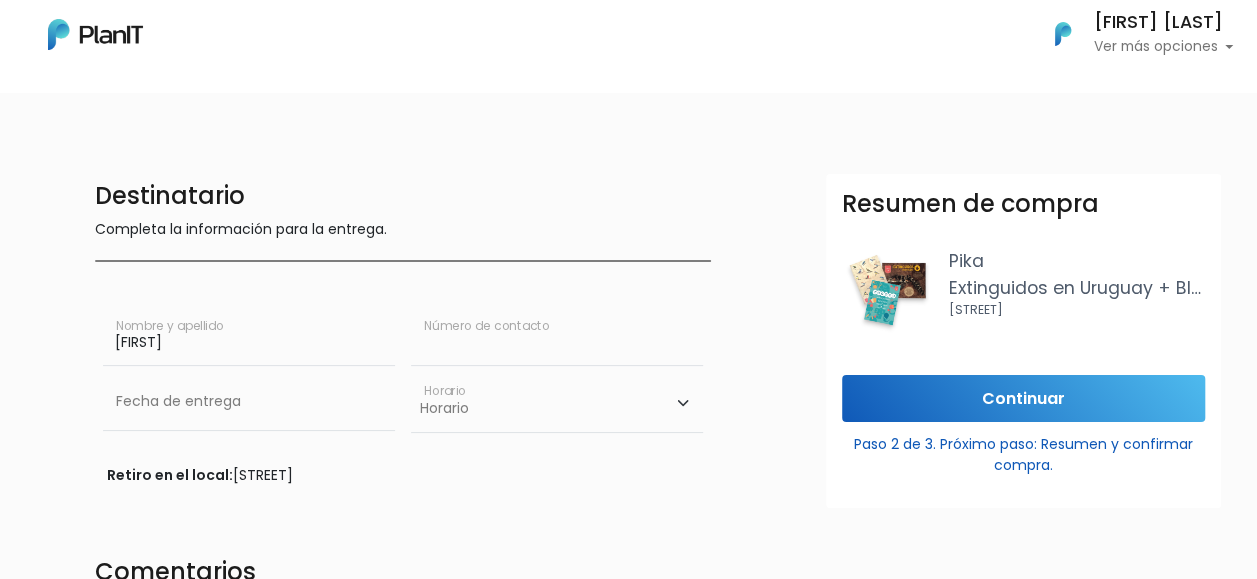 type on "097759250" 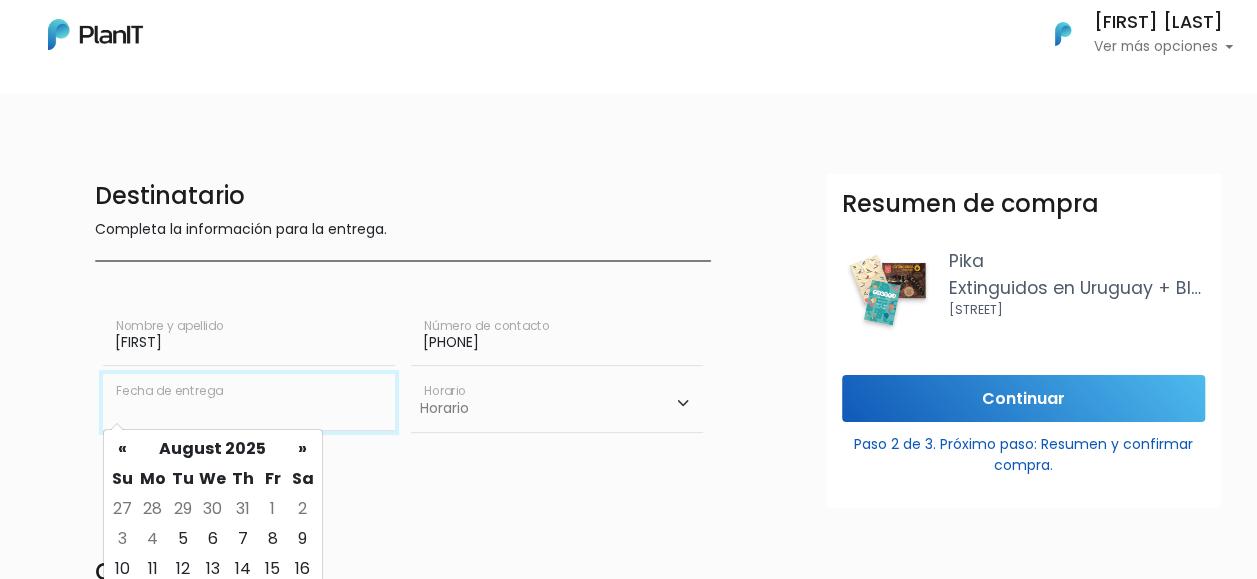 click at bounding box center (249, 402) 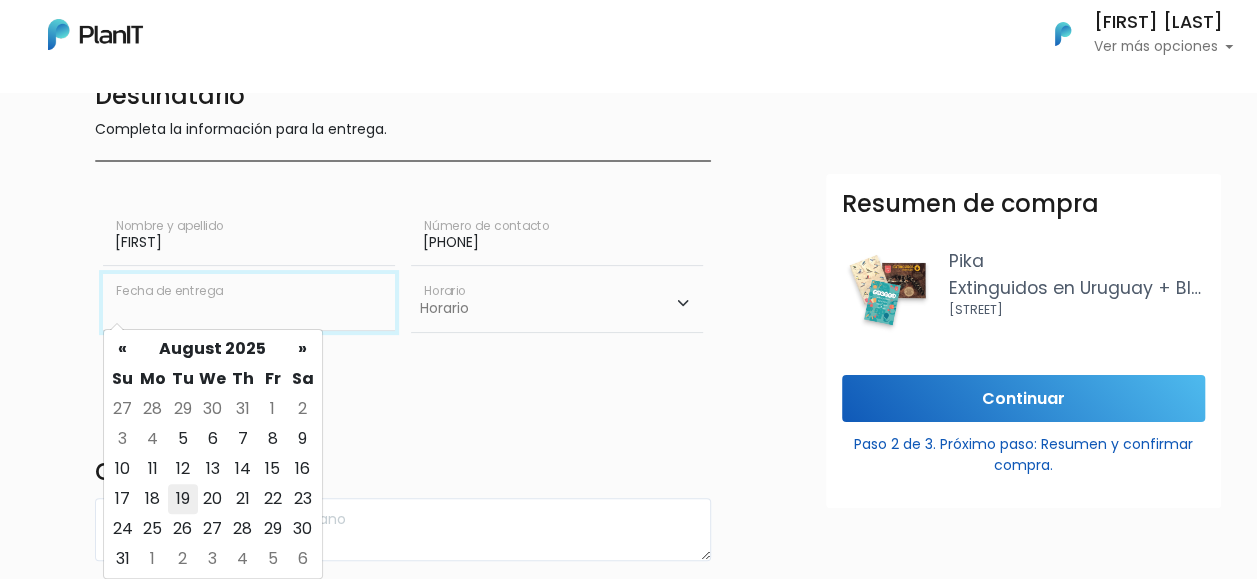 scroll, scrollTop: 200, scrollLeft: 0, axis: vertical 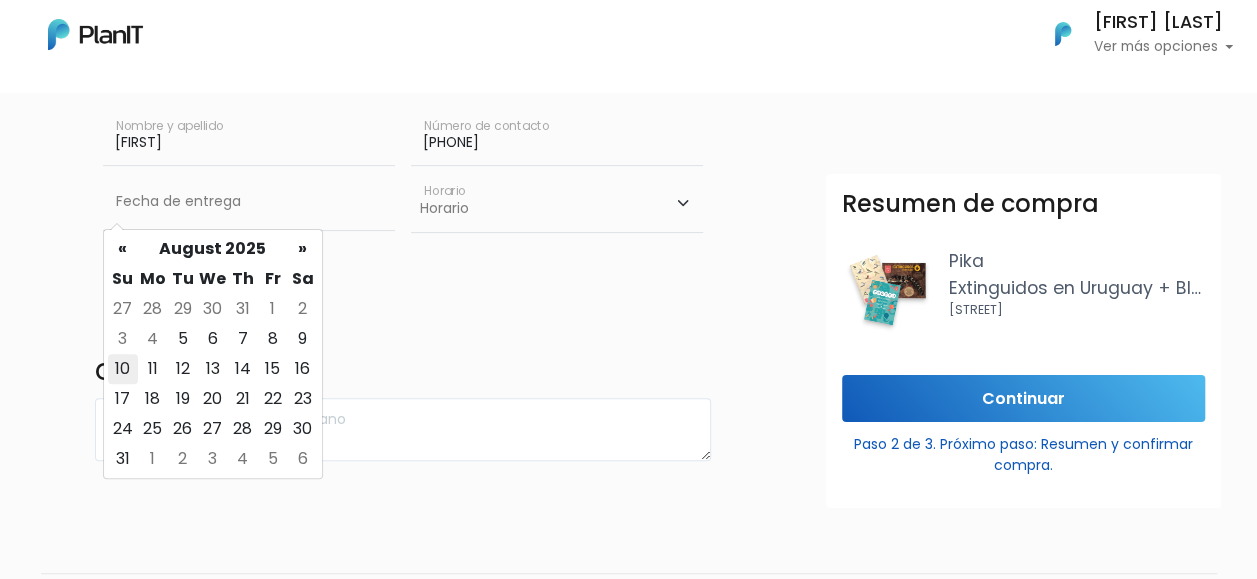 click on "10" at bounding box center [123, 369] 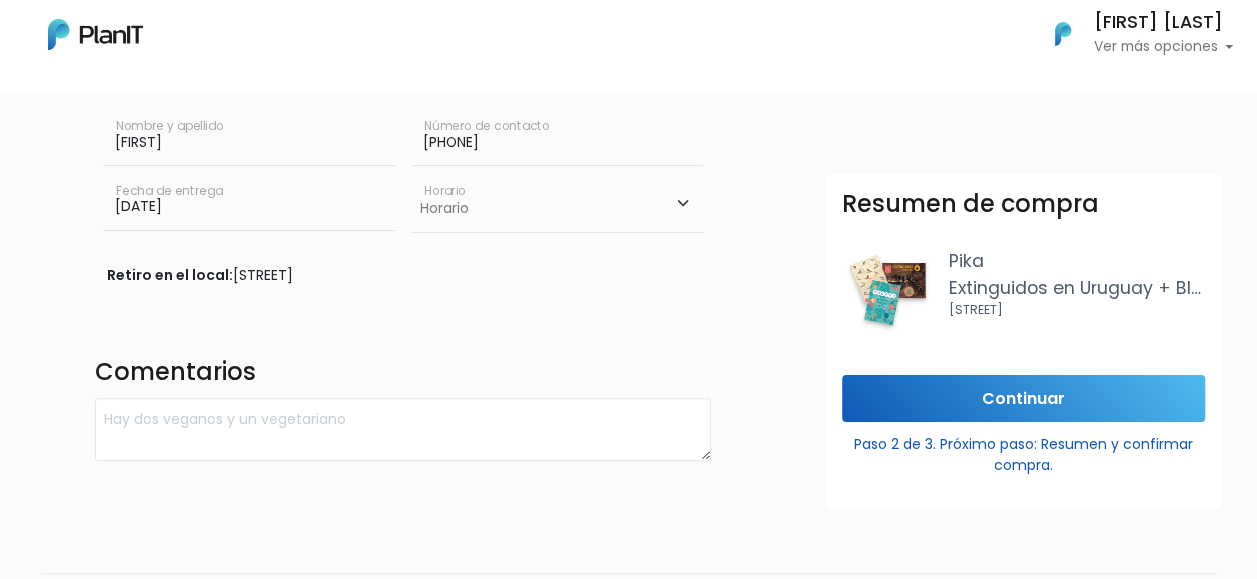 click on "Horario 10:00 - 12:00
14:00 - 16:00
16:00 - 18:00" at bounding box center [557, 203] 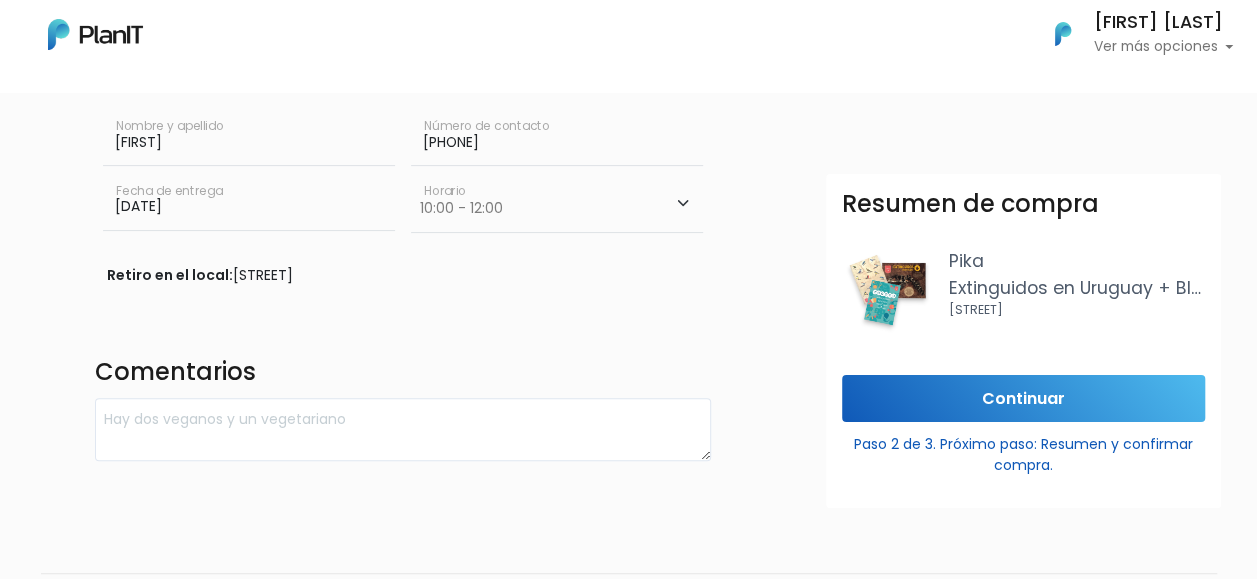 click on "Horario 10:00 - 12:00
14:00 - 16:00
16:00 - 18:00" at bounding box center (557, 203) 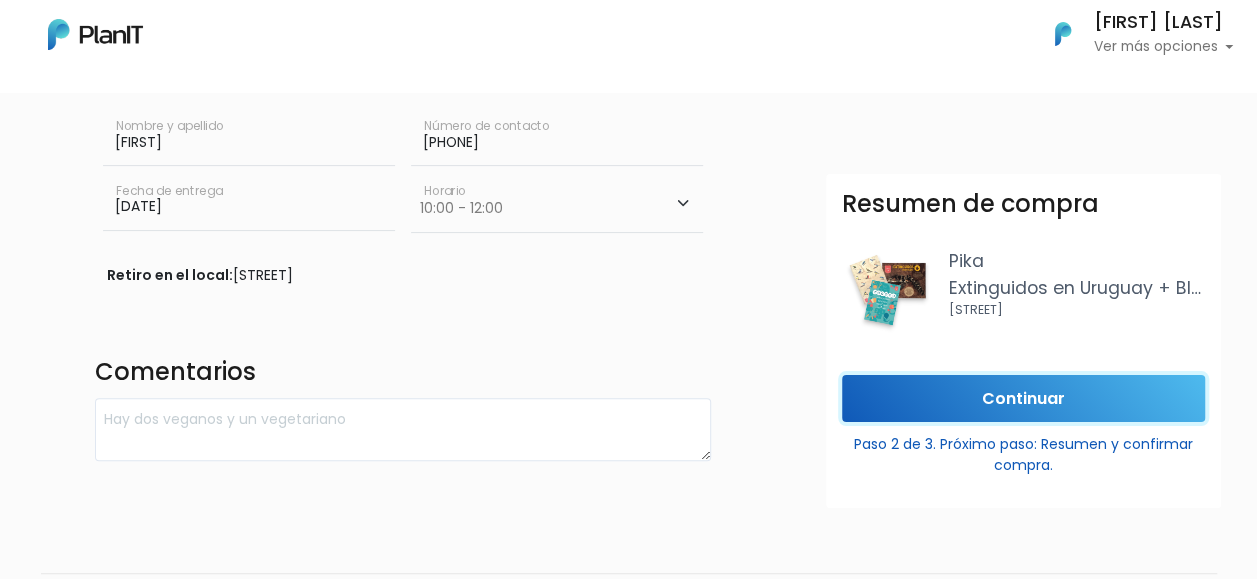 click on "Continuar" at bounding box center (1023, 398) 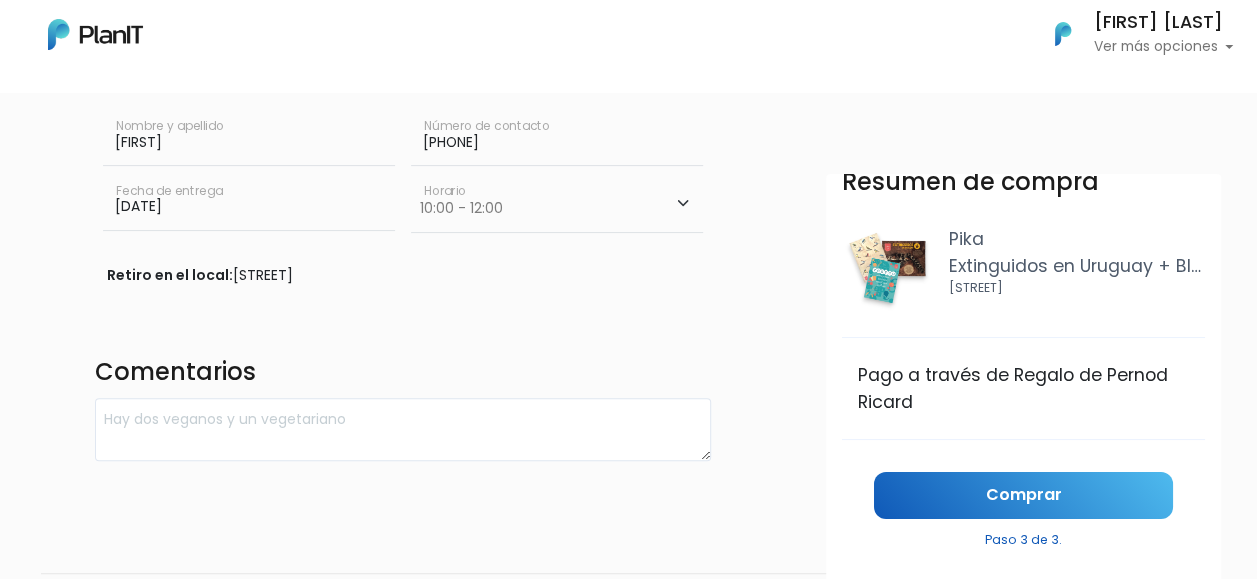 scroll, scrollTop: 42, scrollLeft: 0, axis: vertical 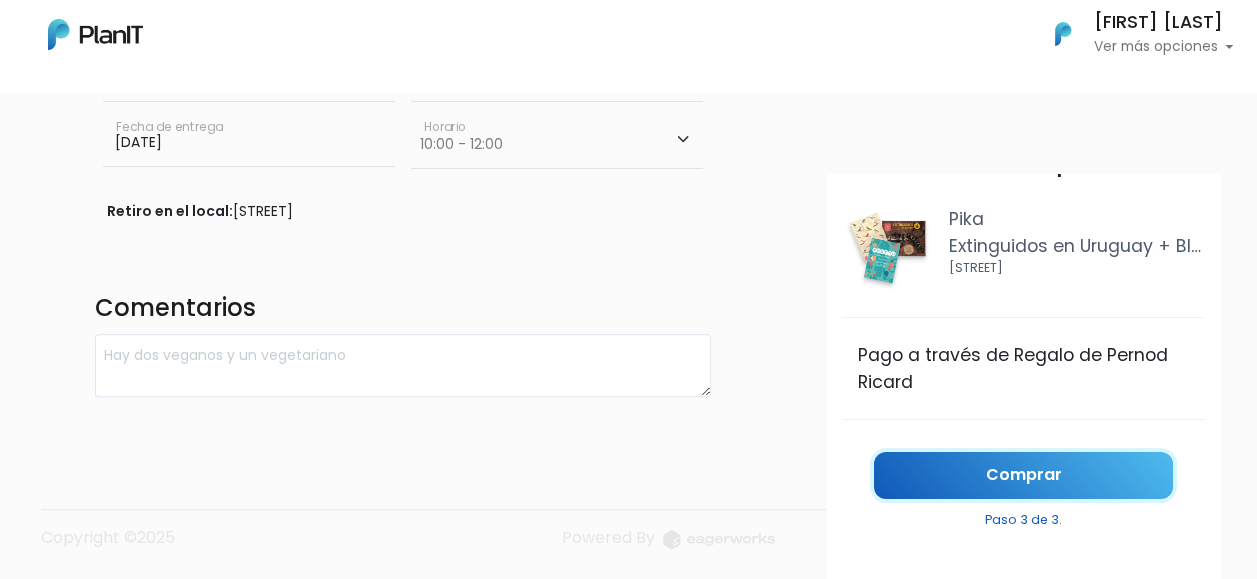 click on "Comprar" at bounding box center [1023, 475] 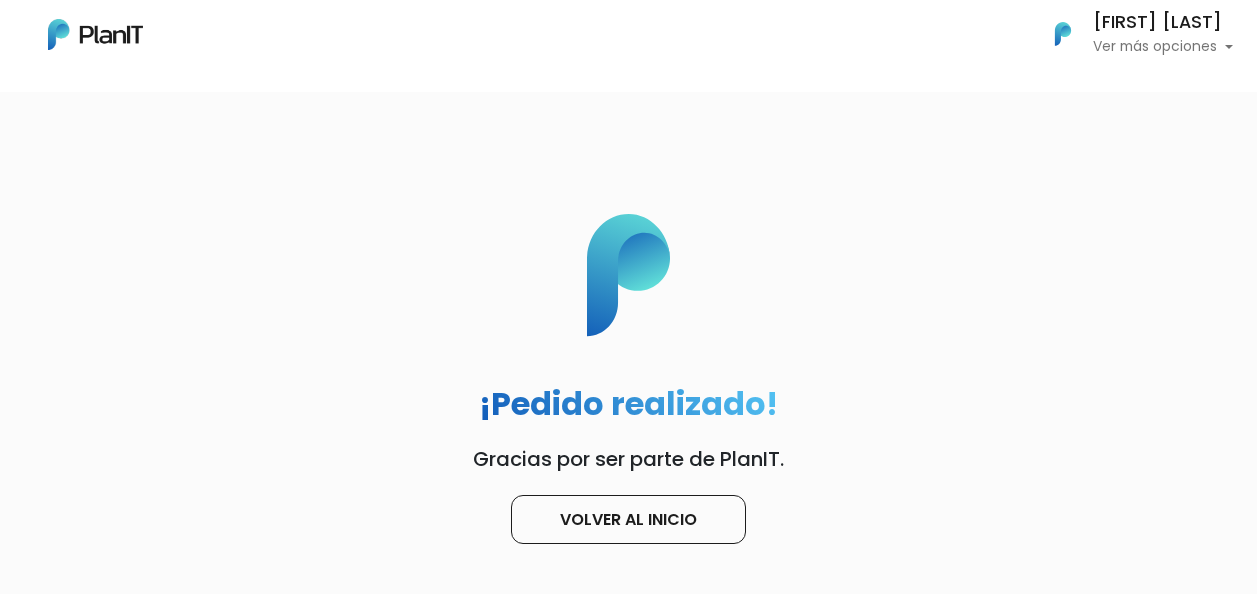 scroll, scrollTop: 0, scrollLeft: 0, axis: both 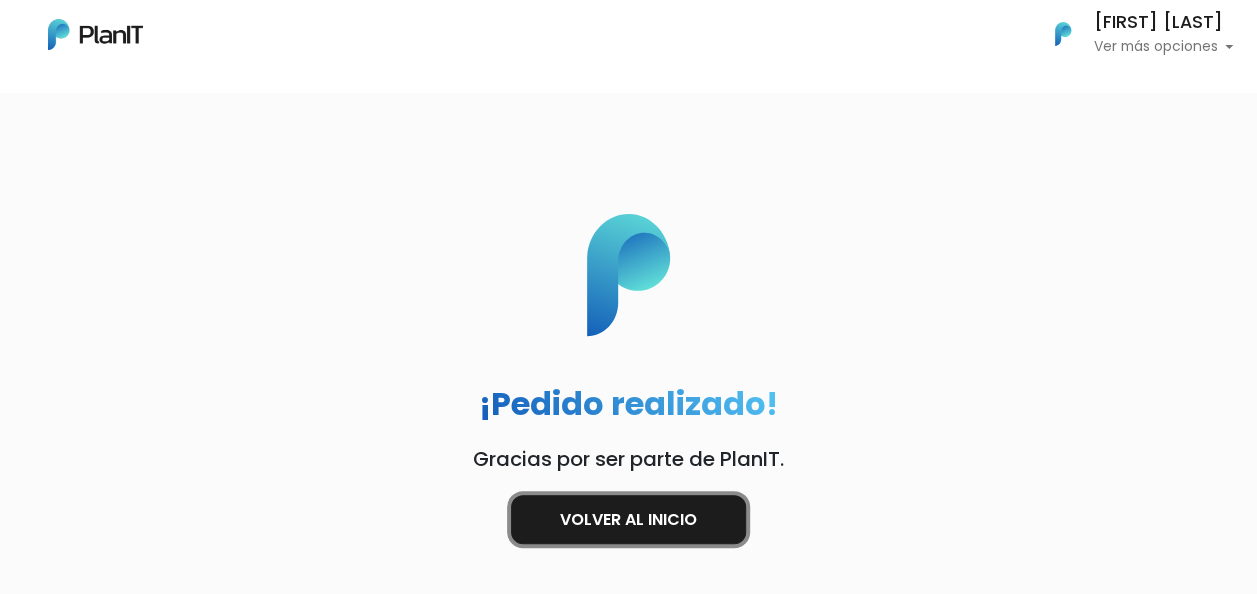 click on "Volver al inicio" at bounding box center [628, 519] 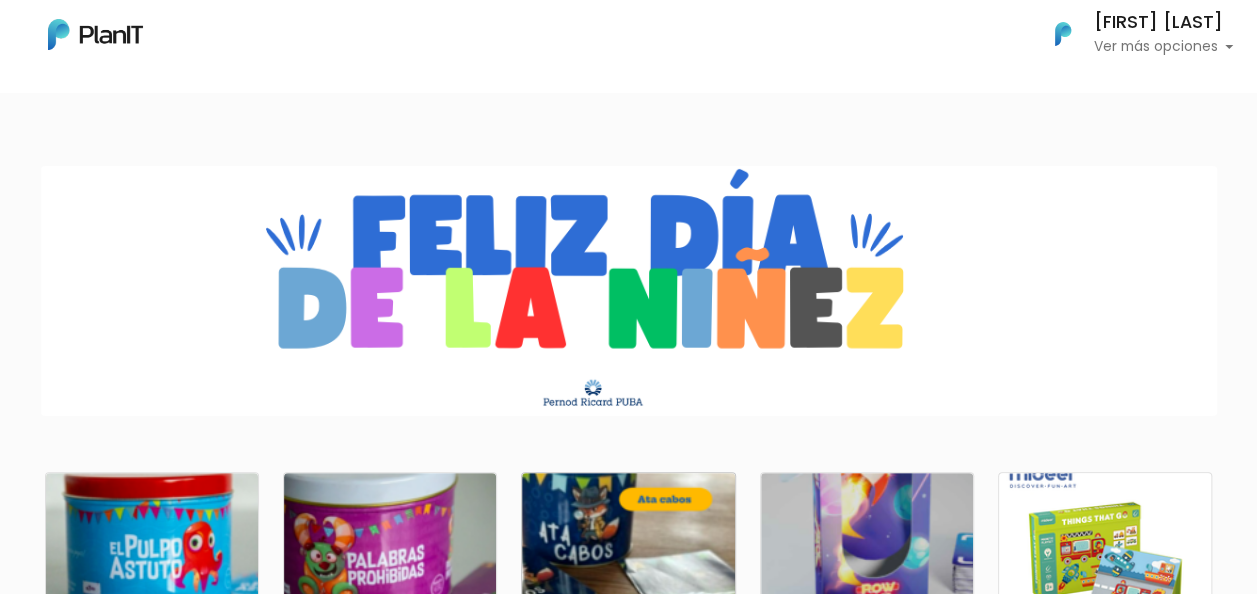 scroll, scrollTop: 110, scrollLeft: 0, axis: vertical 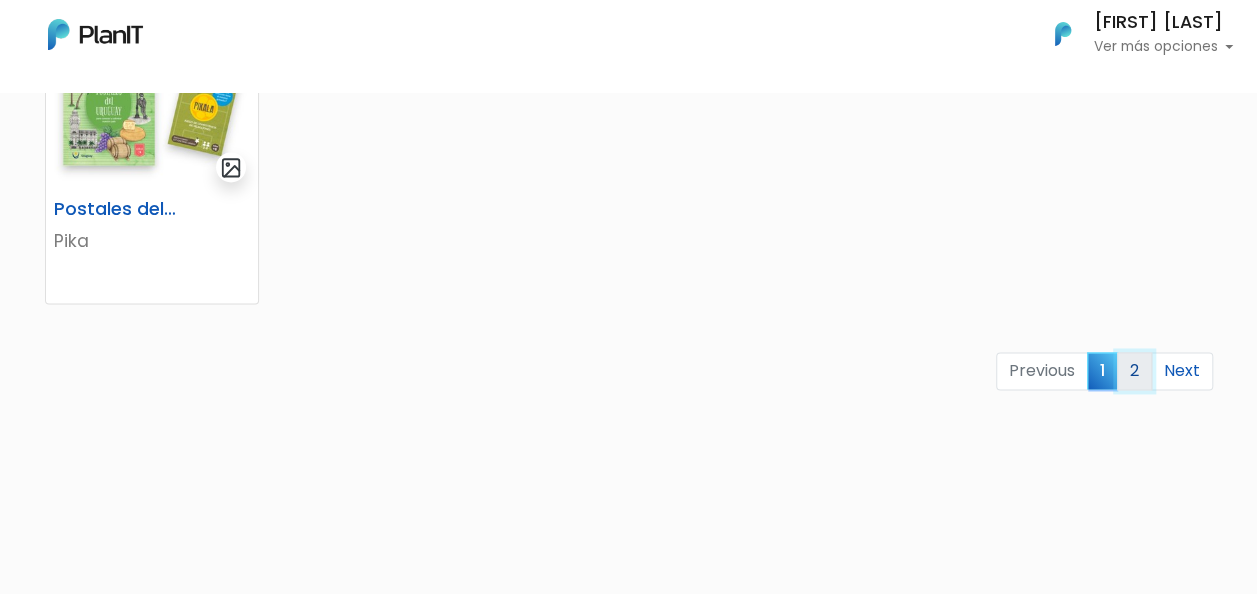 click on "2" at bounding box center (1134, 371) 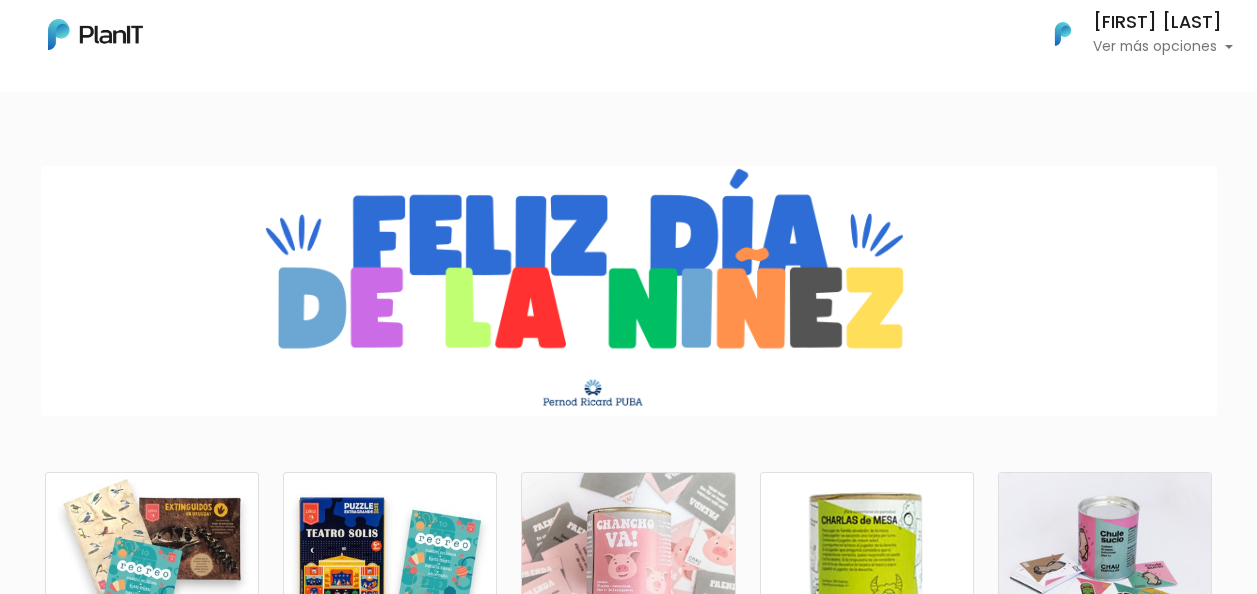 scroll, scrollTop: 0, scrollLeft: 0, axis: both 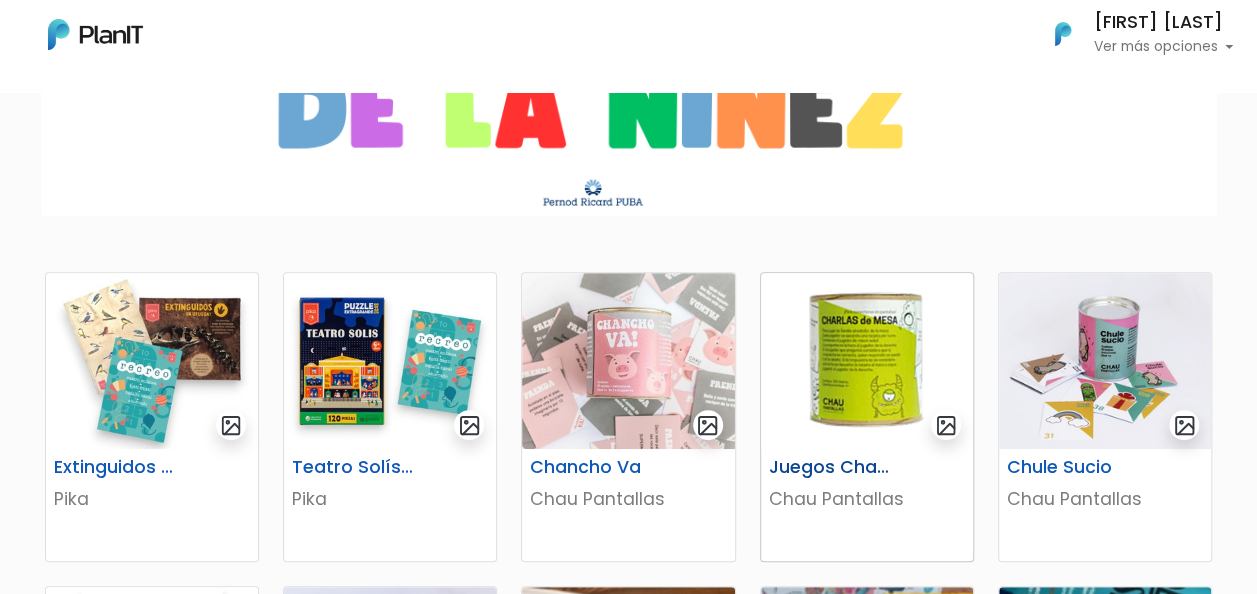 click at bounding box center (867, 361) 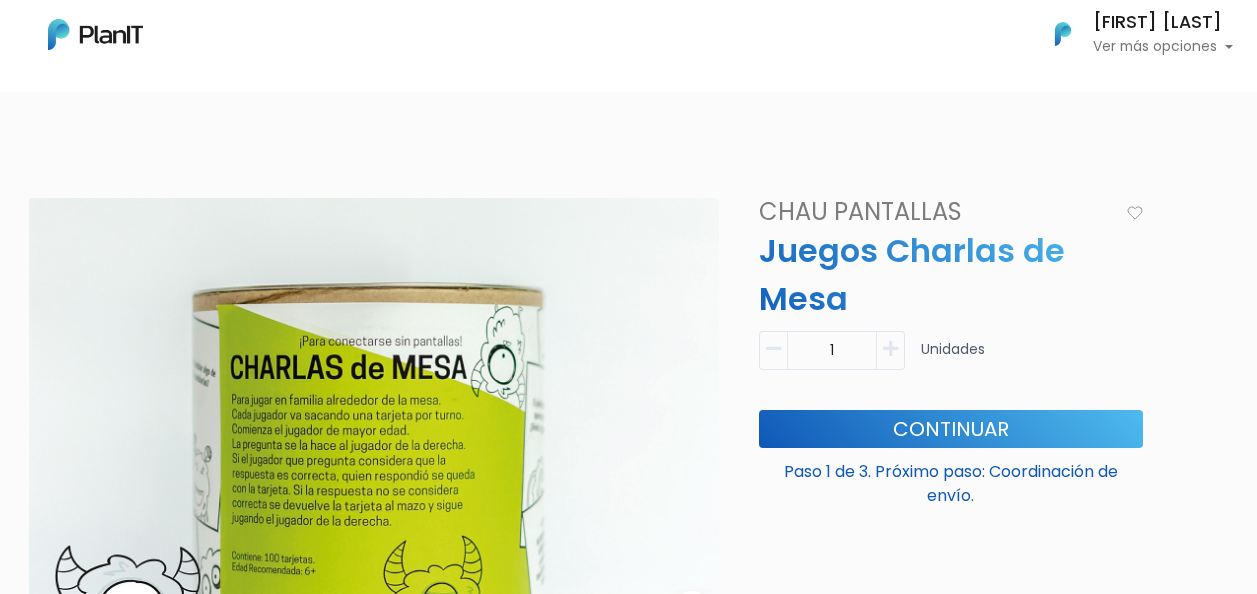 scroll, scrollTop: 0, scrollLeft: 0, axis: both 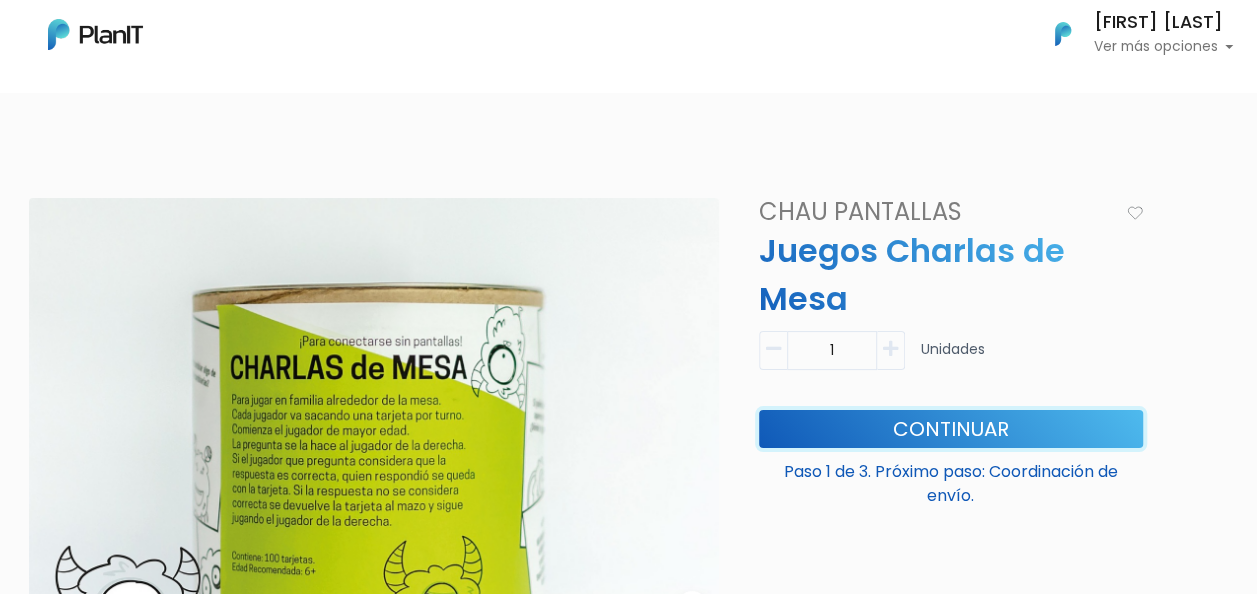 click on "Continuar" at bounding box center (951, 429) 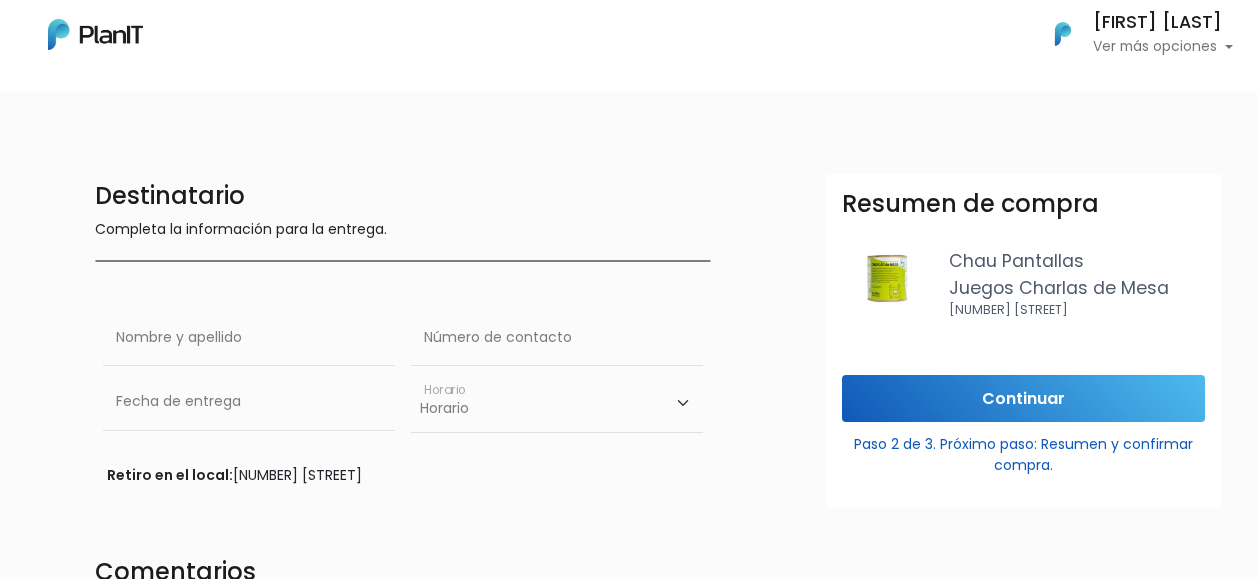 scroll, scrollTop: 0, scrollLeft: 0, axis: both 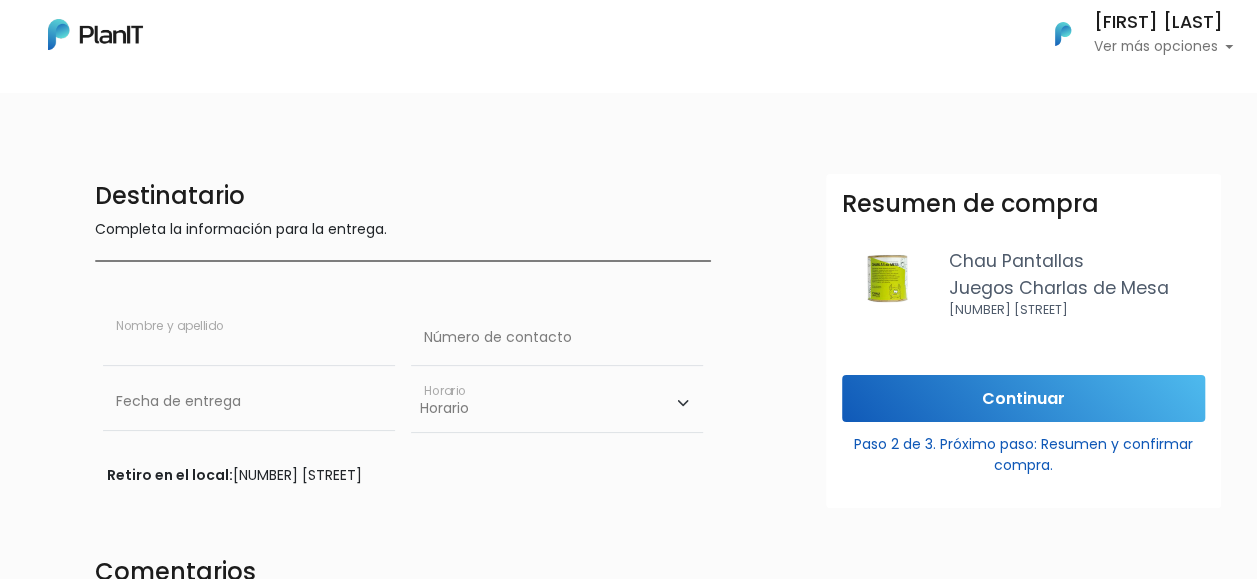 click at bounding box center [249, 338] 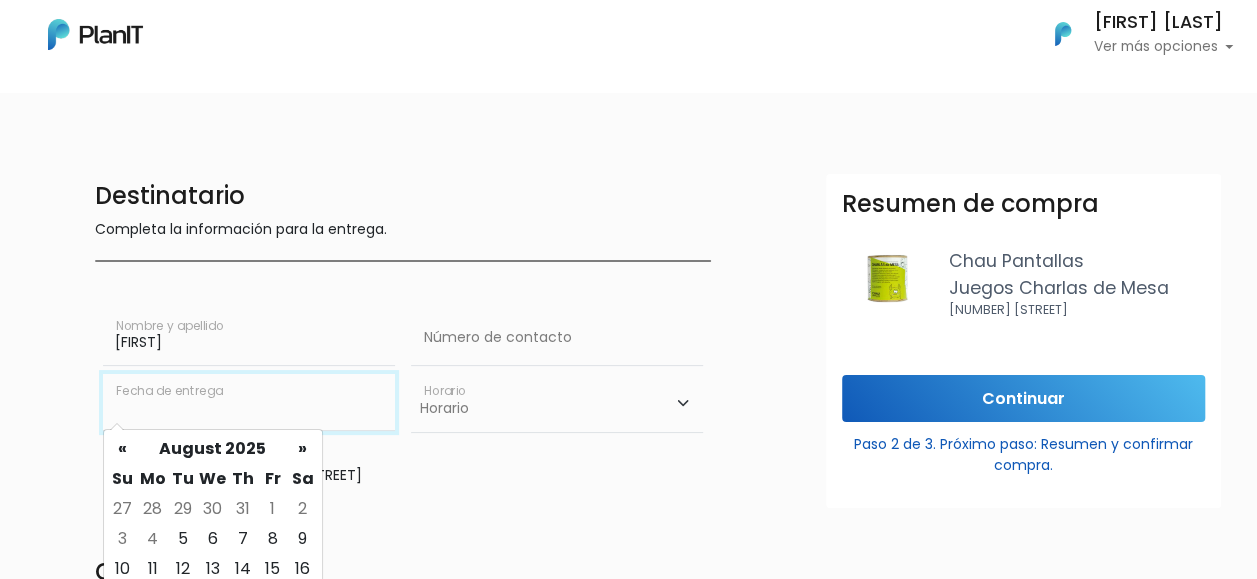 click at bounding box center [249, 402] 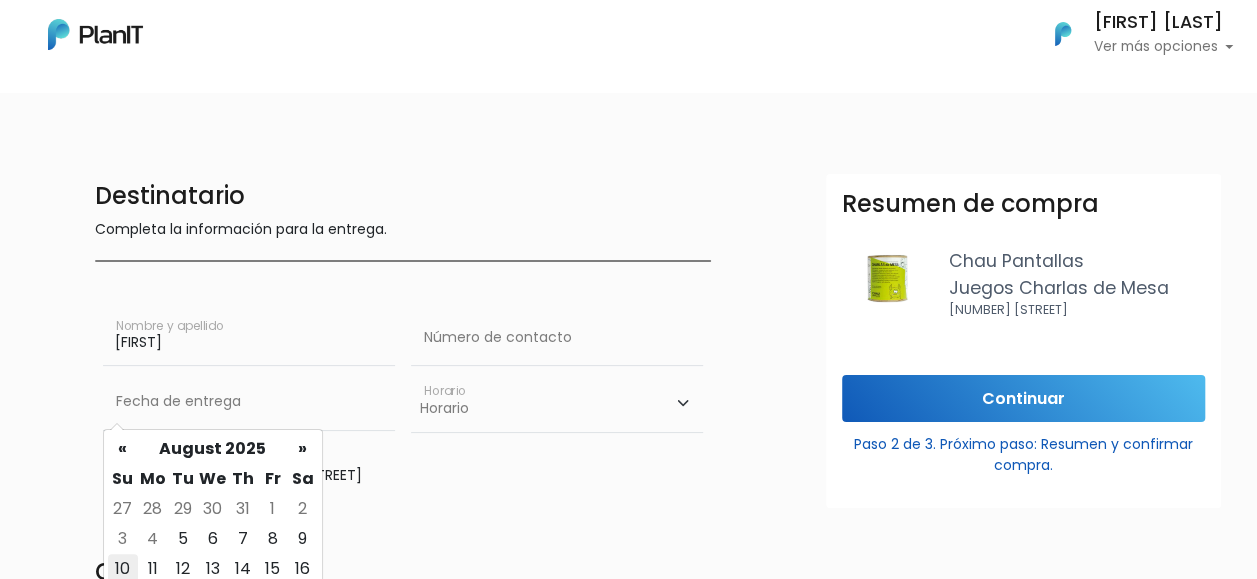 click on "10" at bounding box center [123, 569] 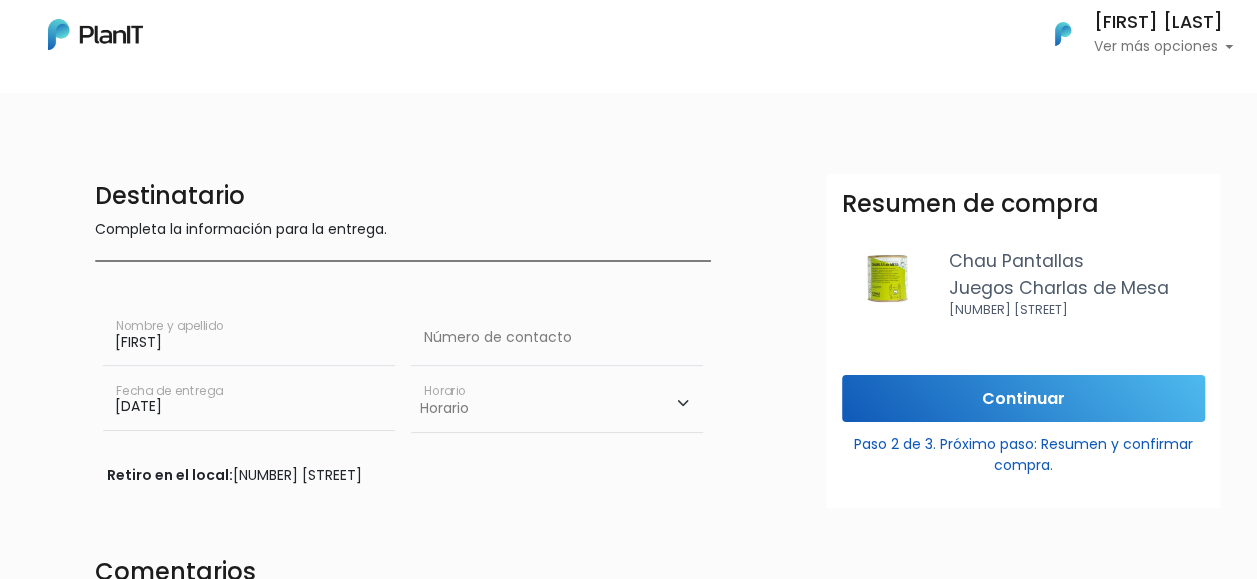 click on "Horario 10:00 - 12:00
14:00 - 16:00
16:00 - 18:00" at bounding box center [557, 403] 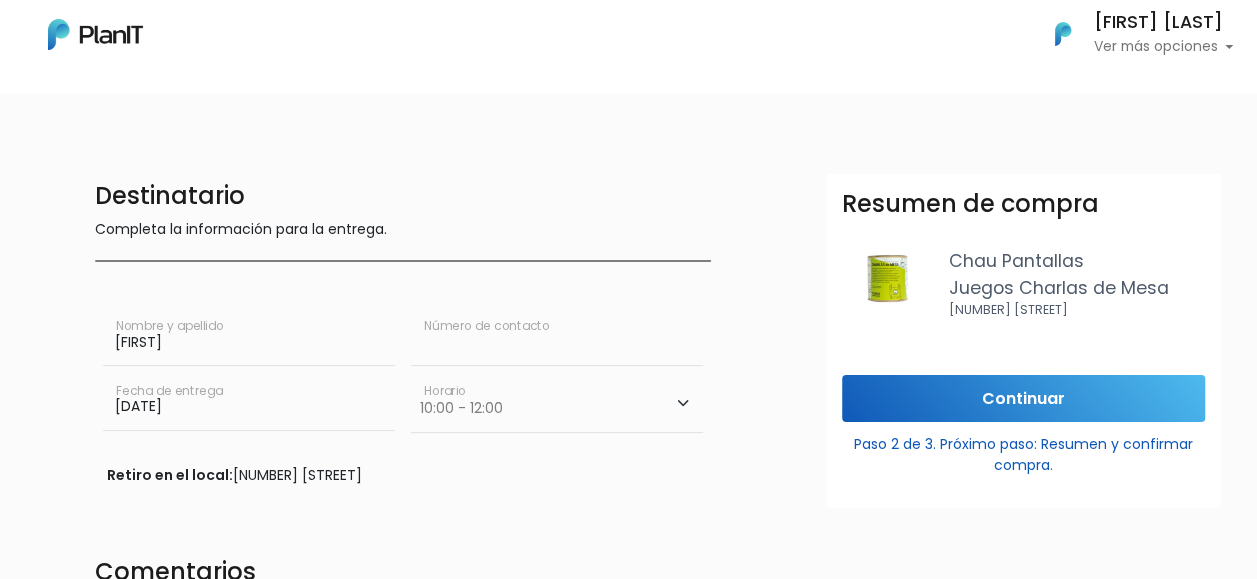 drag, startPoint x: 492, startPoint y: 332, endPoint x: 480, endPoint y: 334, distance: 12.165525 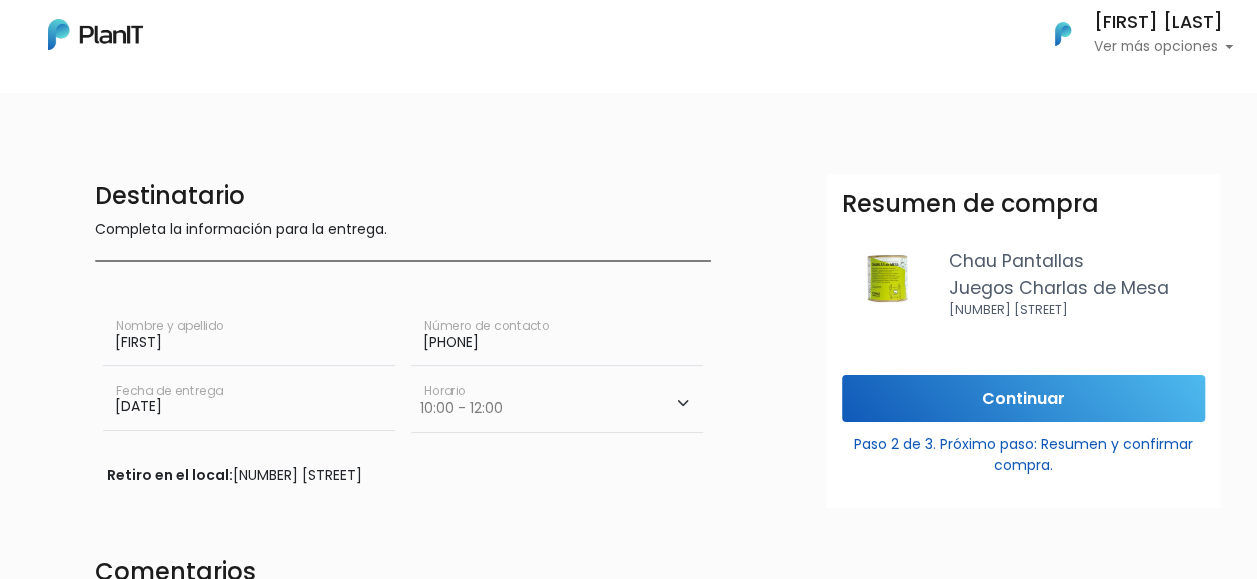 click on "CARLA" at bounding box center [249, 338] 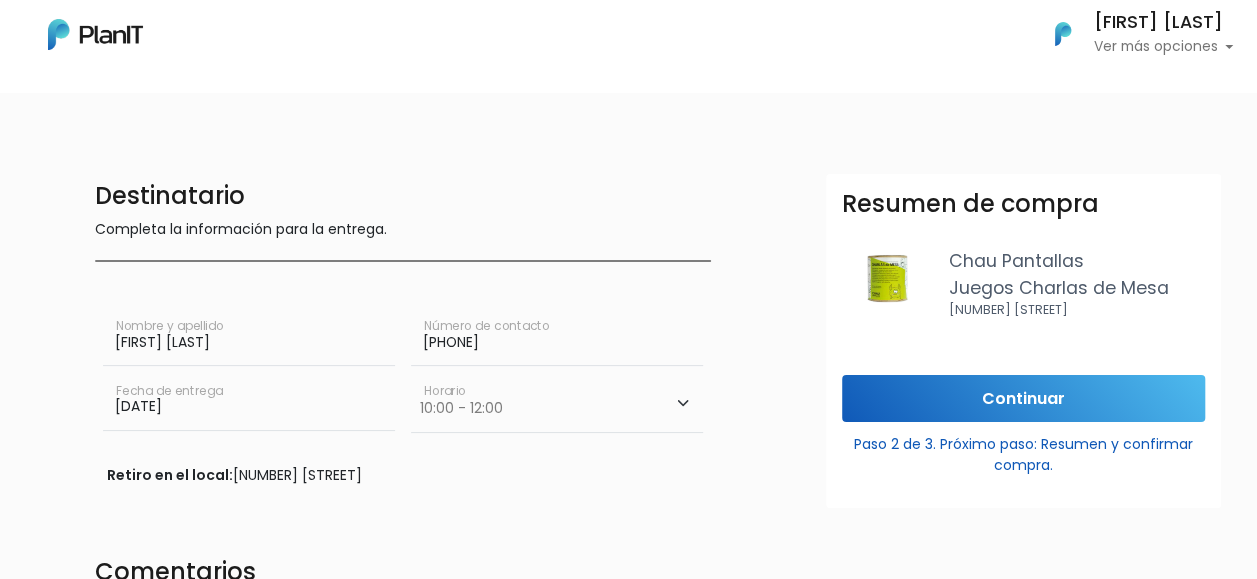 click on "Destinatario
Completa la información para la entrega.
Carla Bianchi
Nombre y apellido
097759250
Número de contacto
10/08/2025
Fecha de entrega
Fecha de entrega
Horario 10:00 - 12:00
14:00 - 16:00
16:00 - 18:00
Horario" at bounding box center [403, 417] 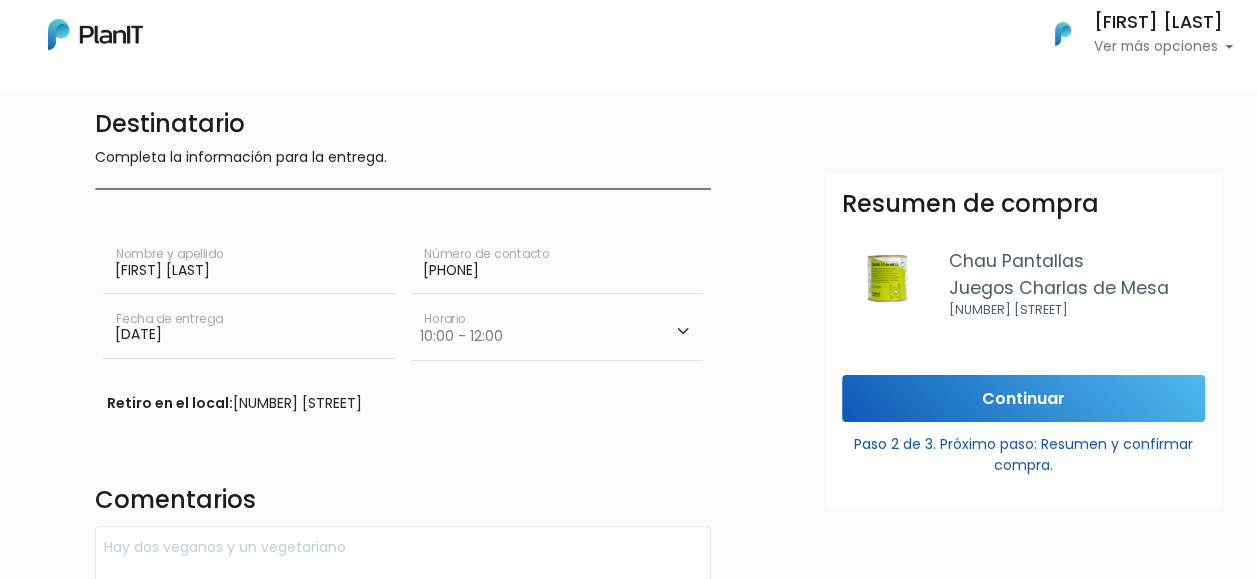 scroll, scrollTop: 100, scrollLeft: 0, axis: vertical 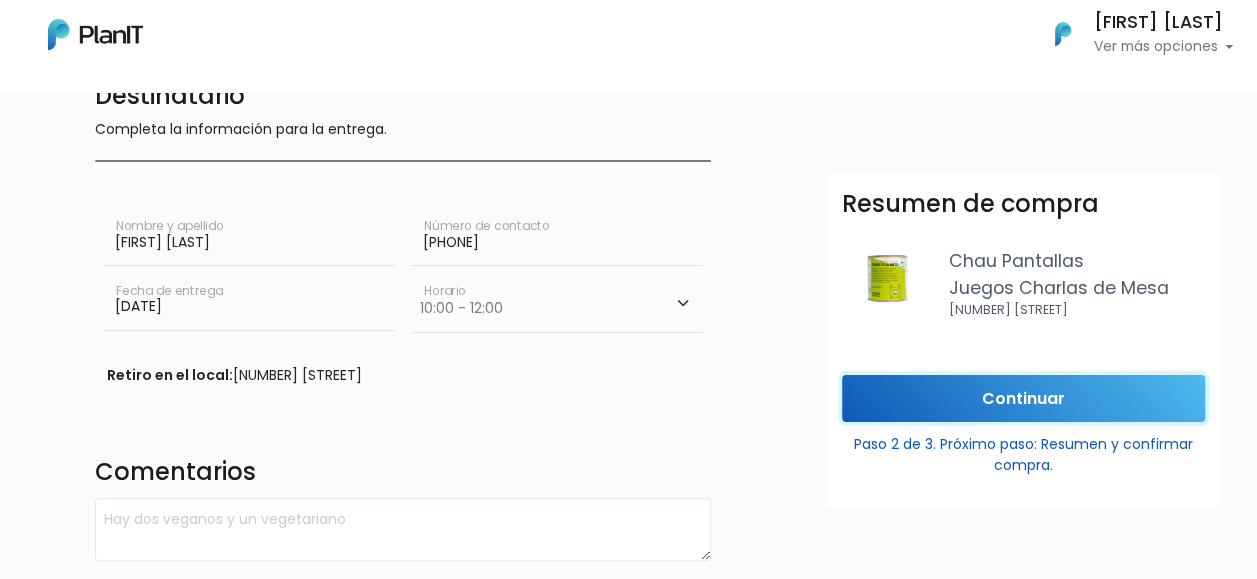 click on "Continuar" at bounding box center [1023, 398] 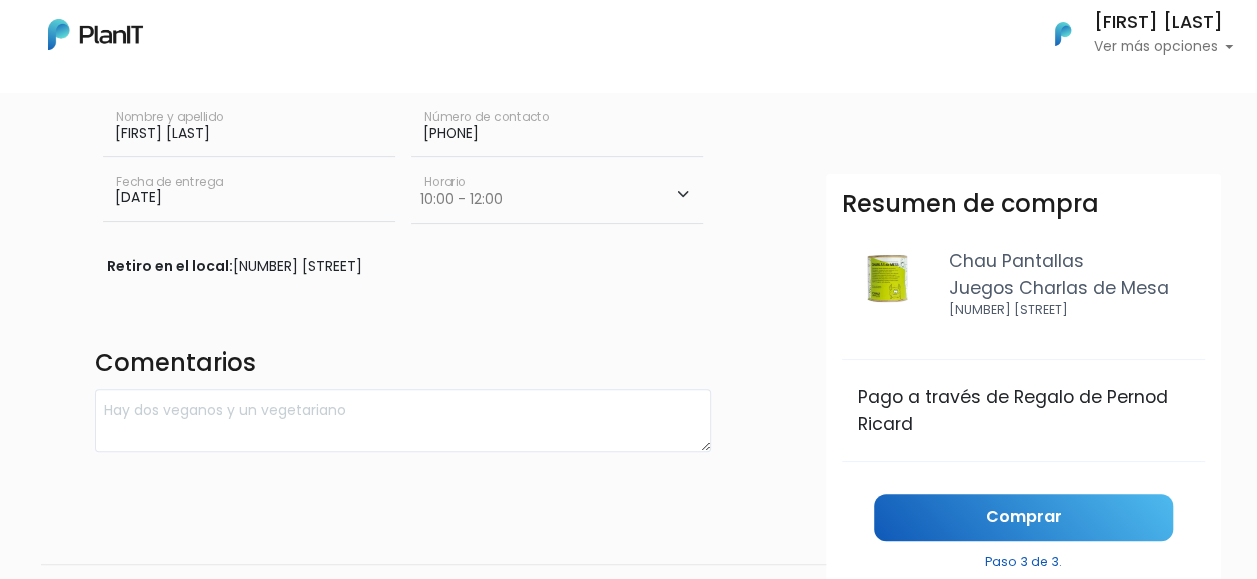 scroll, scrollTop: 264, scrollLeft: 0, axis: vertical 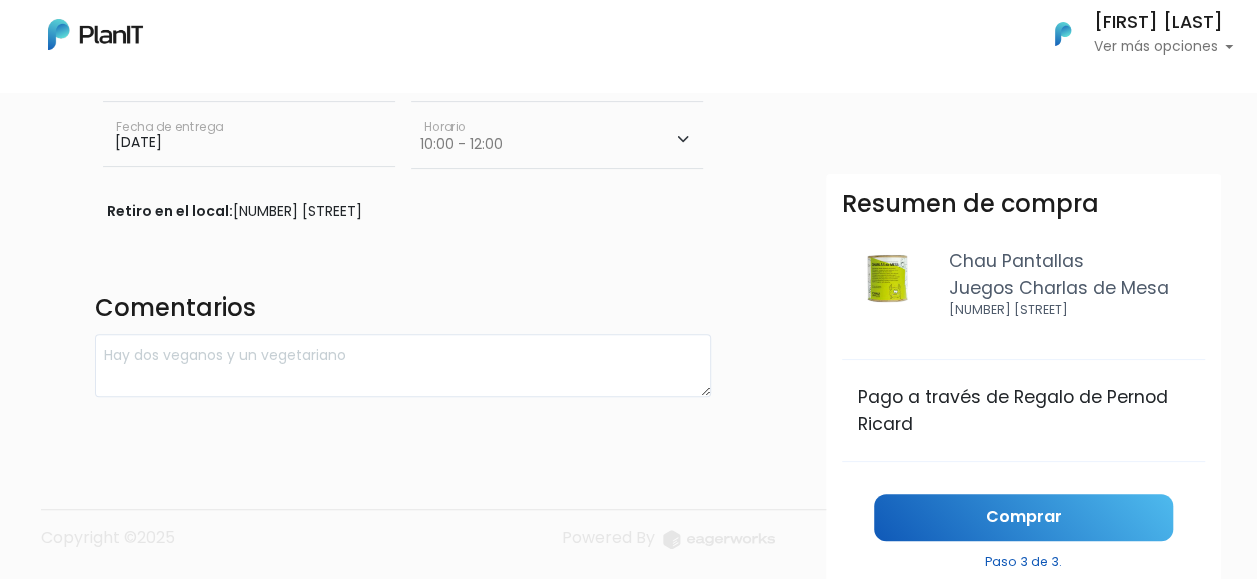 click on "¿Necesitás ayuda?" at bounding box center [1027, 885] 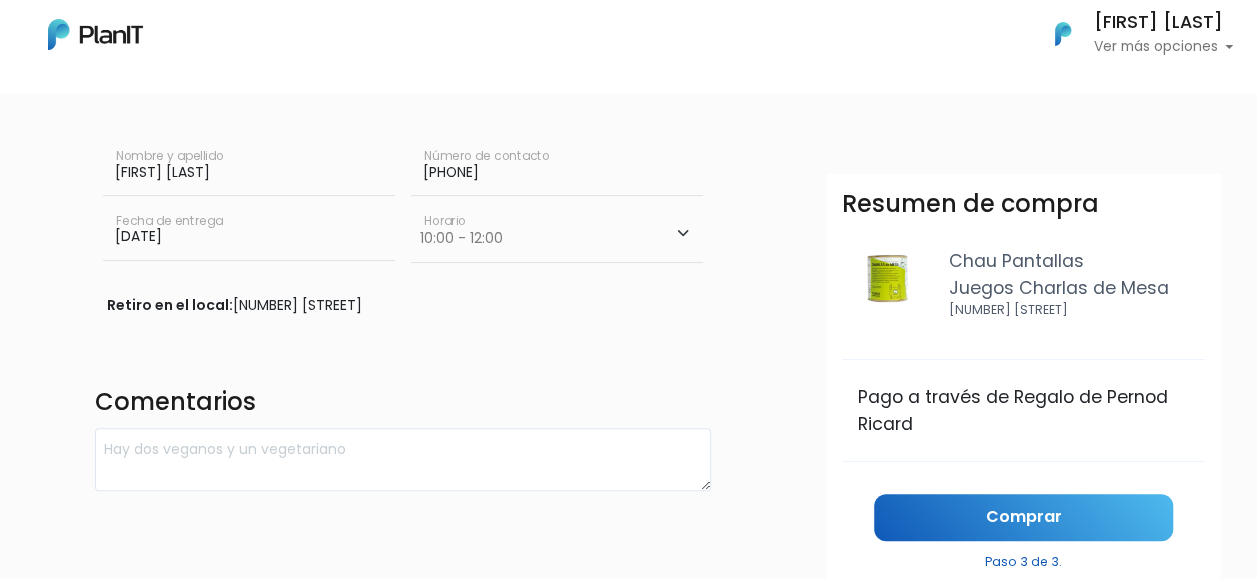 scroll, scrollTop: 0, scrollLeft: 0, axis: both 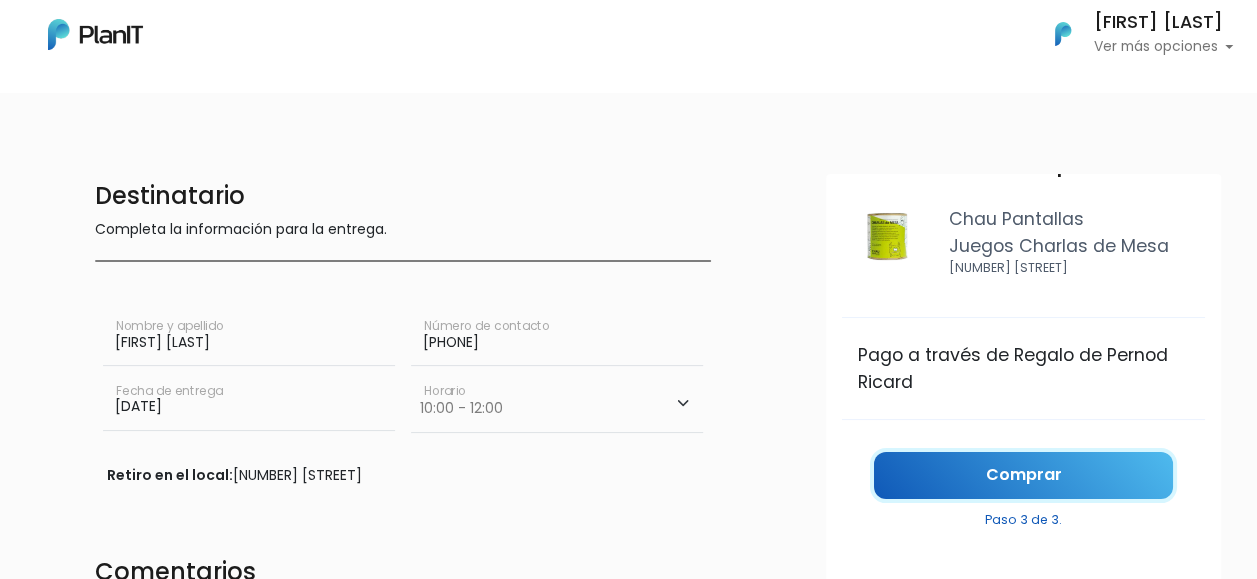 click on "Comprar" at bounding box center (1023, 475) 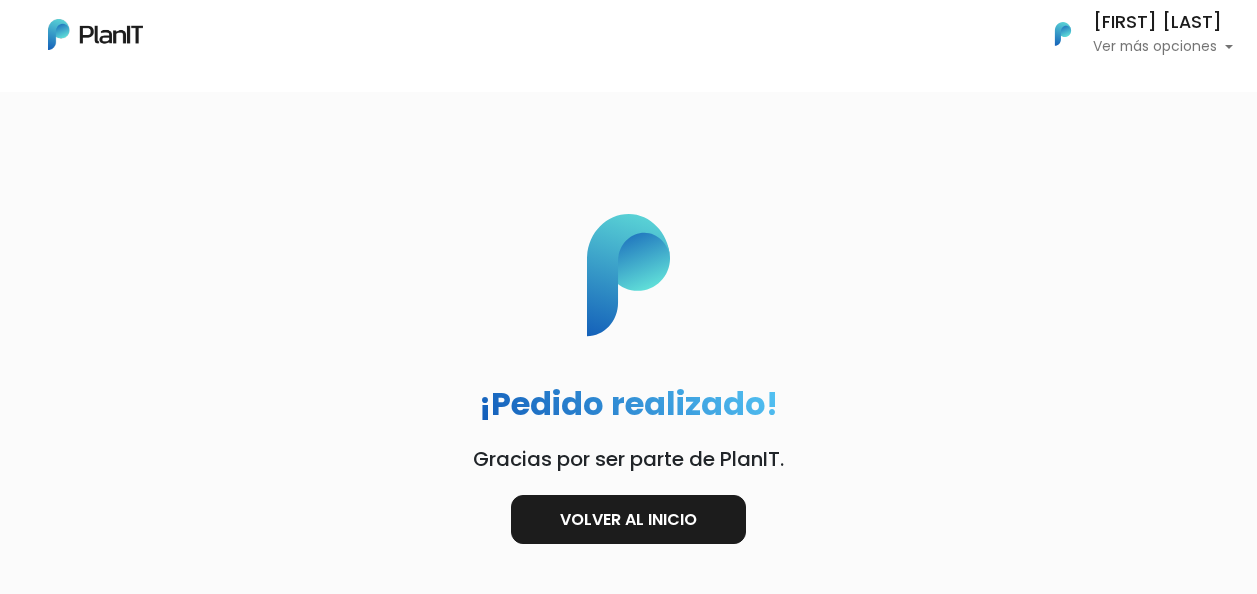 scroll, scrollTop: 0, scrollLeft: 0, axis: both 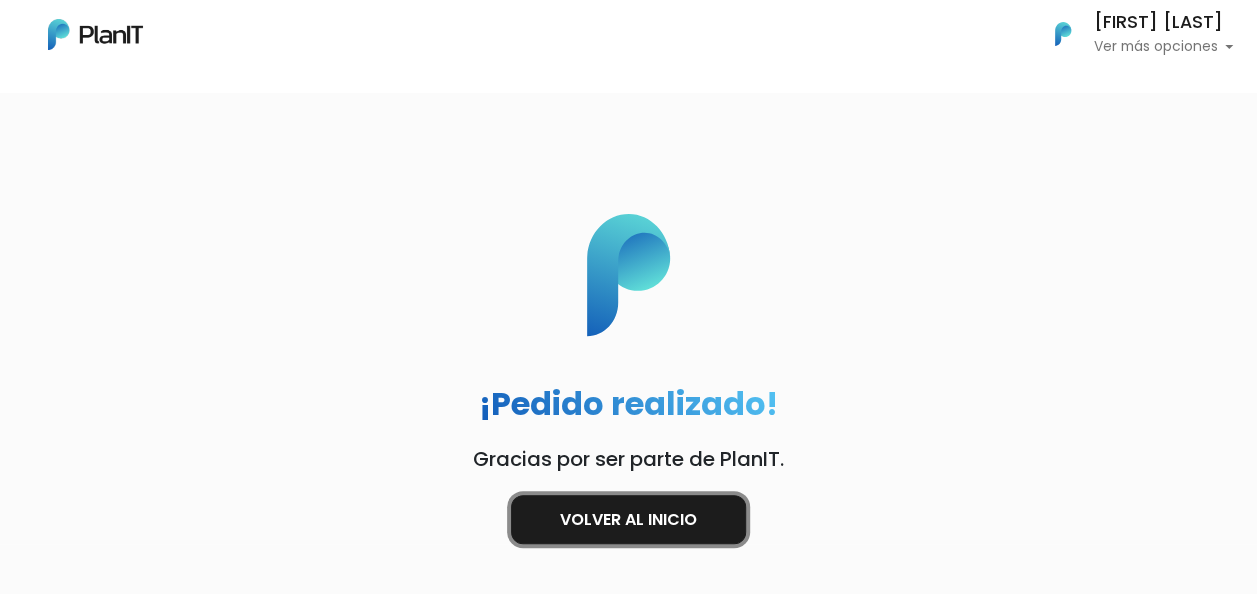 click on "Volver al inicio" at bounding box center [628, 519] 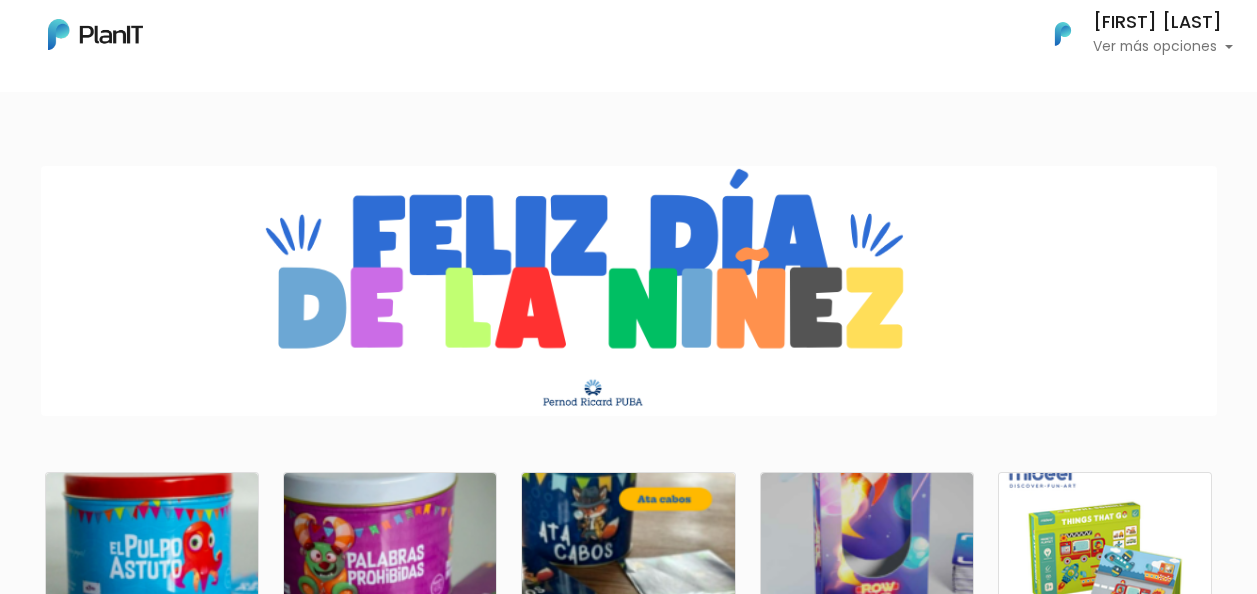 scroll, scrollTop: 0, scrollLeft: 0, axis: both 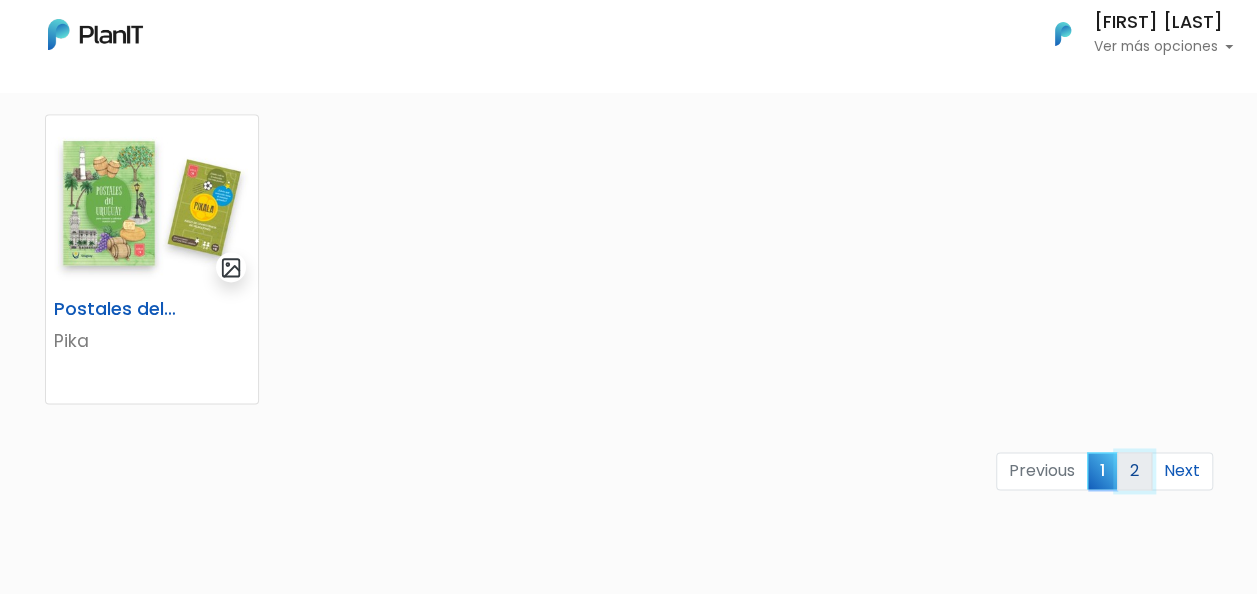 click on "2" at bounding box center [1134, 471] 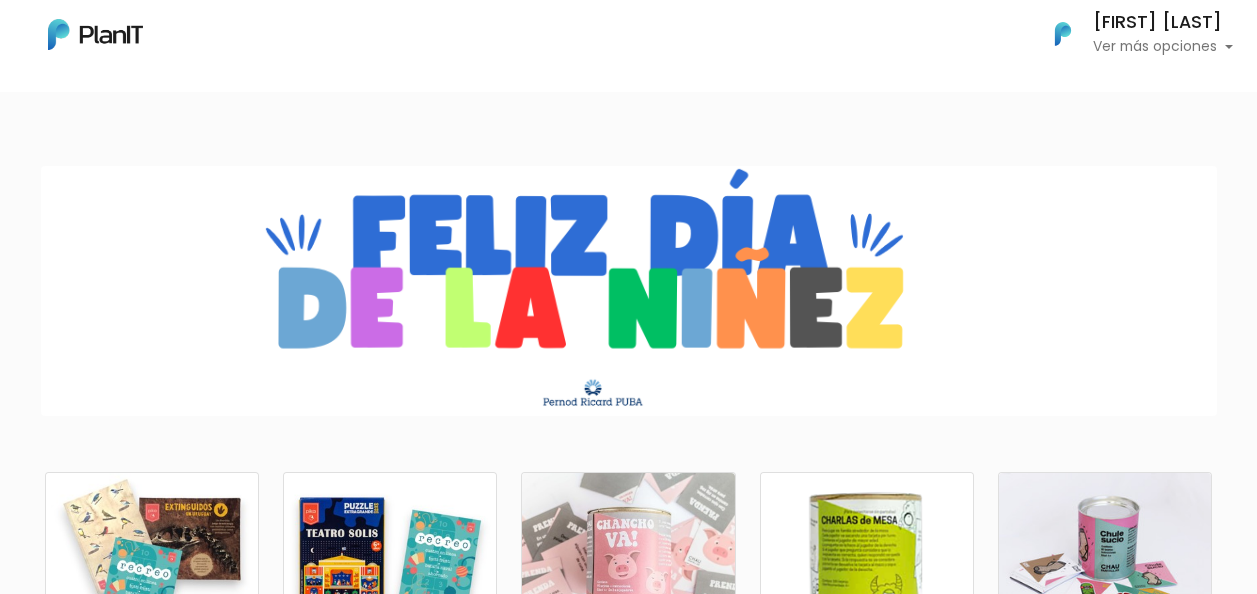 scroll, scrollTop: 0, scrollLeft: 0, axis: both 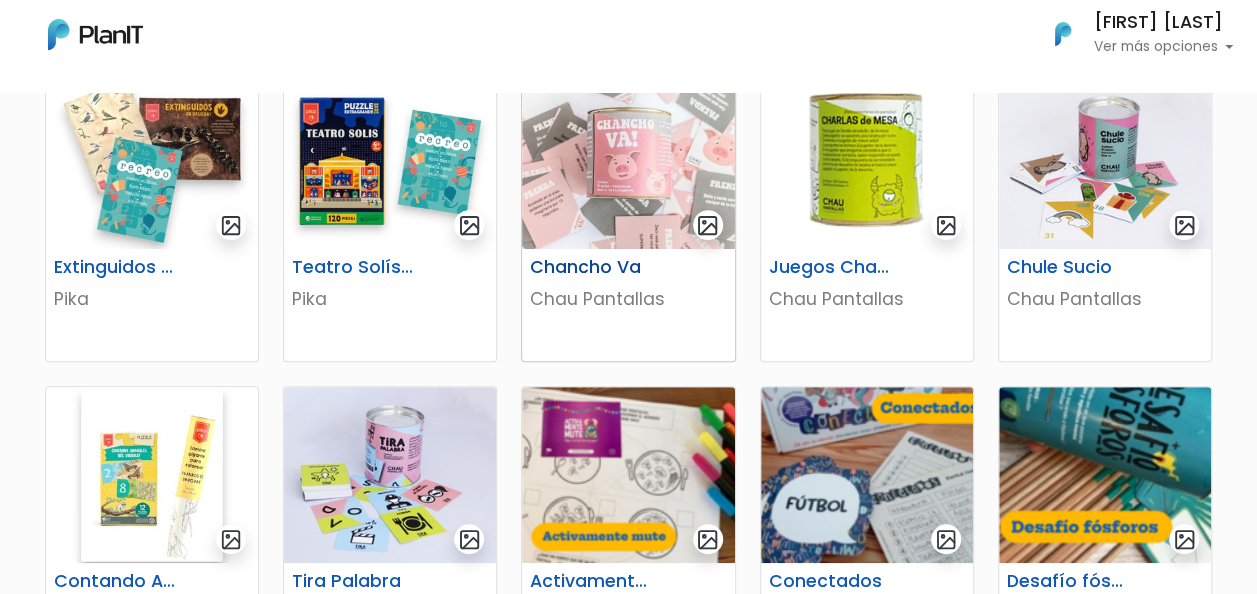 click at bounding box center (628, 161) 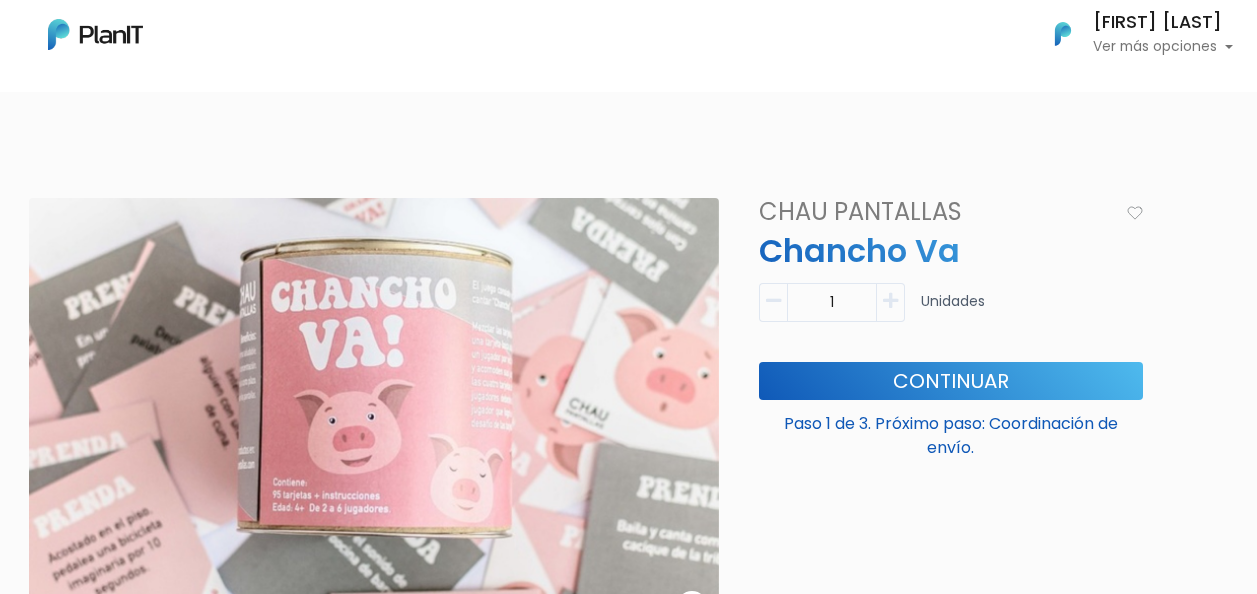 scroll, scrollTop: 0, scrollLeft: 0, axis: both 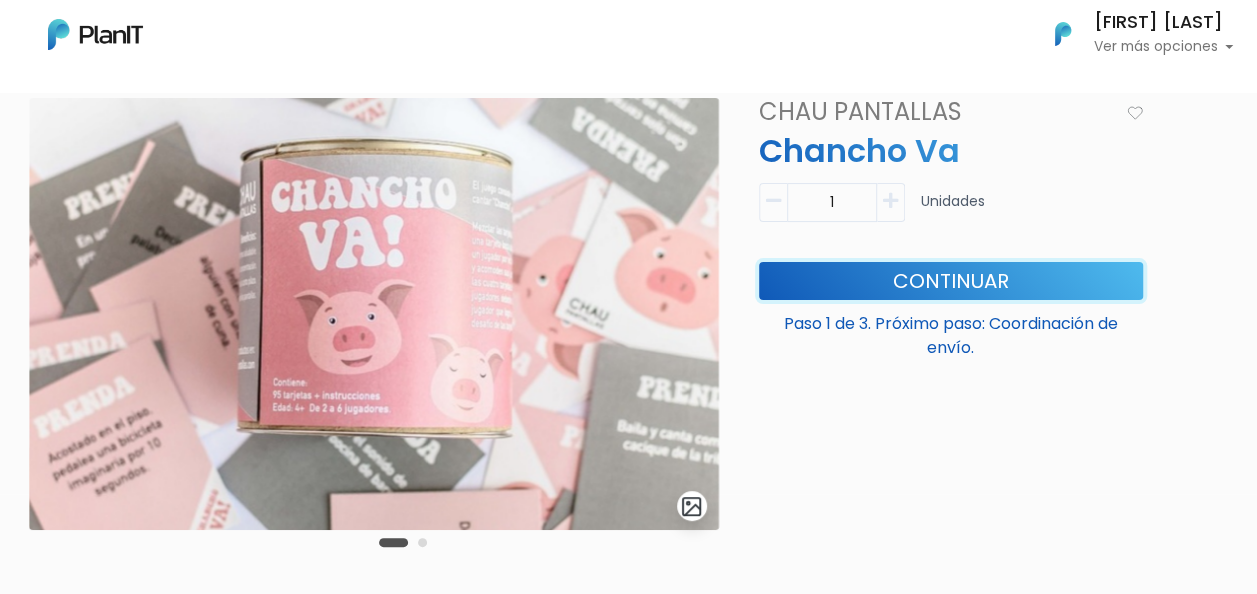 click on "Continuar" at bounding box center (951, 281) 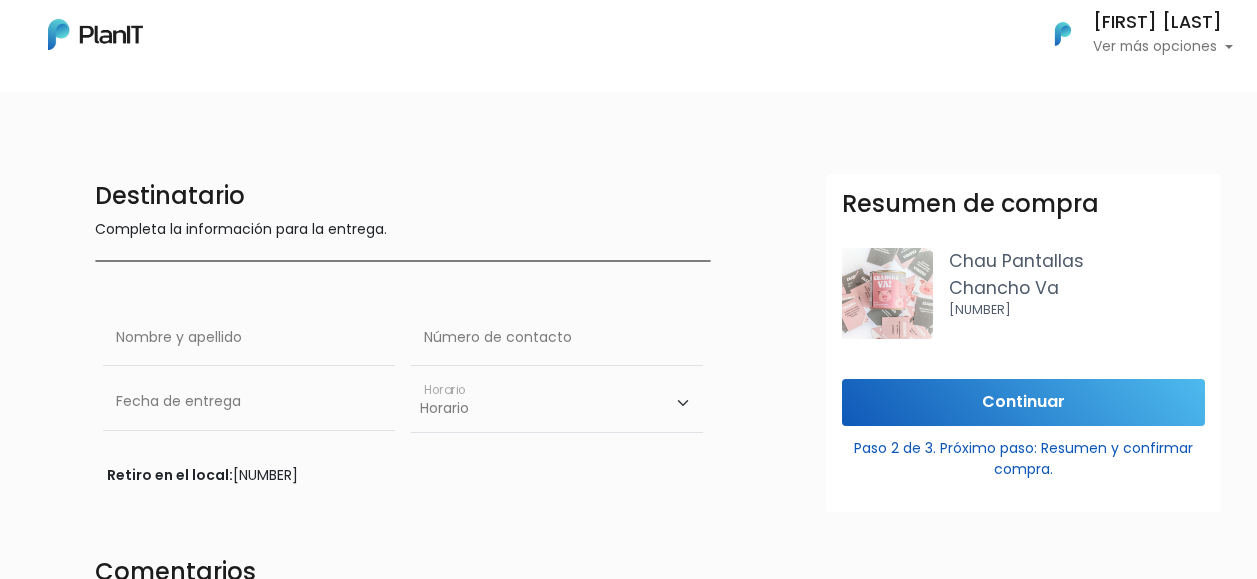 scroll, scrollTop: 0, scrollLeft: 0, axis: both 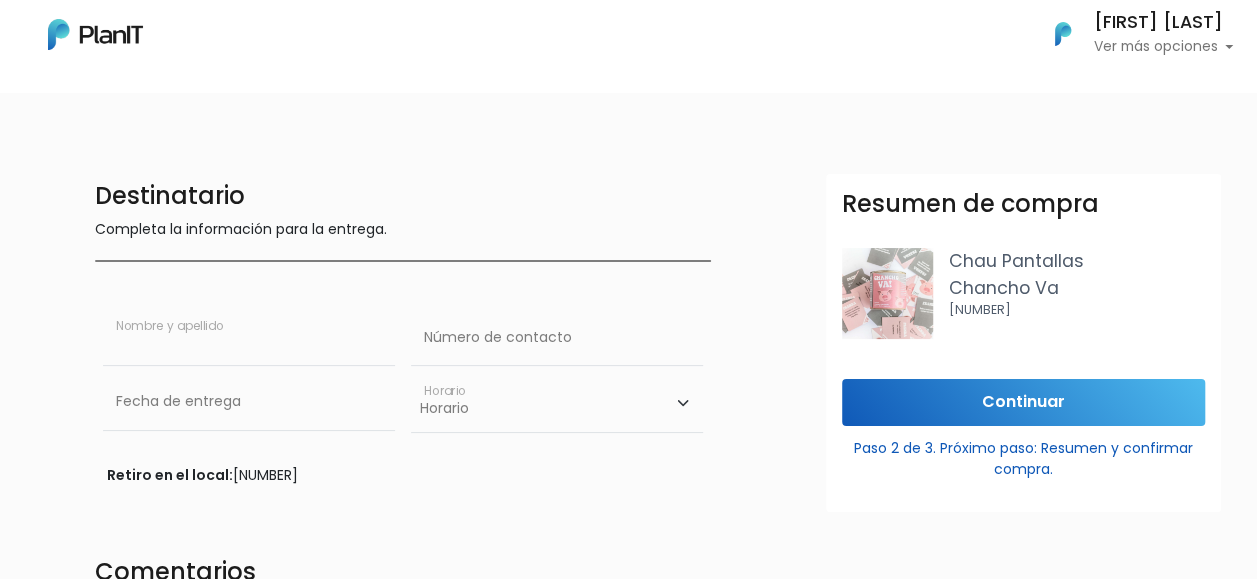 click at bounding box center (249, 338) 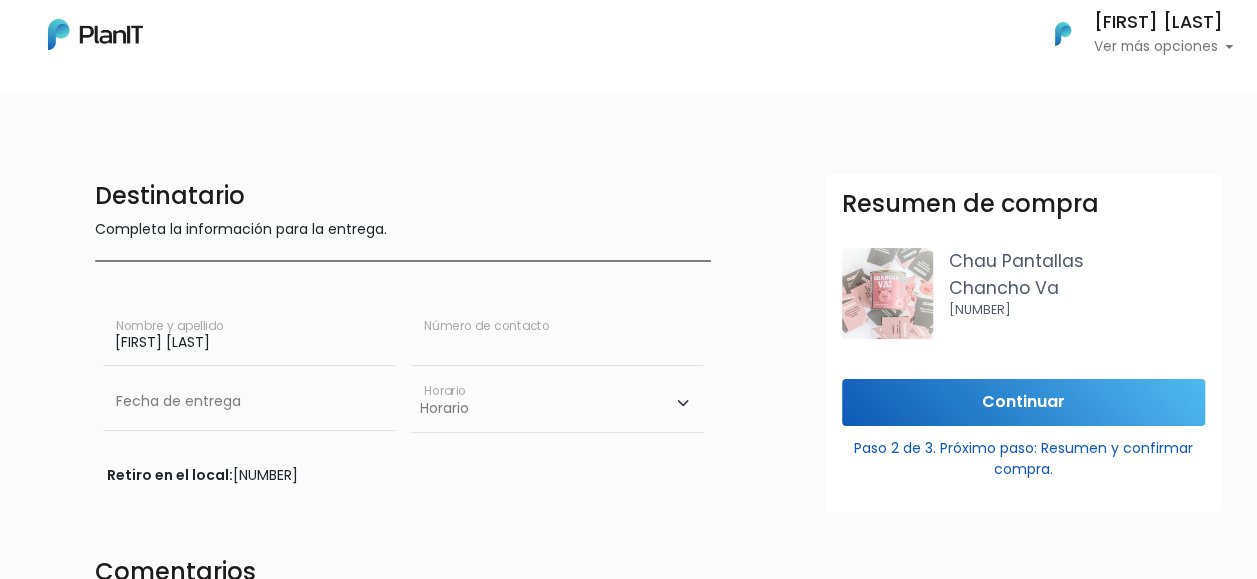 click at bounding box center [557, 338] 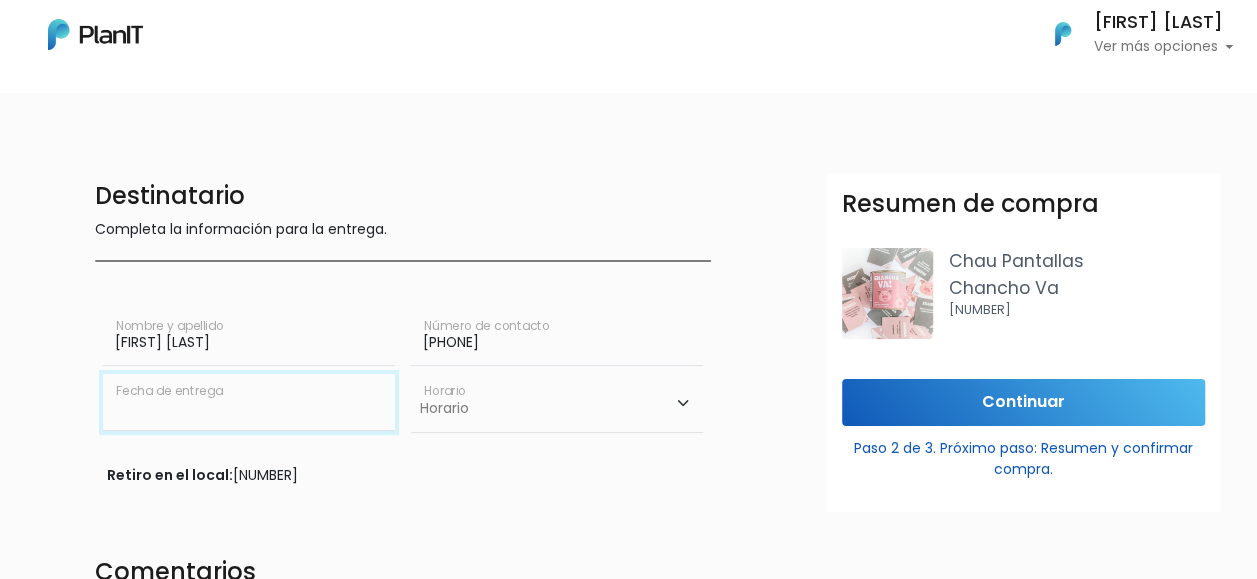 click at bounding box center (249, 402) 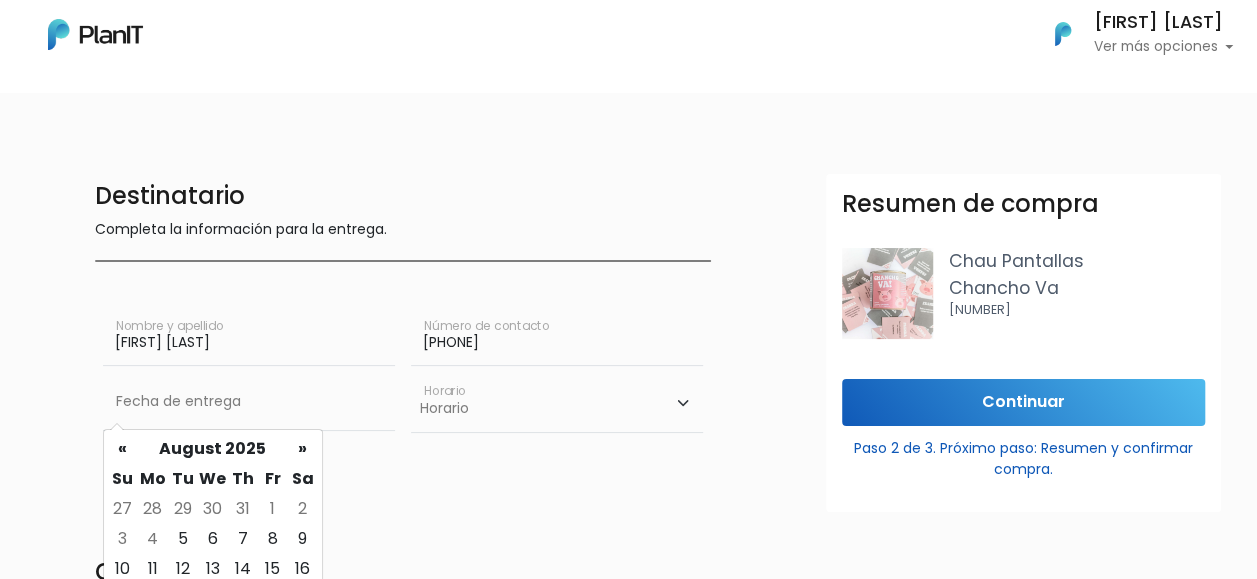 click on "10" at bounding box center [123, 569] 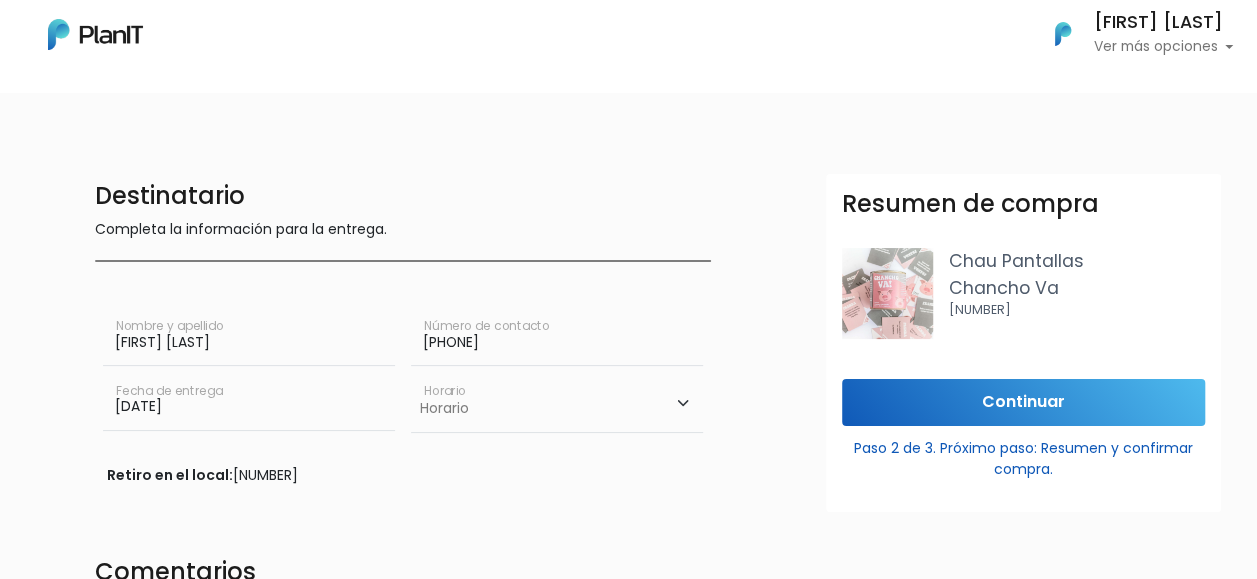 click on "Horario 10:00 - 12:00
14:00 - 16:00
16:00 - 18:00" at bounding box center [557, 403] 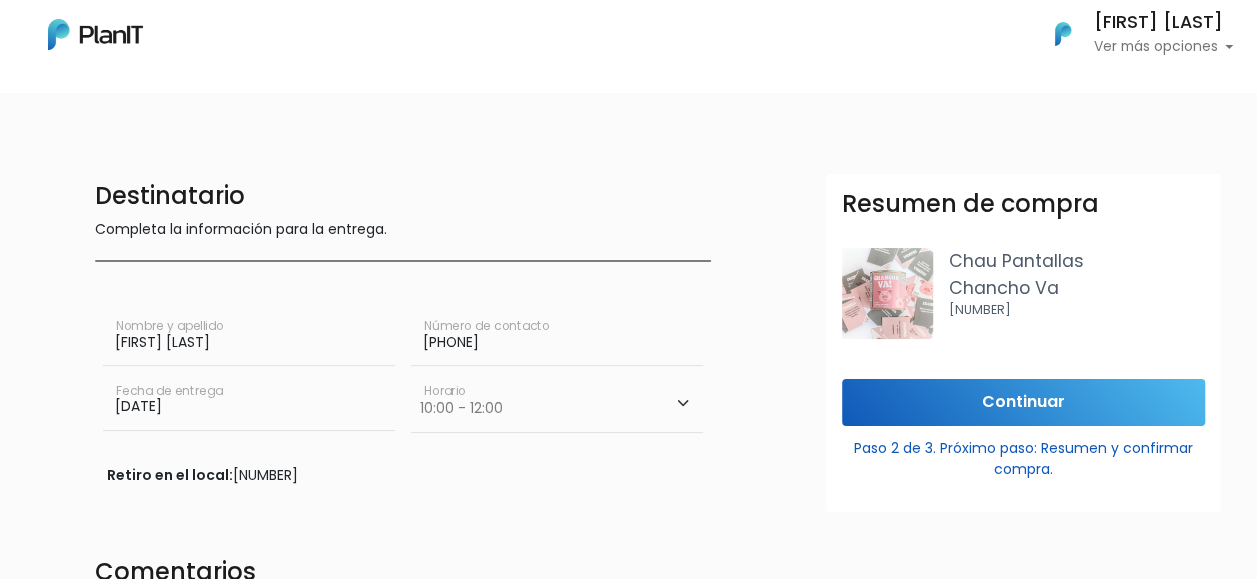 click on "Horario 10:00 - 12:00
14:00 - 16:00
16:00 - 18:00" at bounding box center [557, 403] 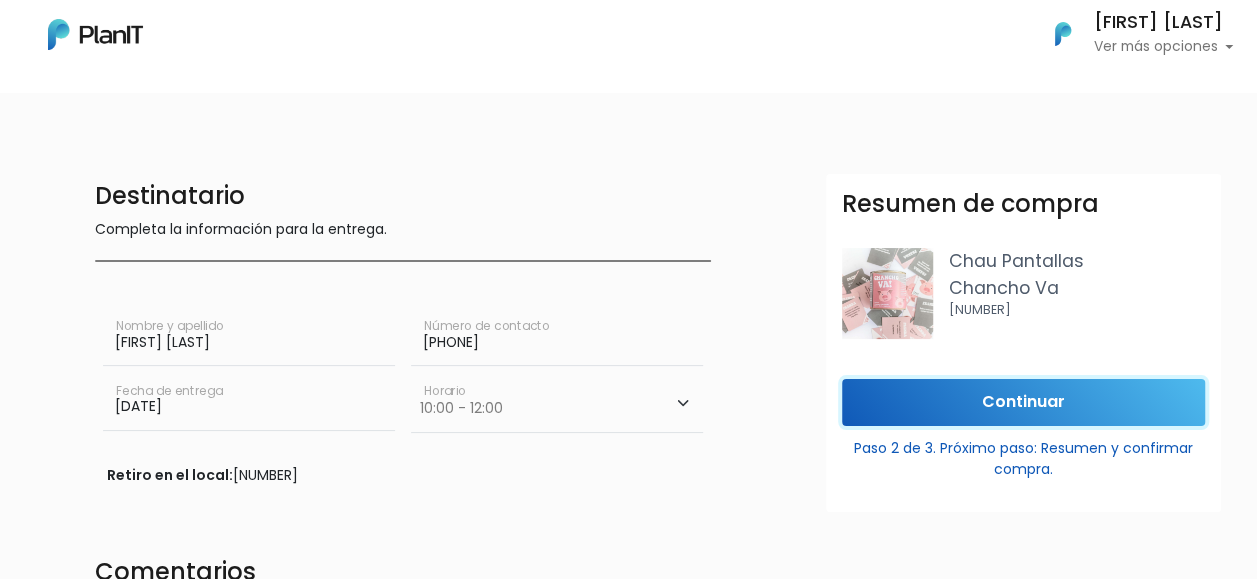 click on "Continuar" at bounding box center (1023, 402) 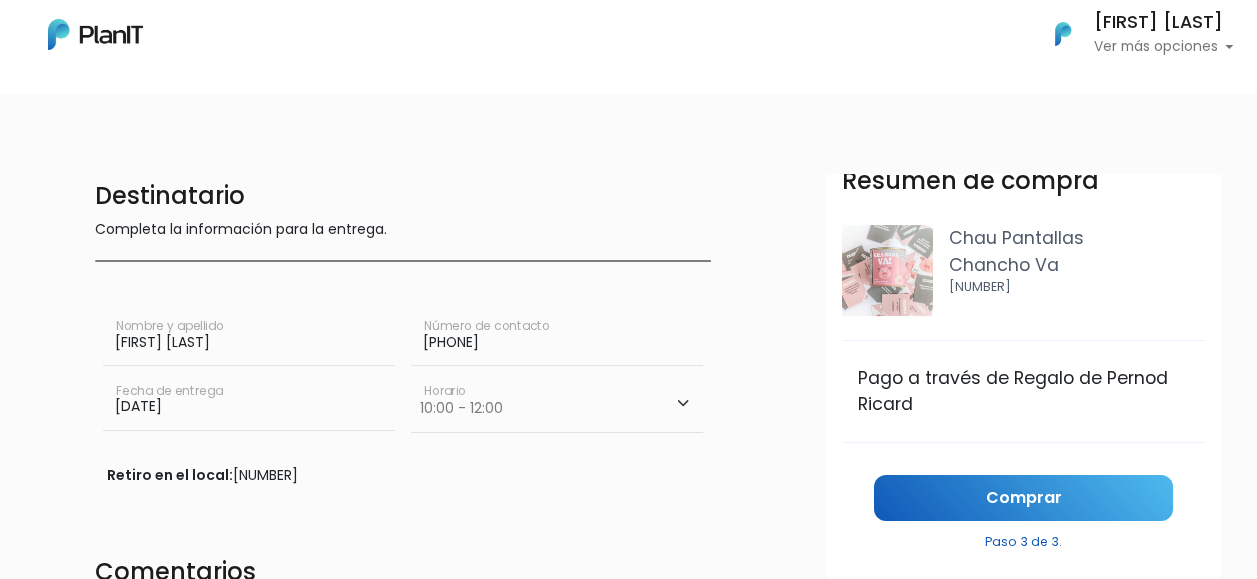 scroll, scrollTop: 42, scrollLeft: 0, axis: vertical 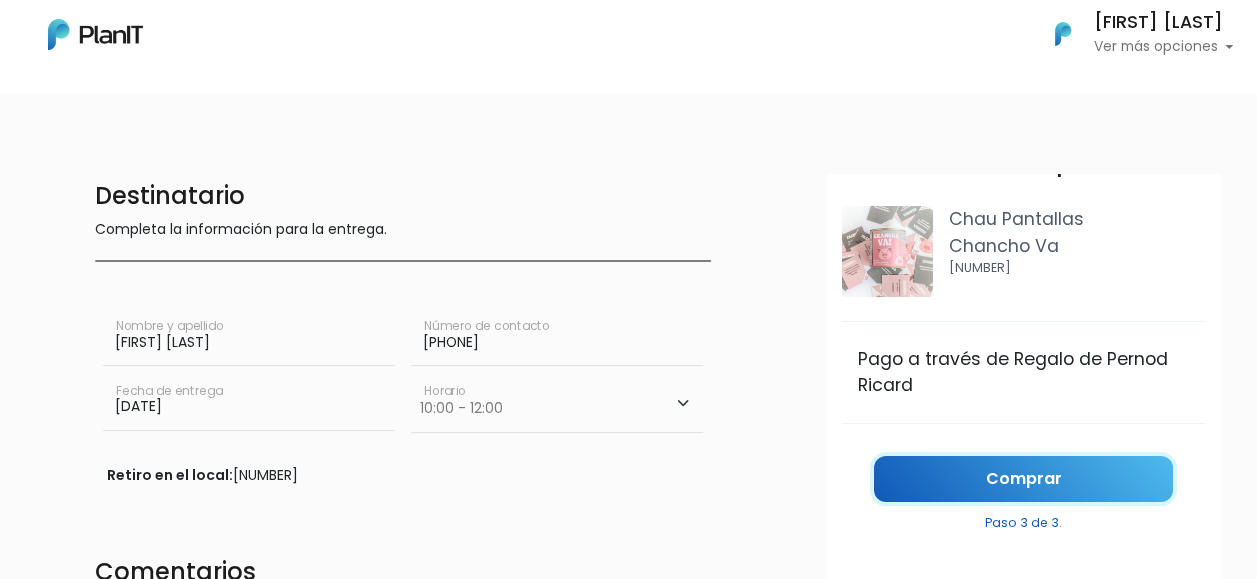 click on "Comprar" at bounding box center [1023, 479] 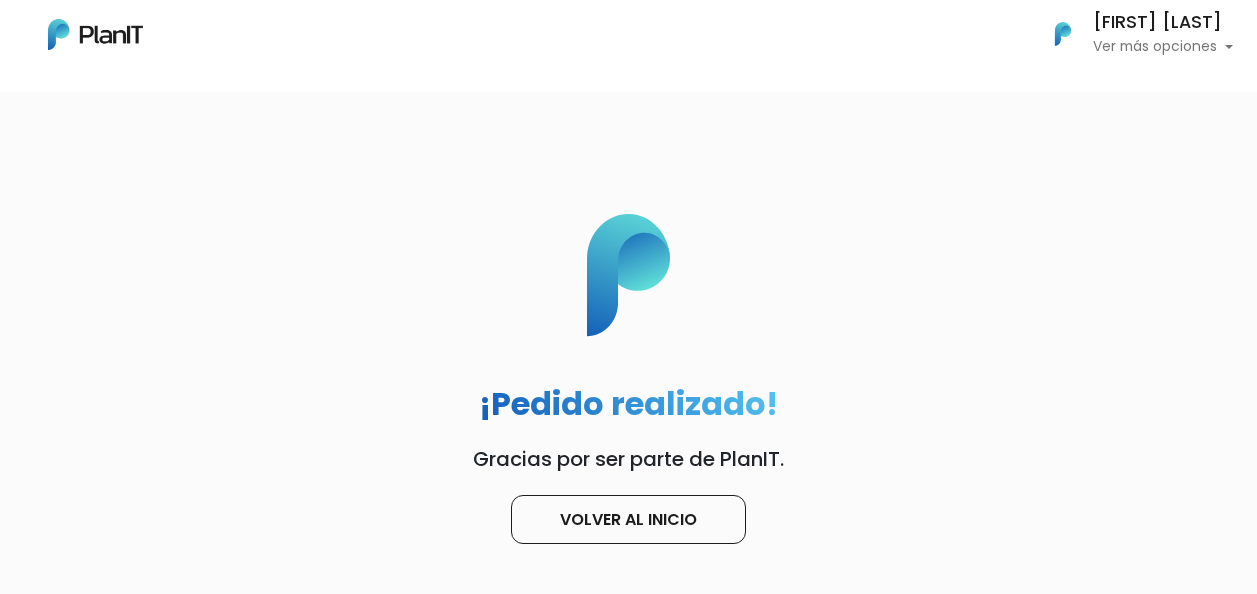 scroll, scrollTop: 0, scrollLeft: 0, axis: both 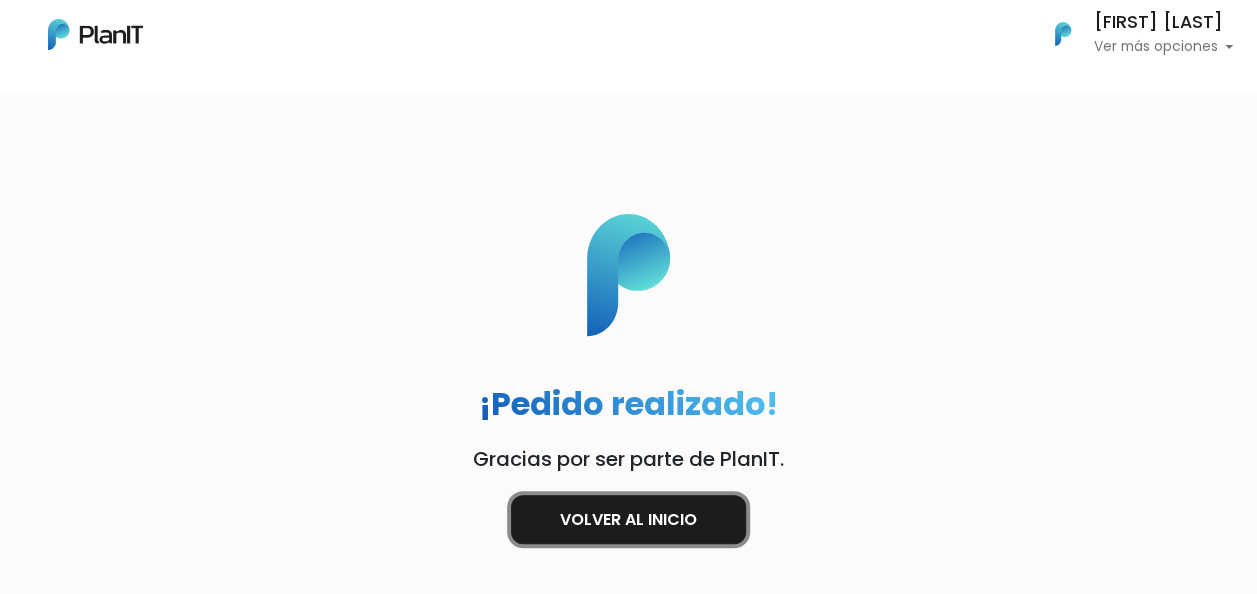 click on "Volver al inicio" at bounding box center [628, 519] 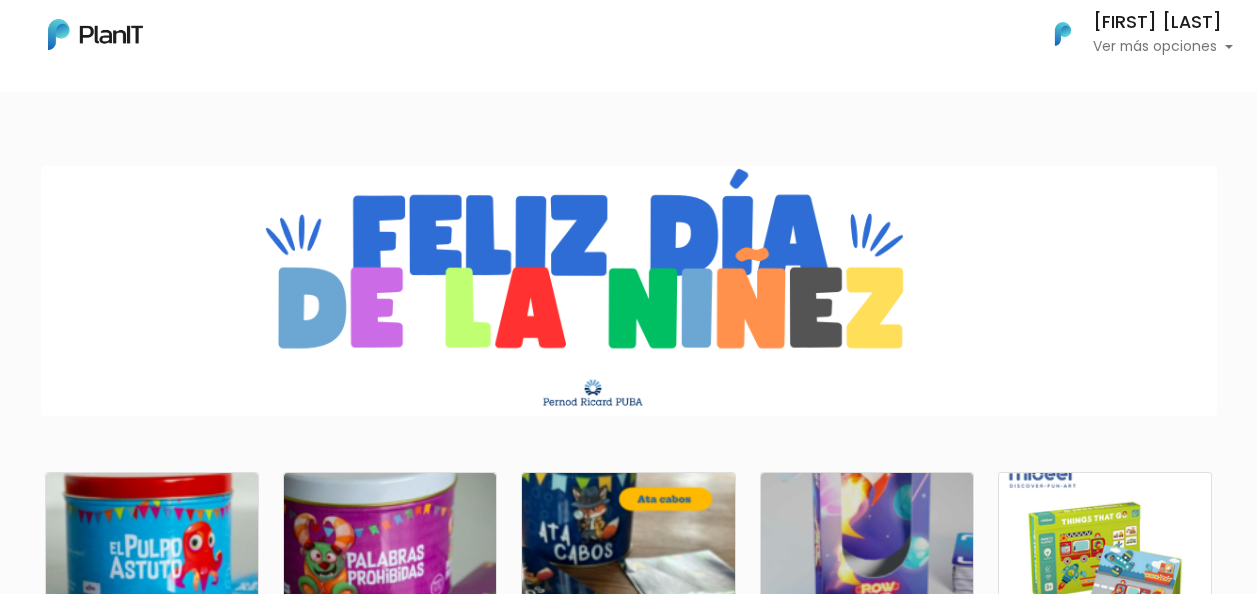scroll, scrollTop: 0, scrollLeft: 0, axis: both 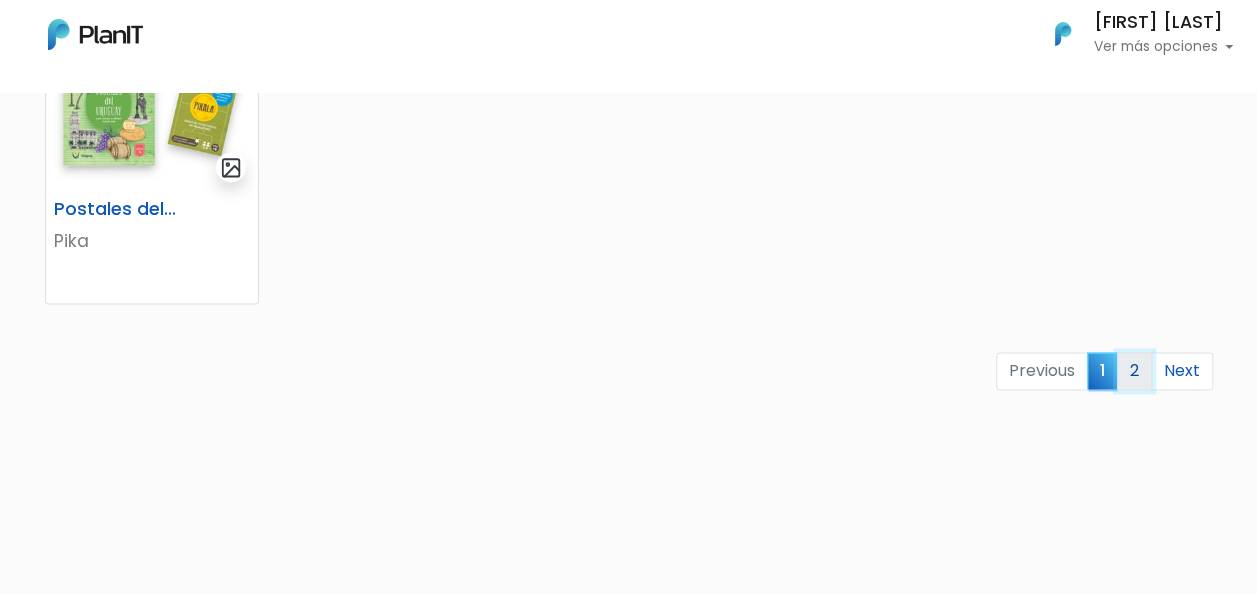 click on "2" at bounding box center (1134, 371) 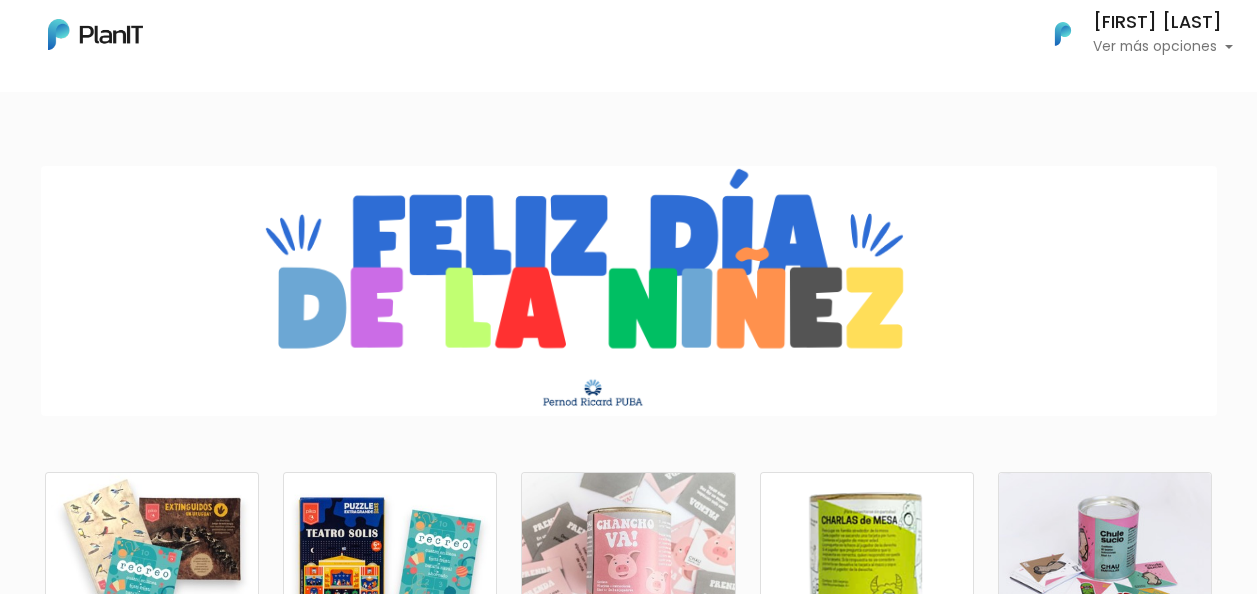 scroll, scrollTop: 0, scrollLeft: 0, axis: both 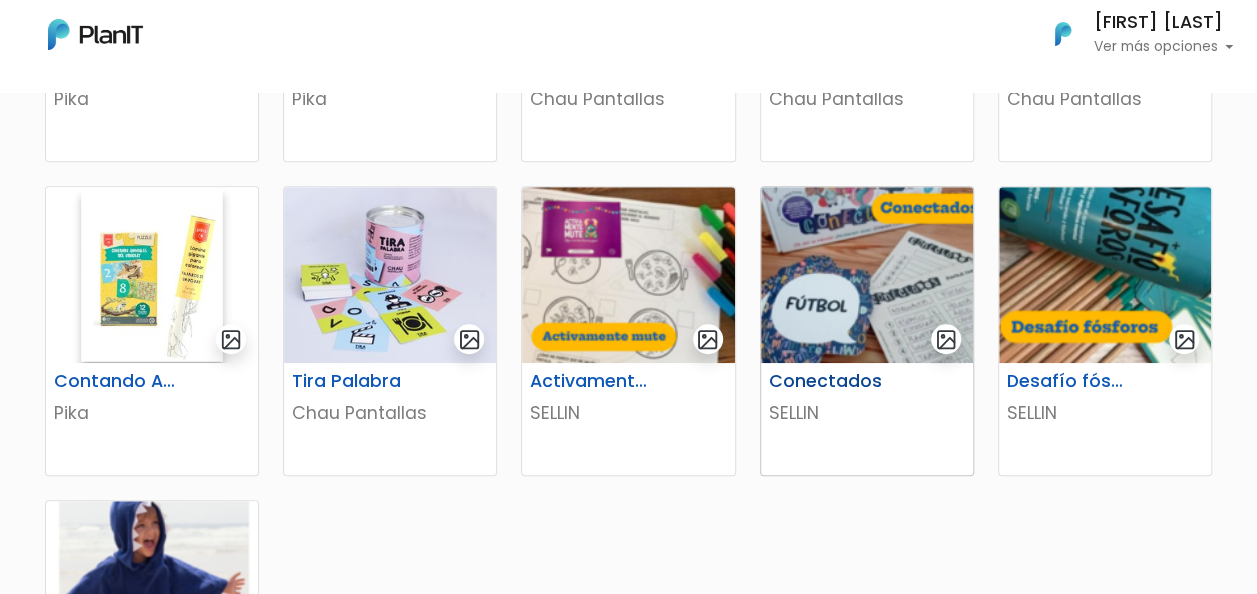 click at bounding box center [867, 275] 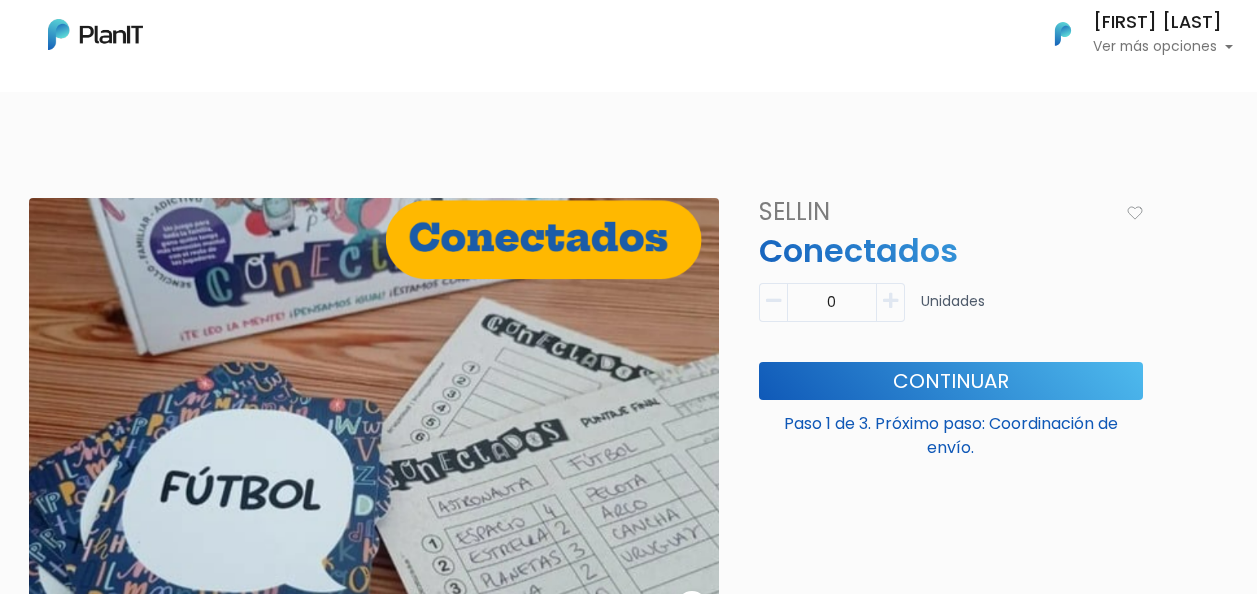 scroll, scrollTop: 0, scrollLeft: 0, axis: both 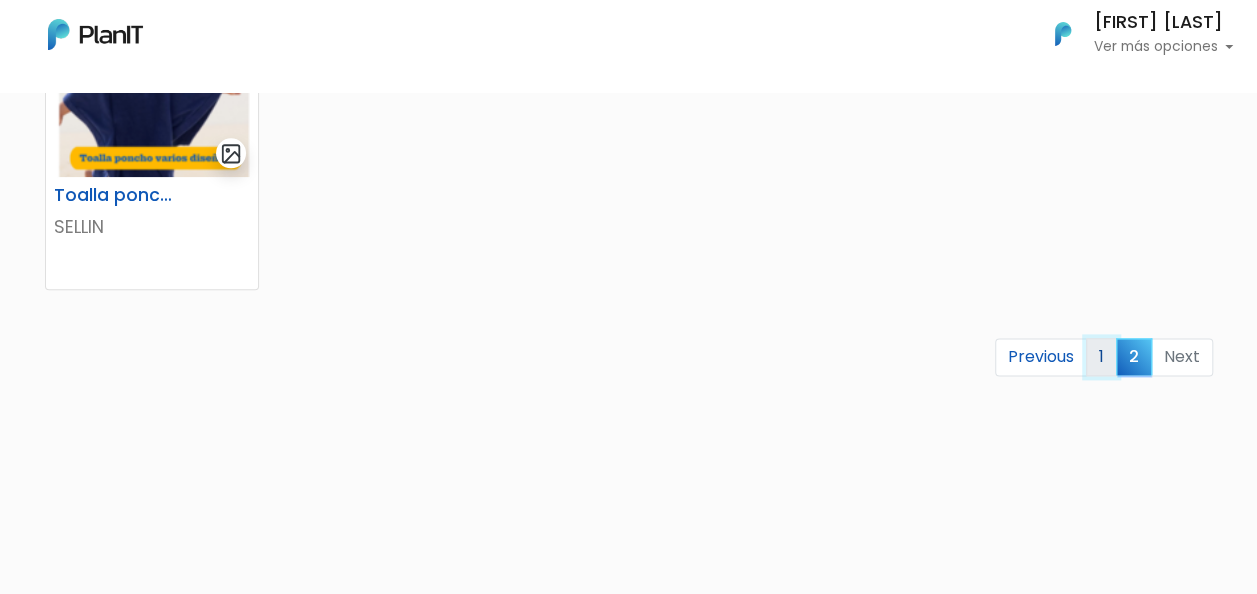 click on "1" at bounding box center (1101, 357) 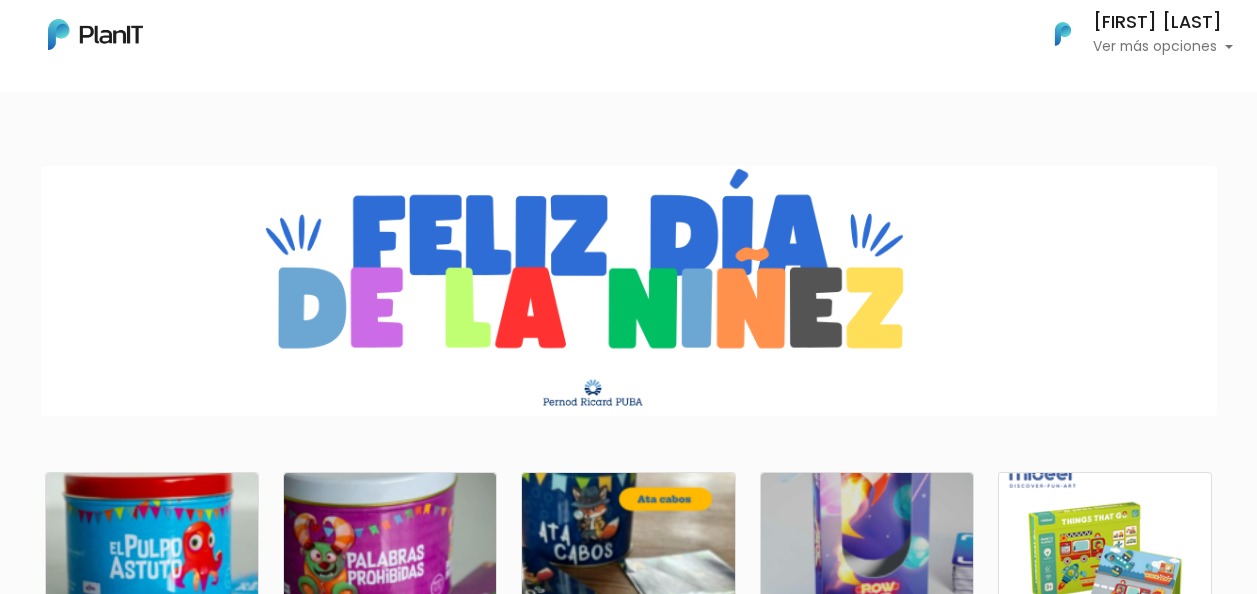 scroll, scrollTop: 0, scrollLeft: 0, axis: both 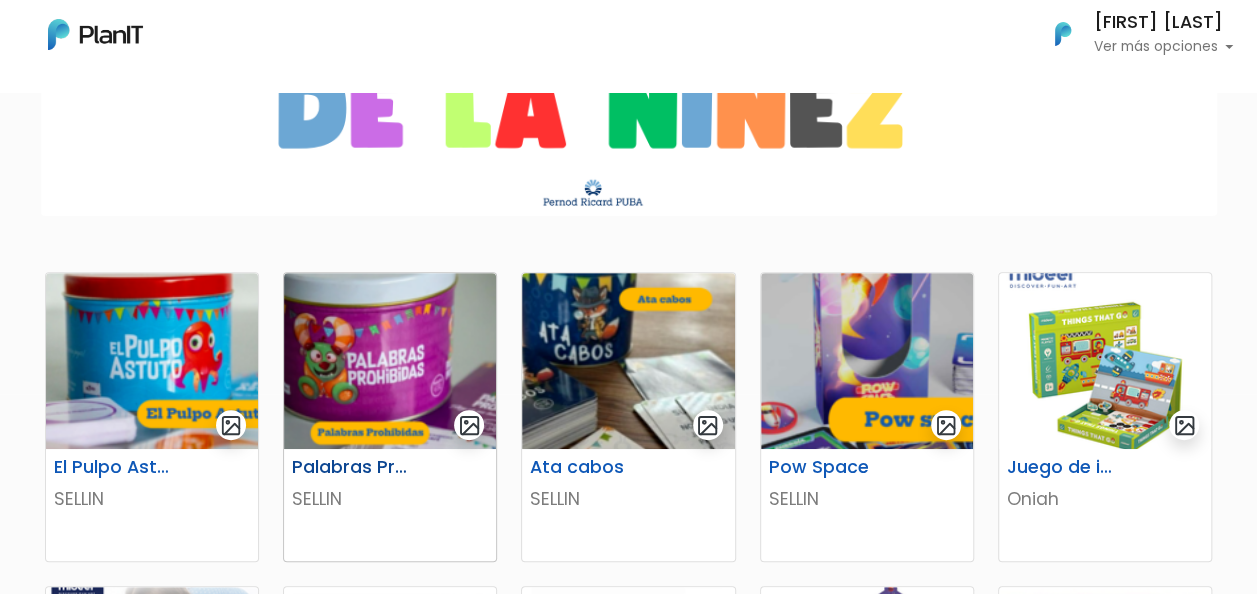 click at bounding box center [390, 361] 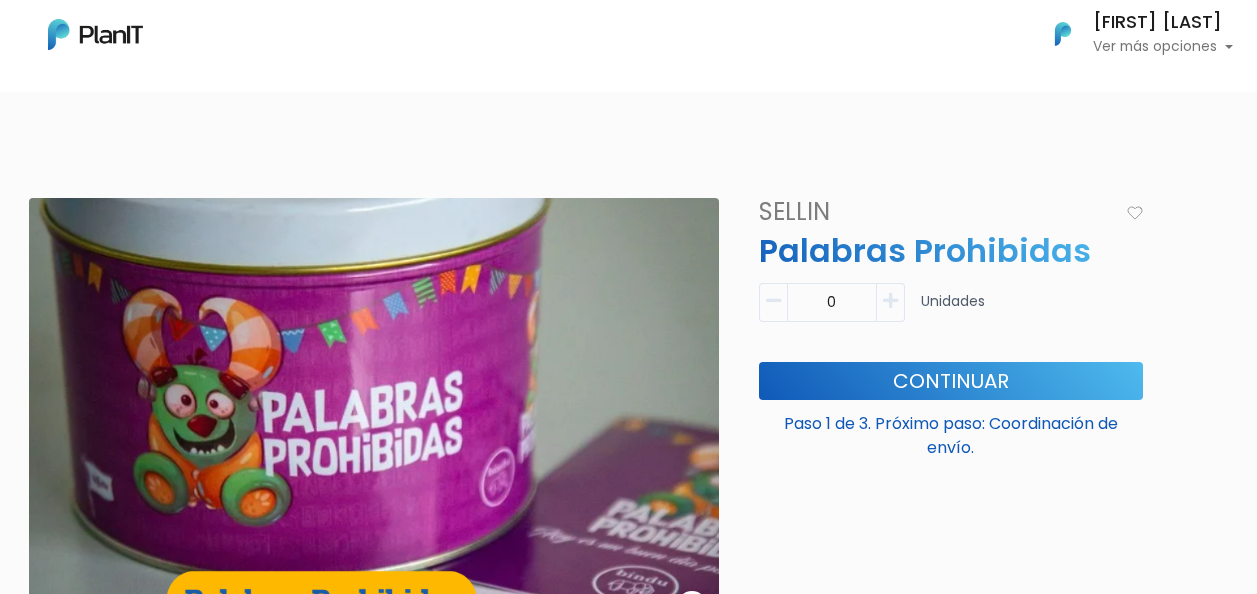 scroll, scrollTop: 0, scrollLeft: 0, axis: both 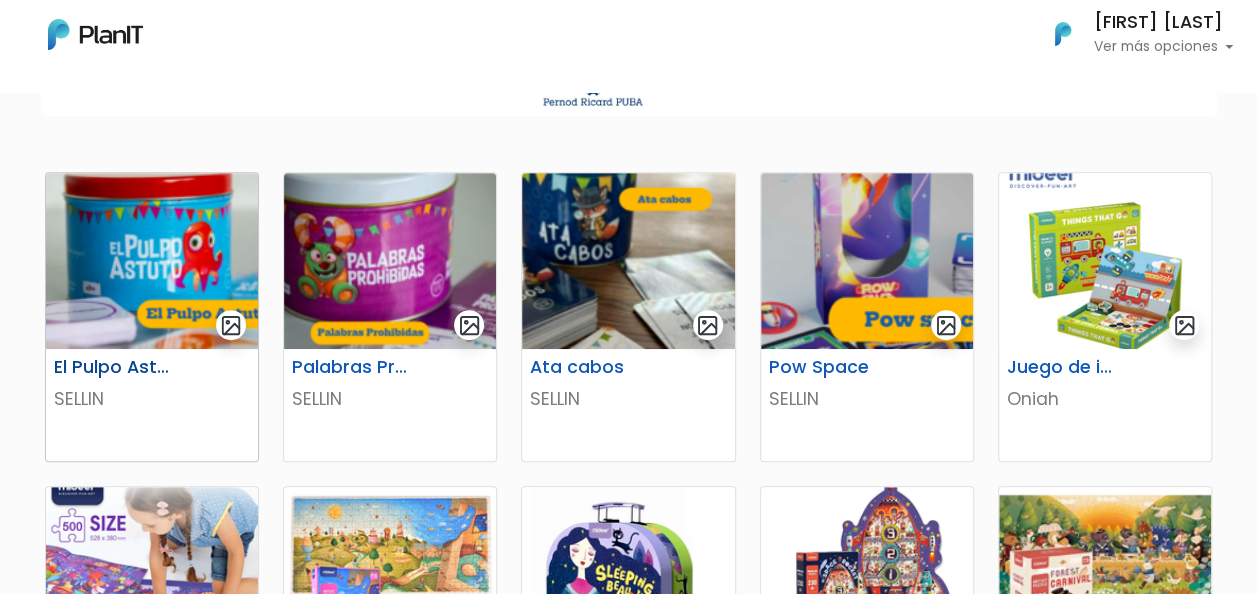 click at bounding box center [152, 261] 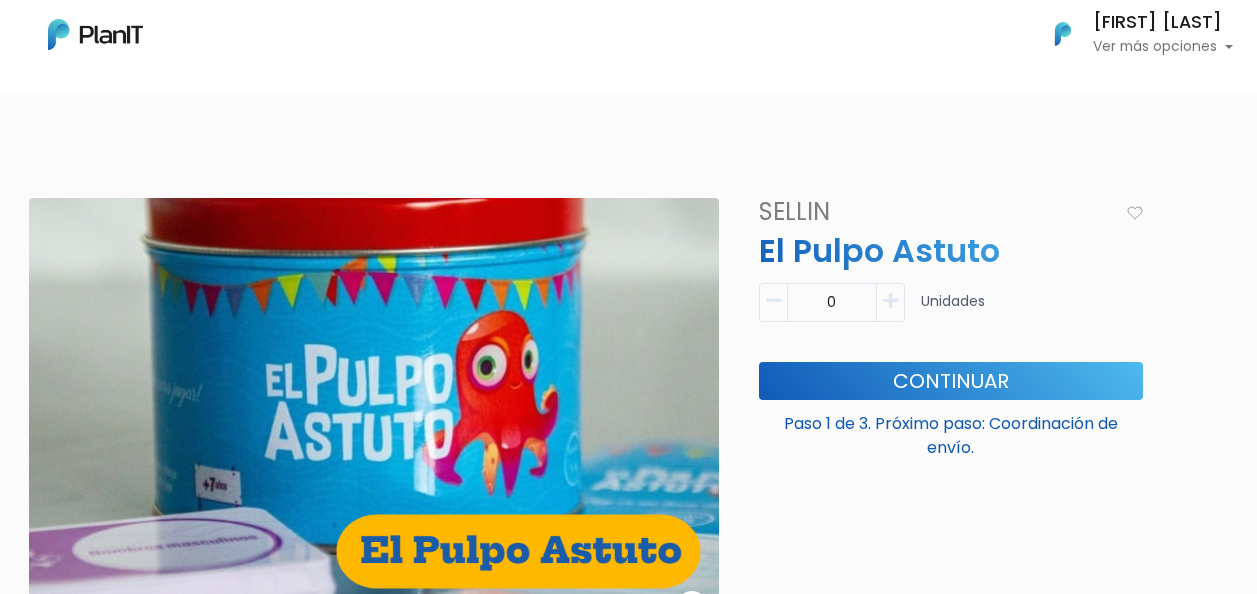 scroll, scrollTop: 0, scrollLeft: 0, axis: both 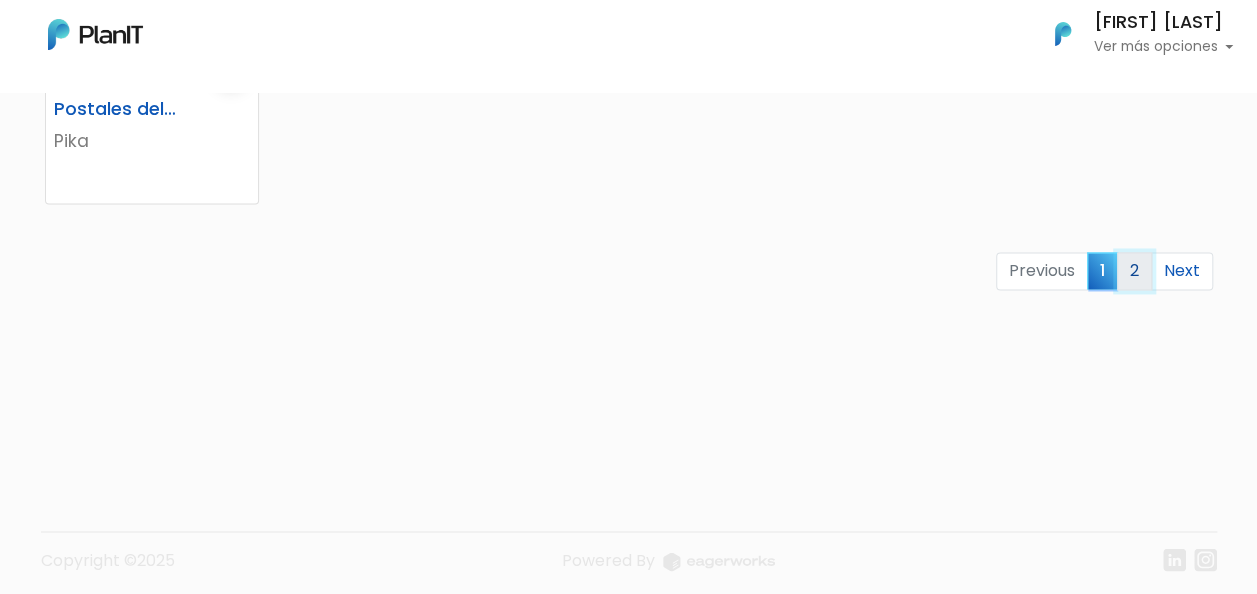 click on "2" at bounding box center [1134, 271] 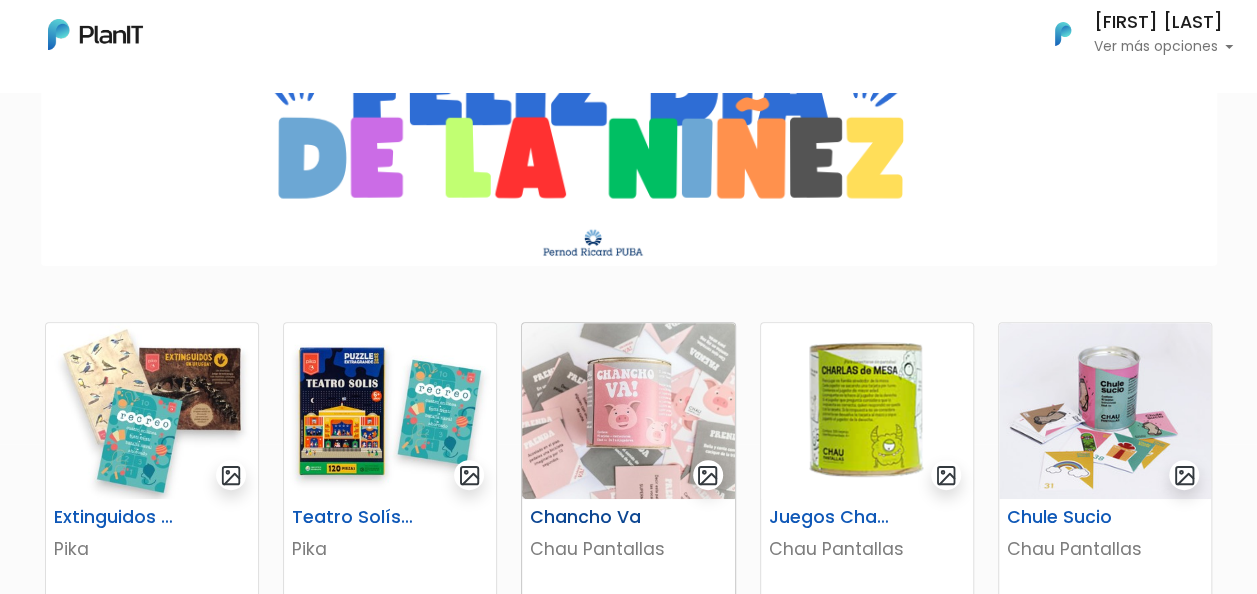 scroll, scrollTop: 300, scrollLeft: 0, axis: vertical 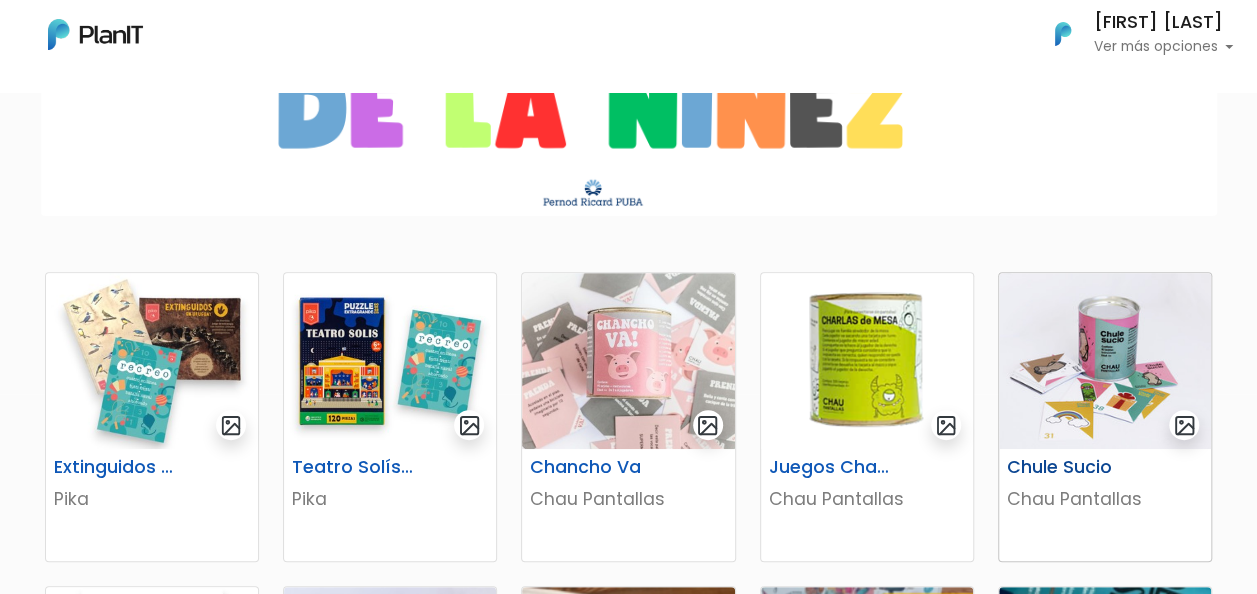 click at bounding box center (1105, 361) 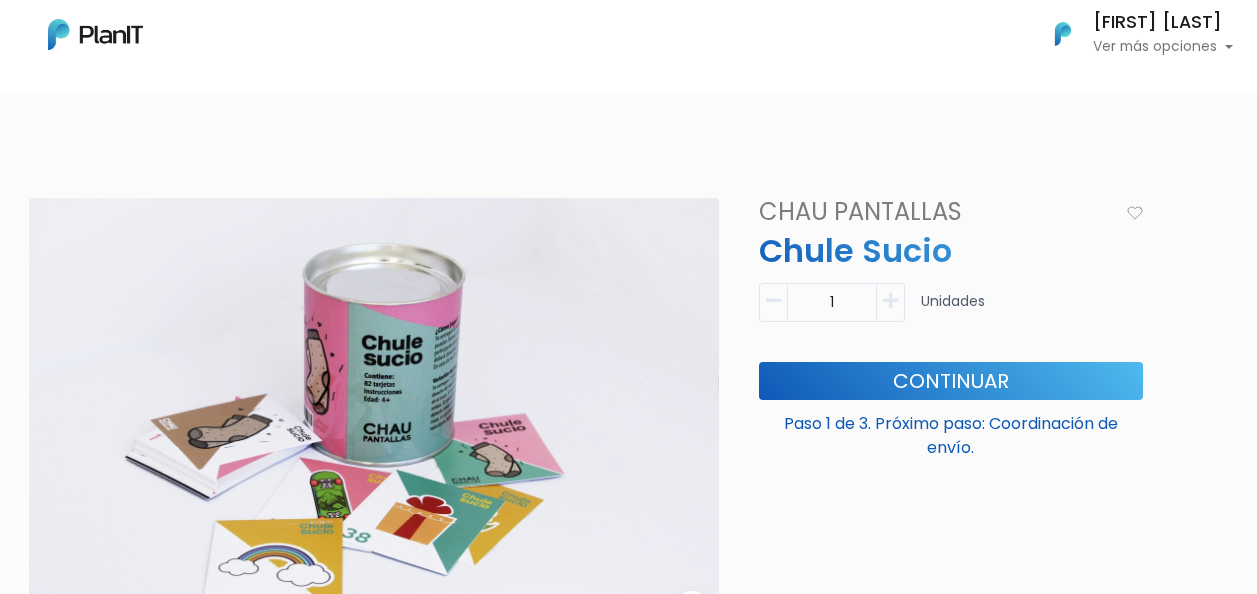 scroll, scrollTop: 0, scrollLeft: 0, axis: both 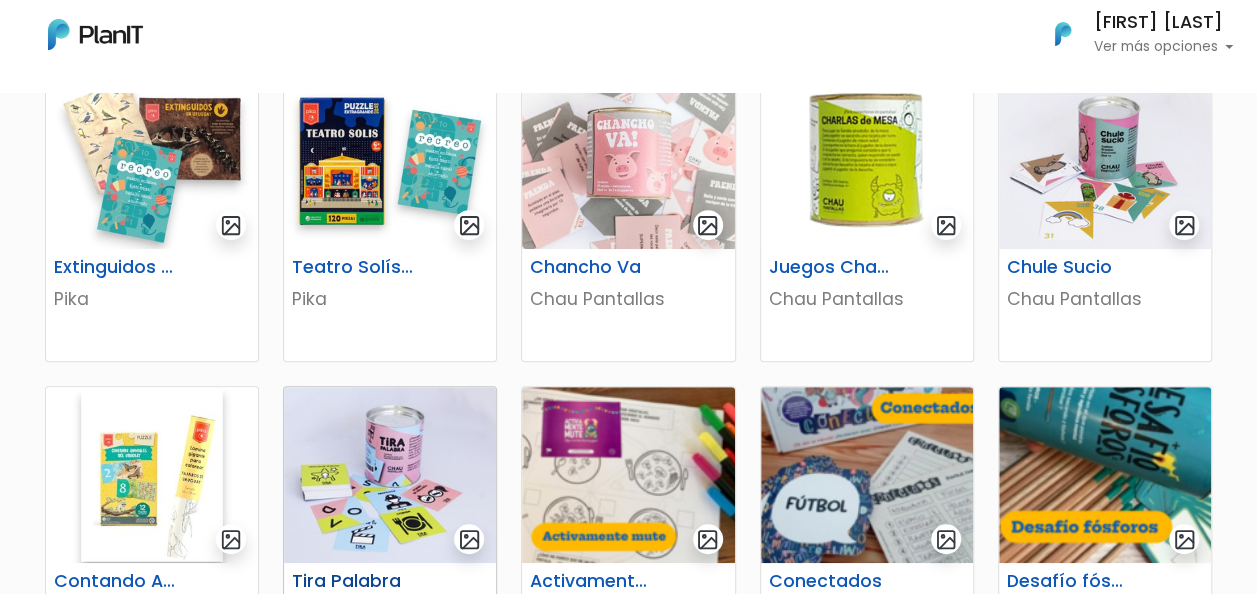 click at bounding box center [390, 475] 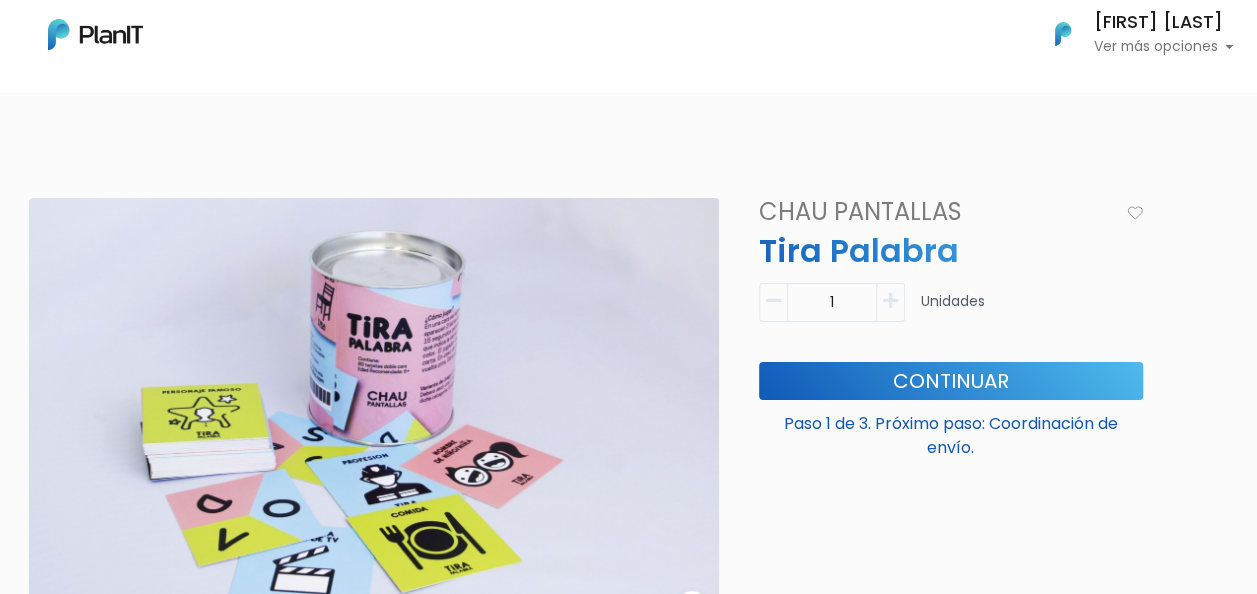 scroll, scrollTop: 86, scrollLeft: 0, axis: vertical 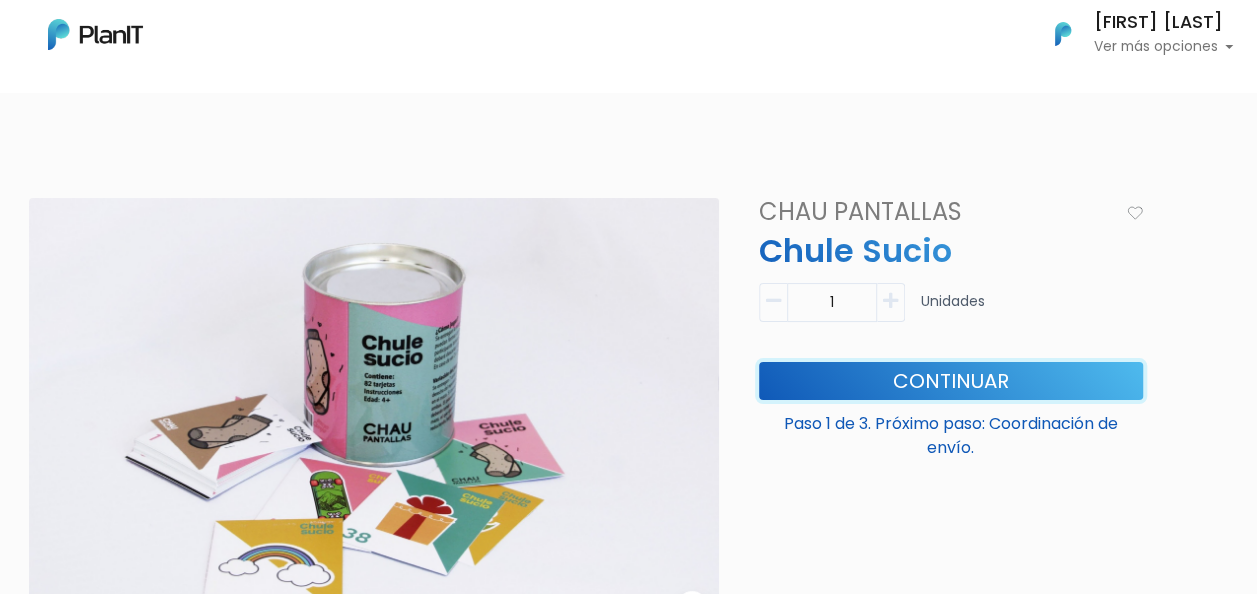 click on "Continuar" at bounding box center [951, 381] 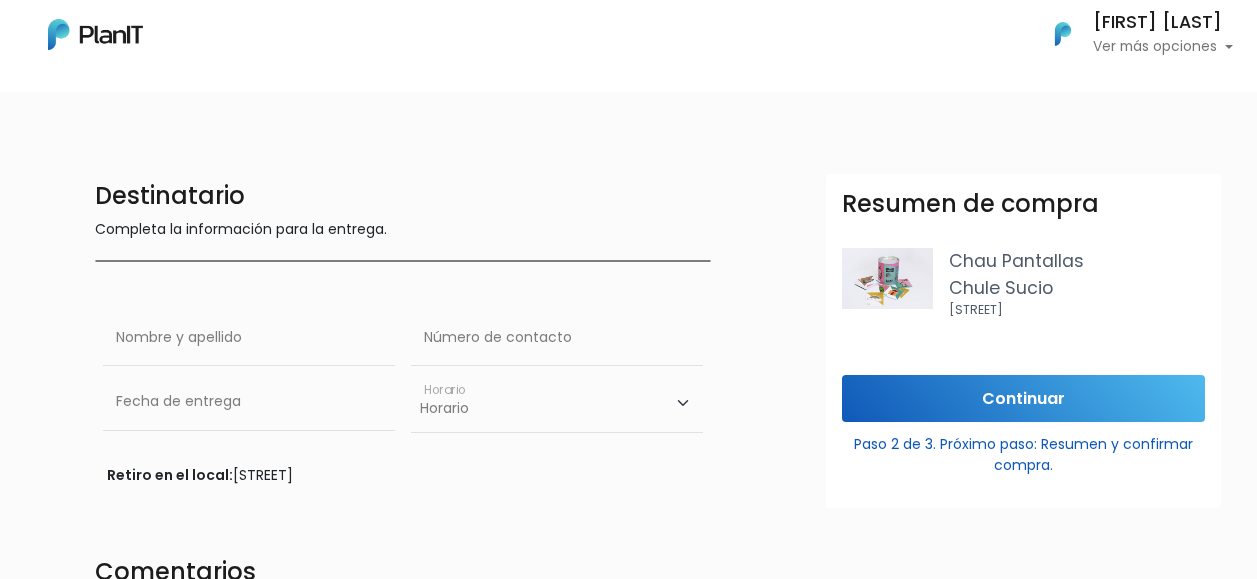 scroll, scrollTop: 0, scrollLeft: 0, axis: both 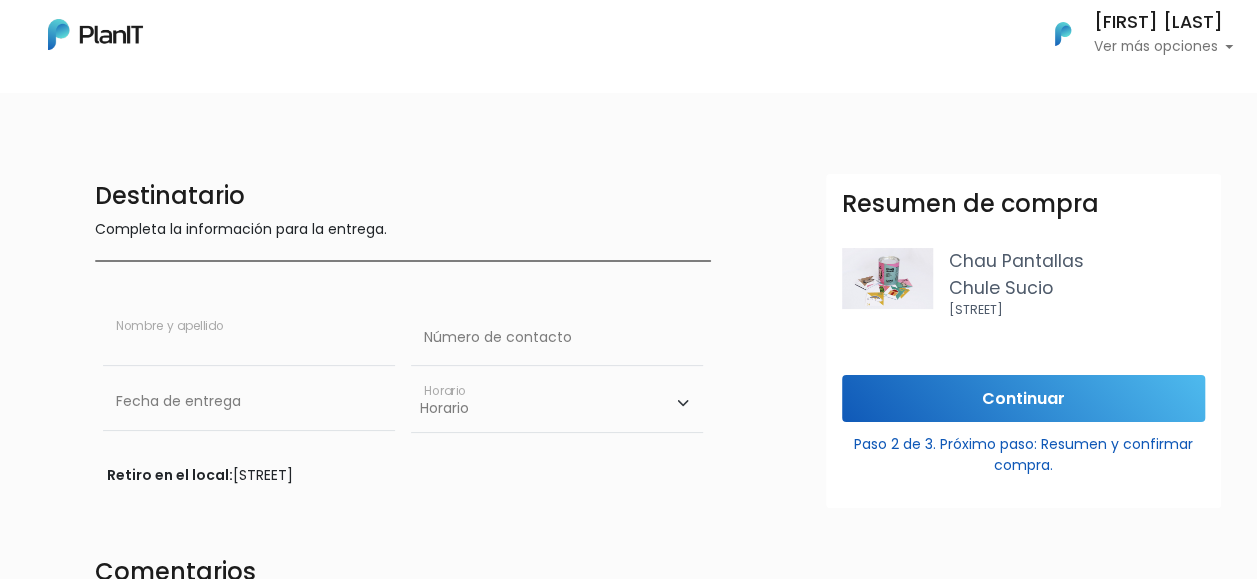 click at bounding box center (249, 338) 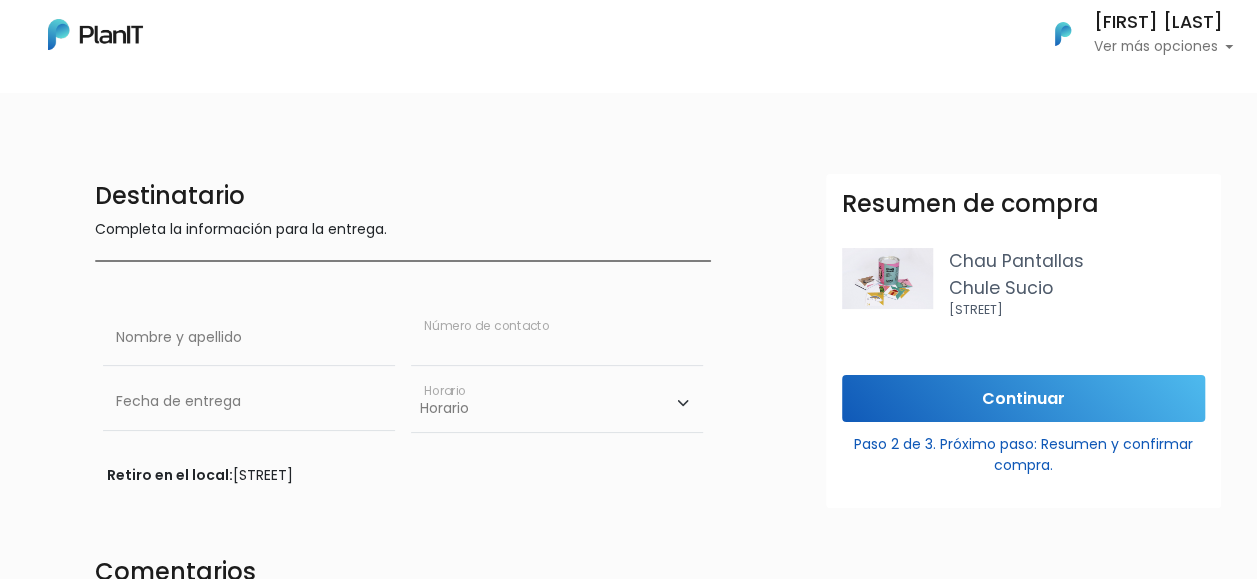 click at bounding box center (557, 338) 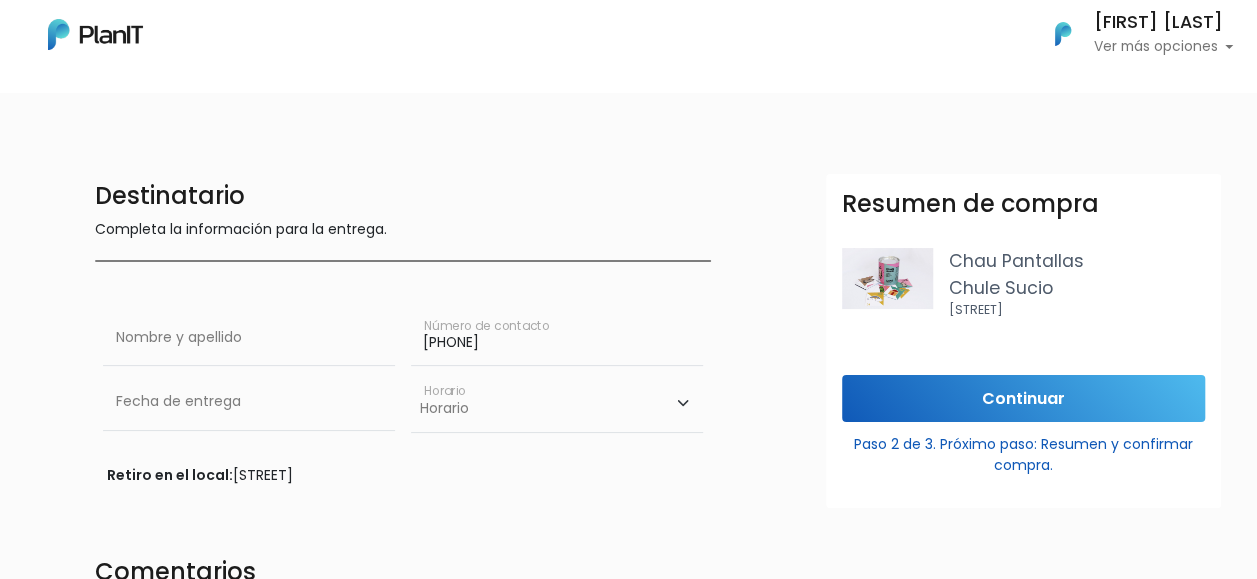 click on "097759270" at bounding box center [557, 338] 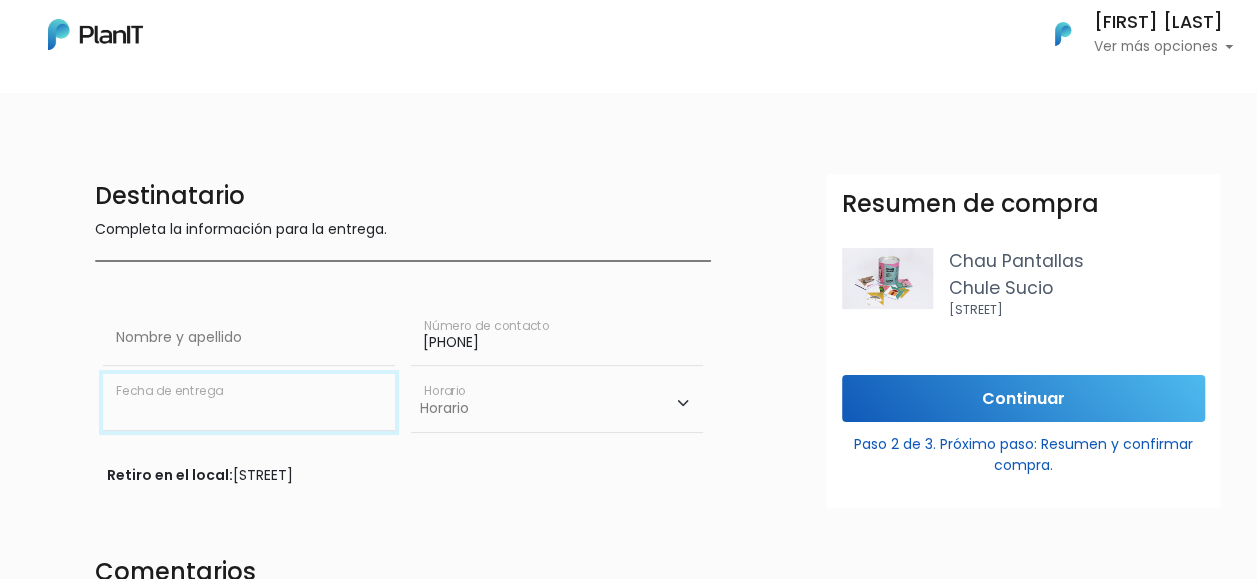 click at bounding box center [249, 402] 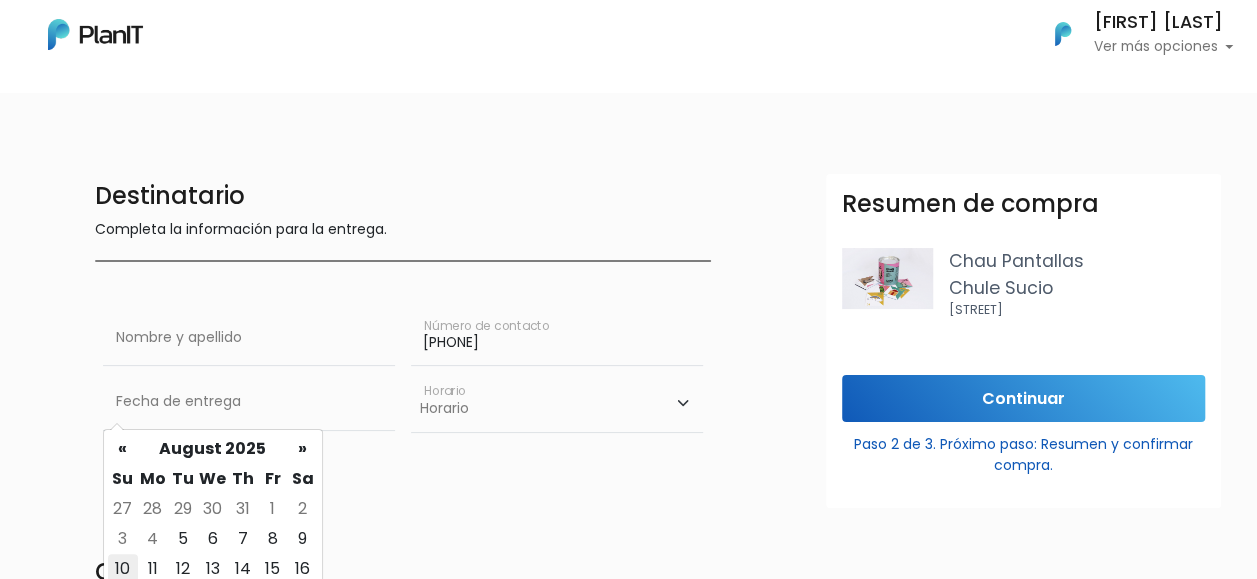 click on "10" at bounding box center (123, 569) 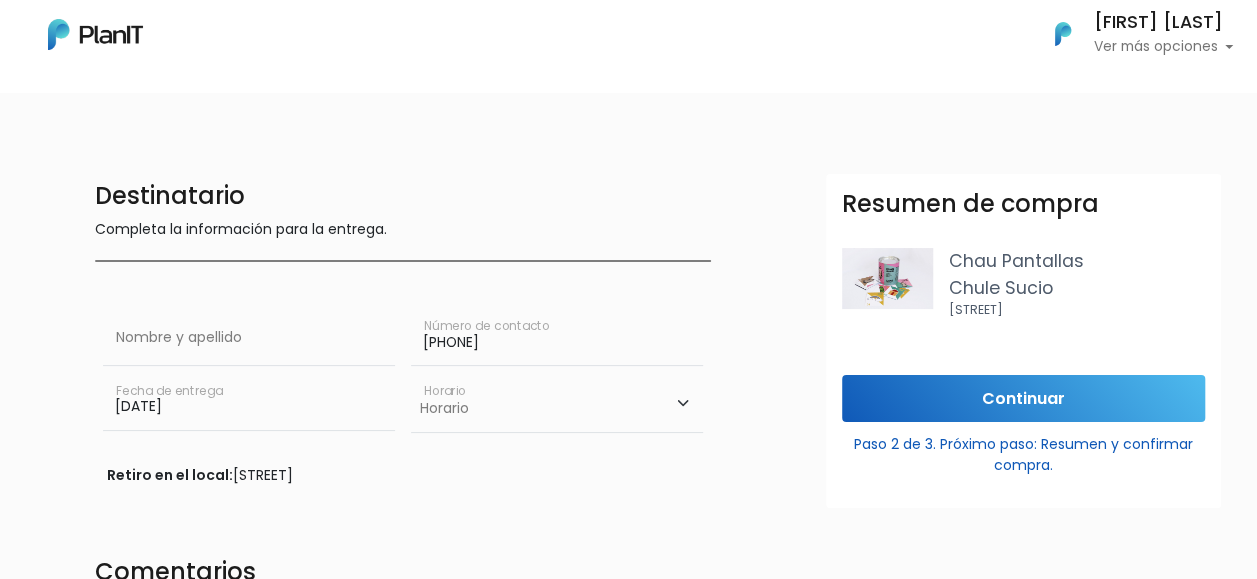 click on "Horario 10:00 - 12:00
14:00 - 16:00
16:00 - 18:00" at bounding box center (557, 403) 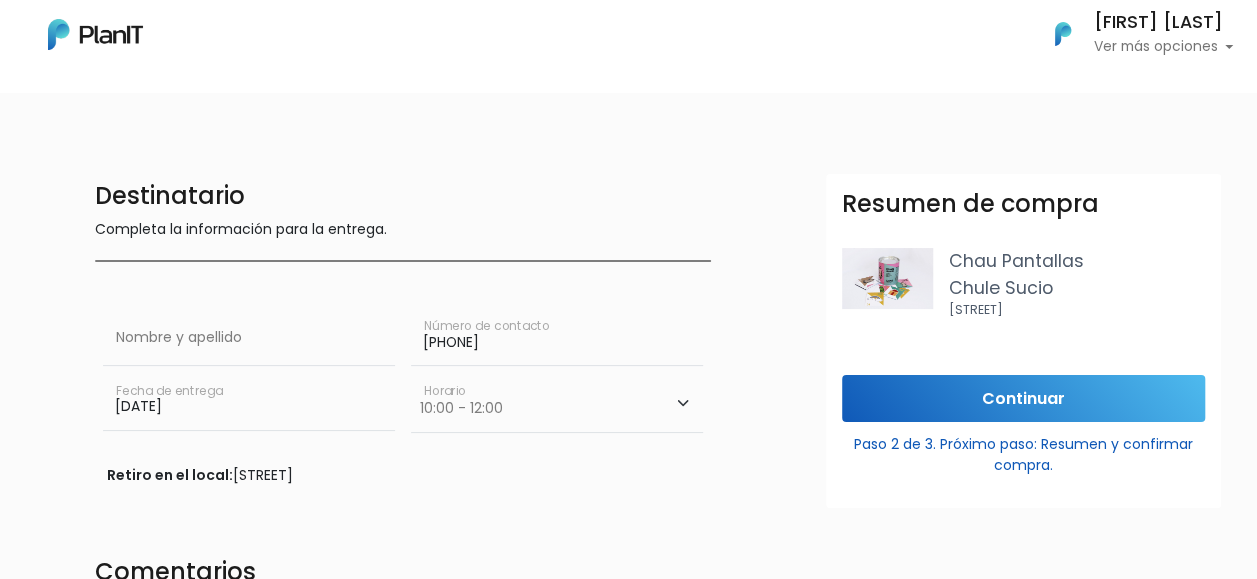 click on "Horario 10:00 - 12:00
14:00 - 16:00
16:00 - 18:00" at bounding box center [557, 403] 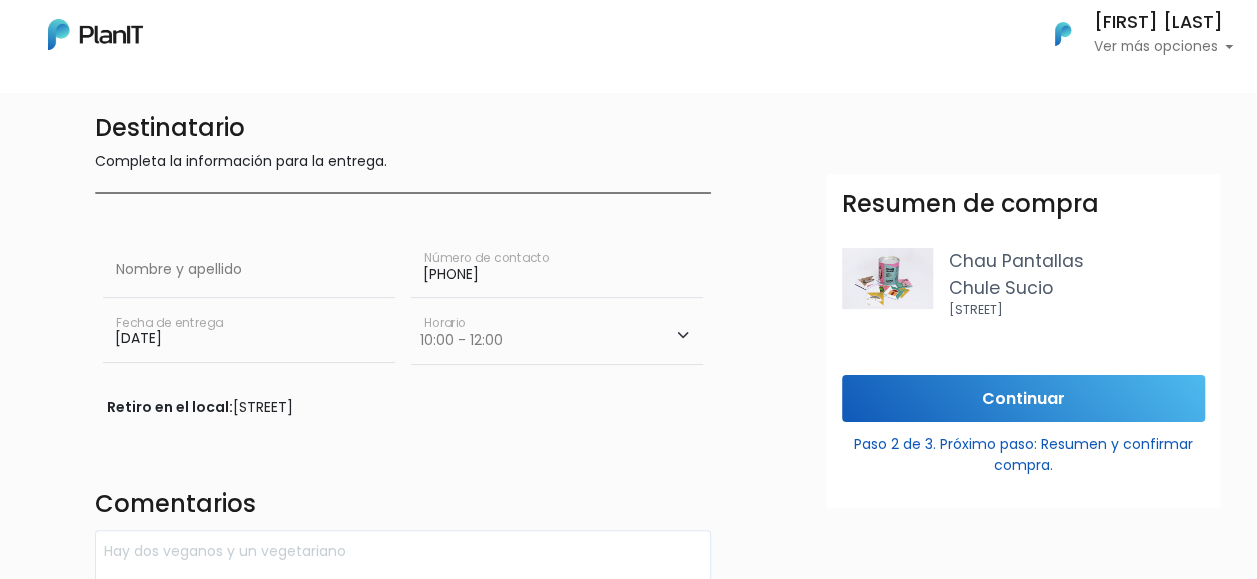 scroll, scrollTop: 100, scrollLeft: 0, axis: vertical 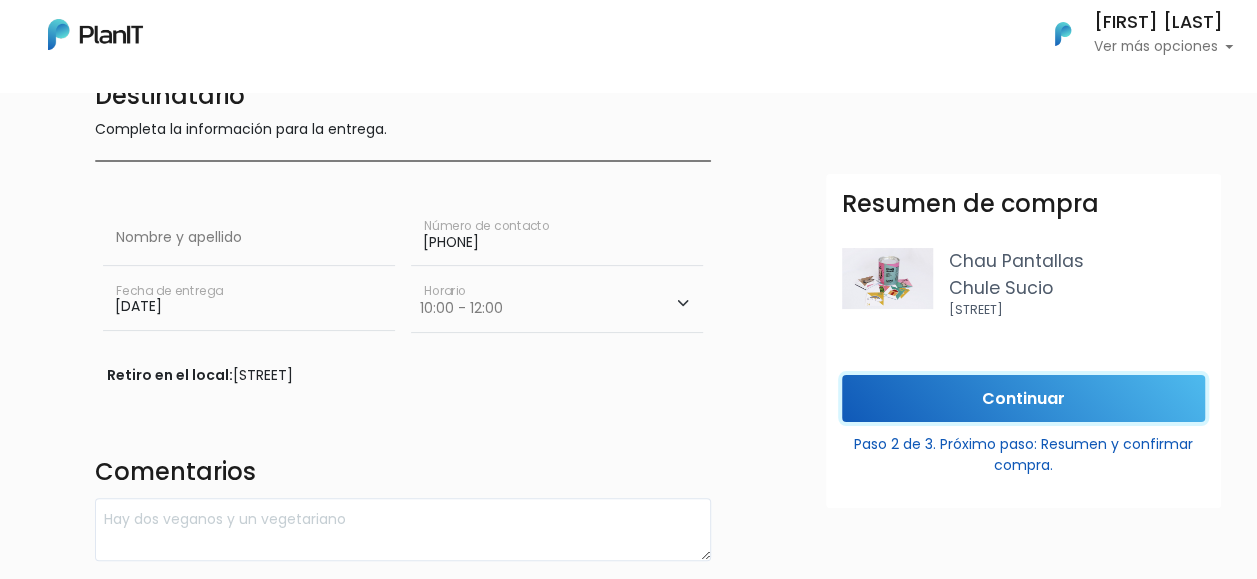 click on "Continuar" at bounding box center [1023, 398] 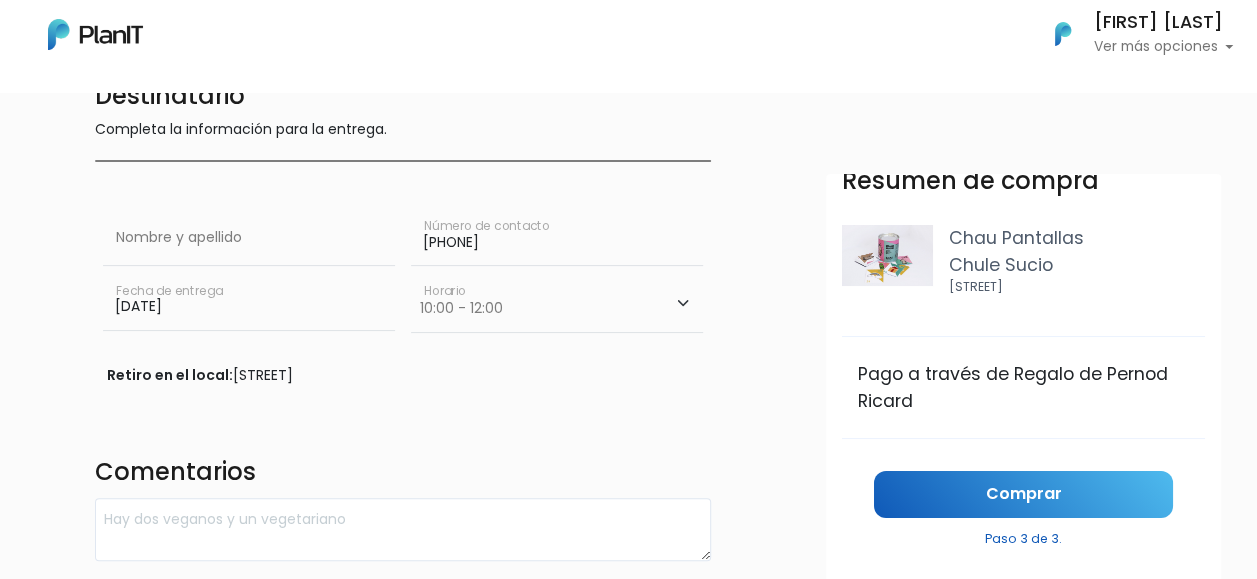 scroll, scrollTop: 42, scrollLeft: 0, axis: vertical 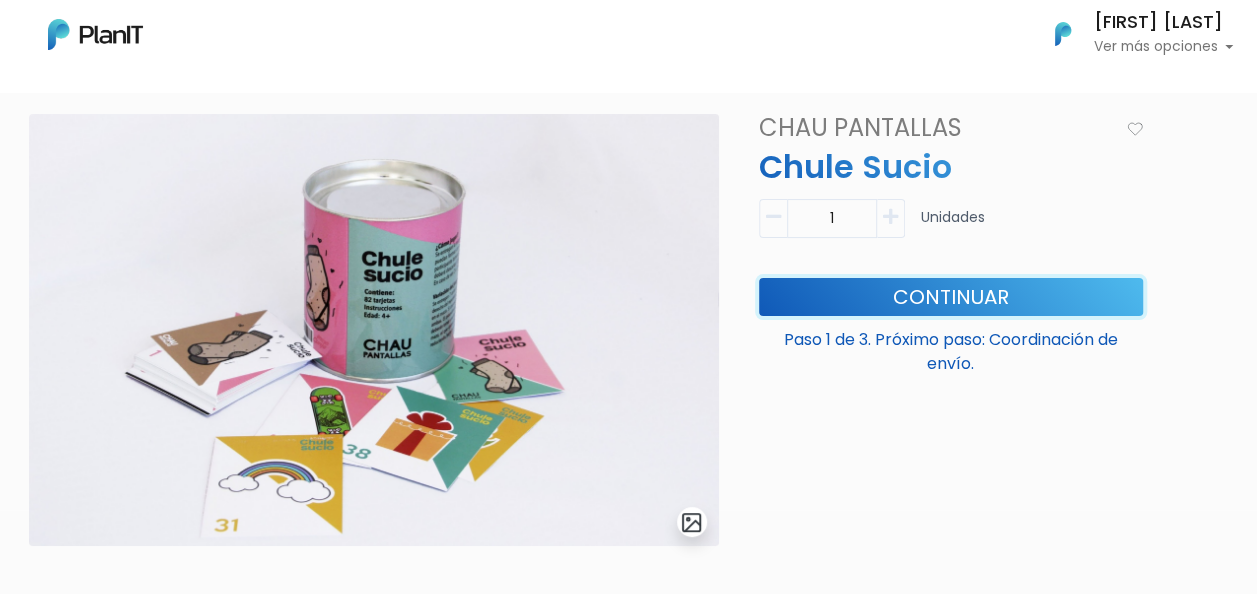 click on "Continuar" at bounding box center (951, 297) 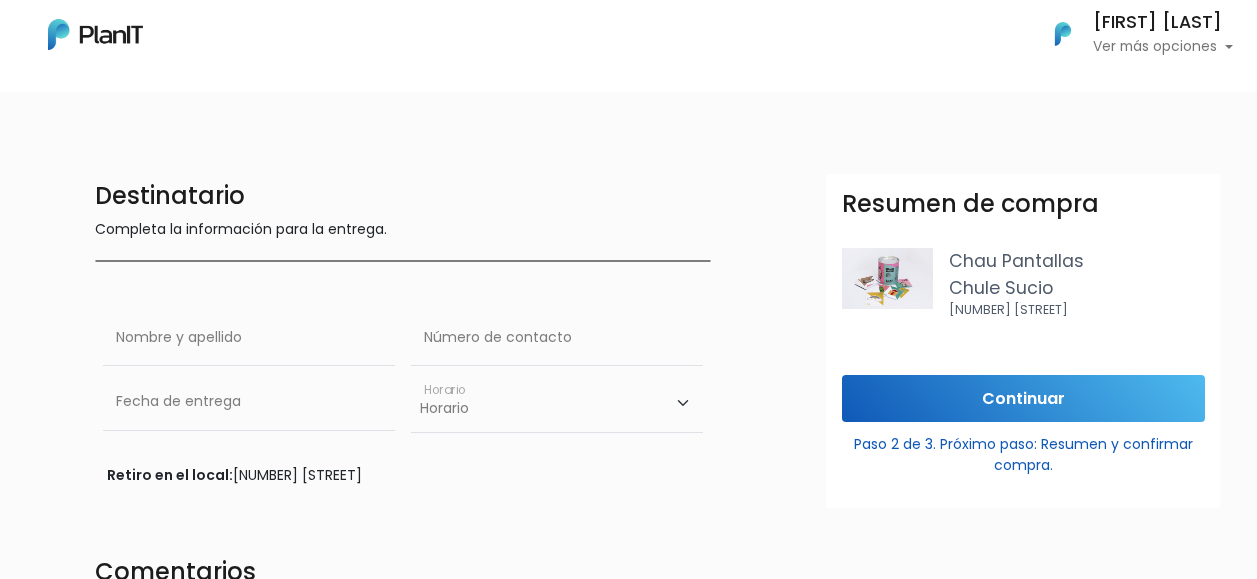 scroll, scrollTop: 0, scrollLeft: 0, axis: both 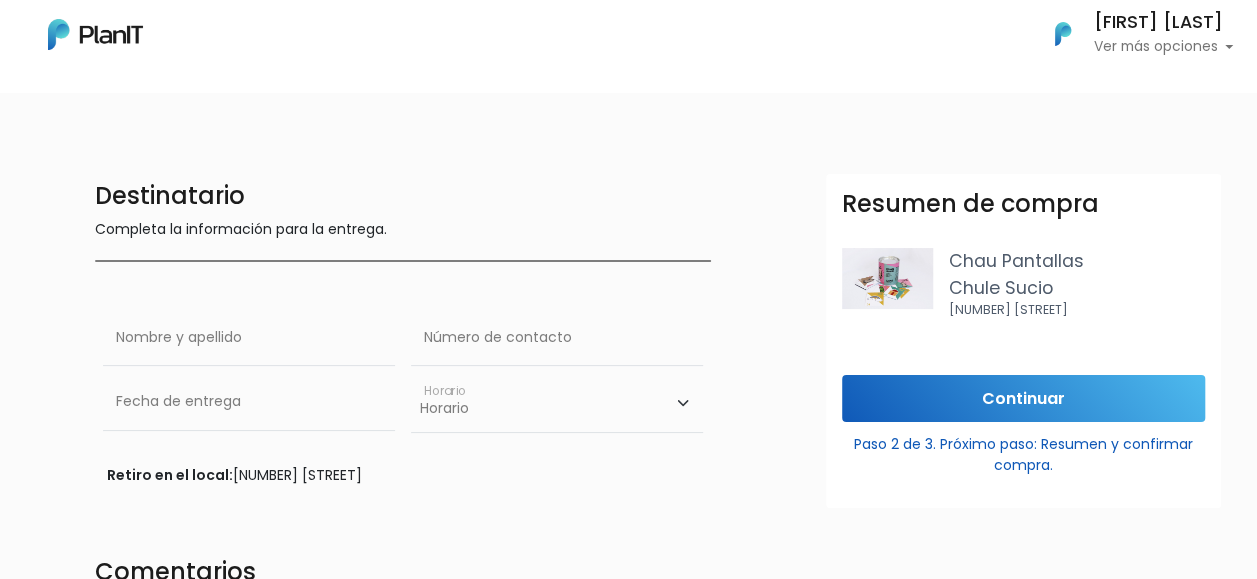 click on "Completa la información para la entrega." at bounding box center [403, 231] 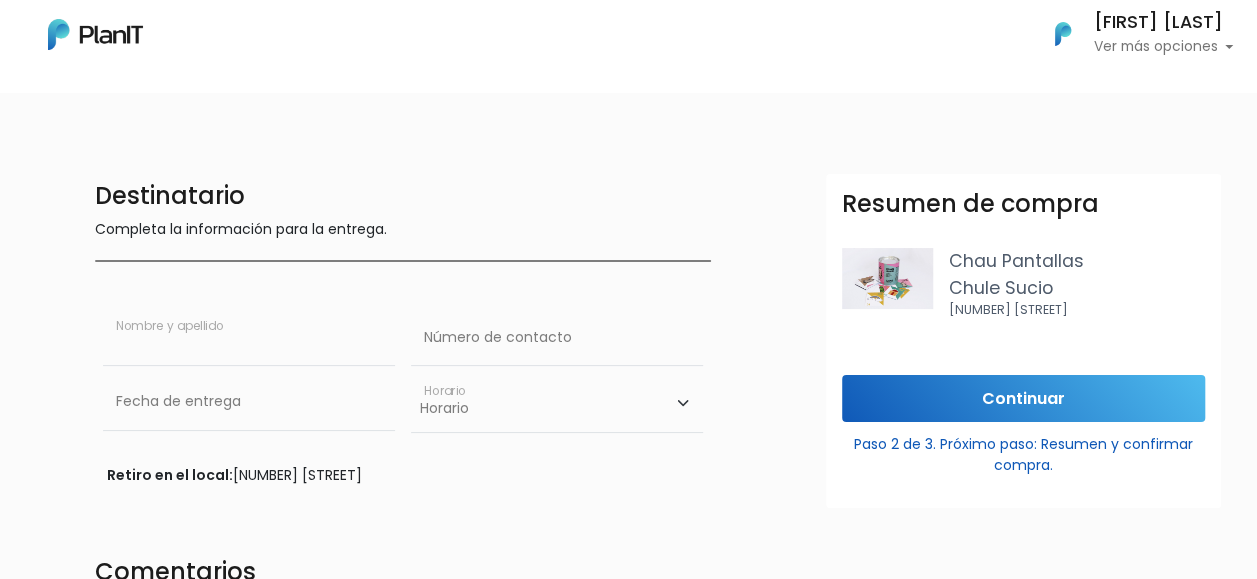 click at bounding box center (249, 338) 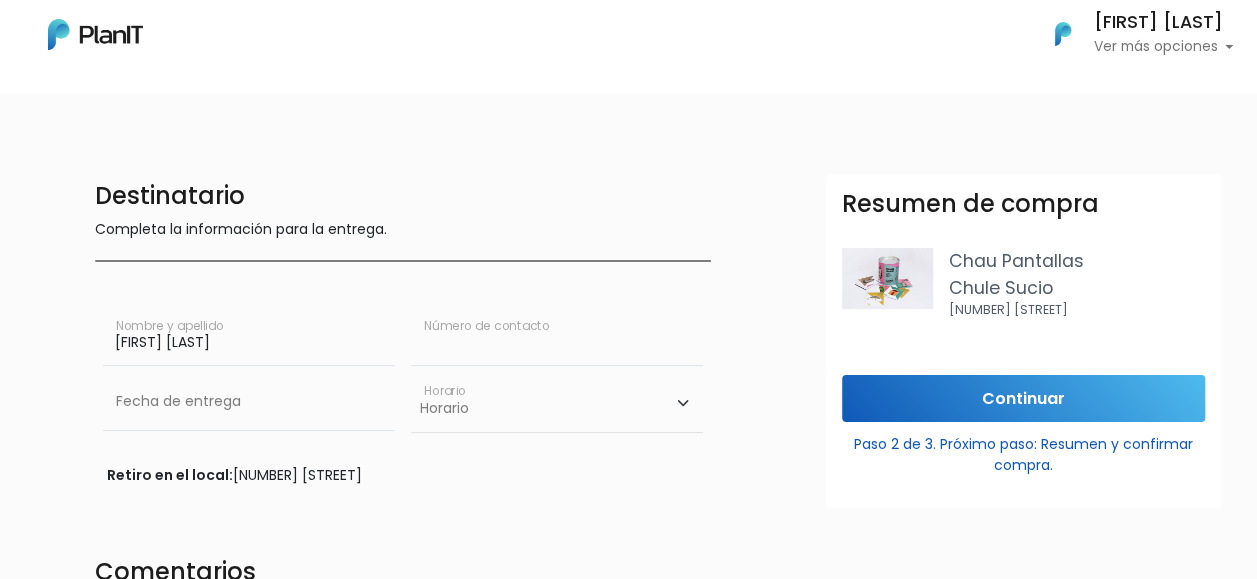click at bounding box center (557, 338) 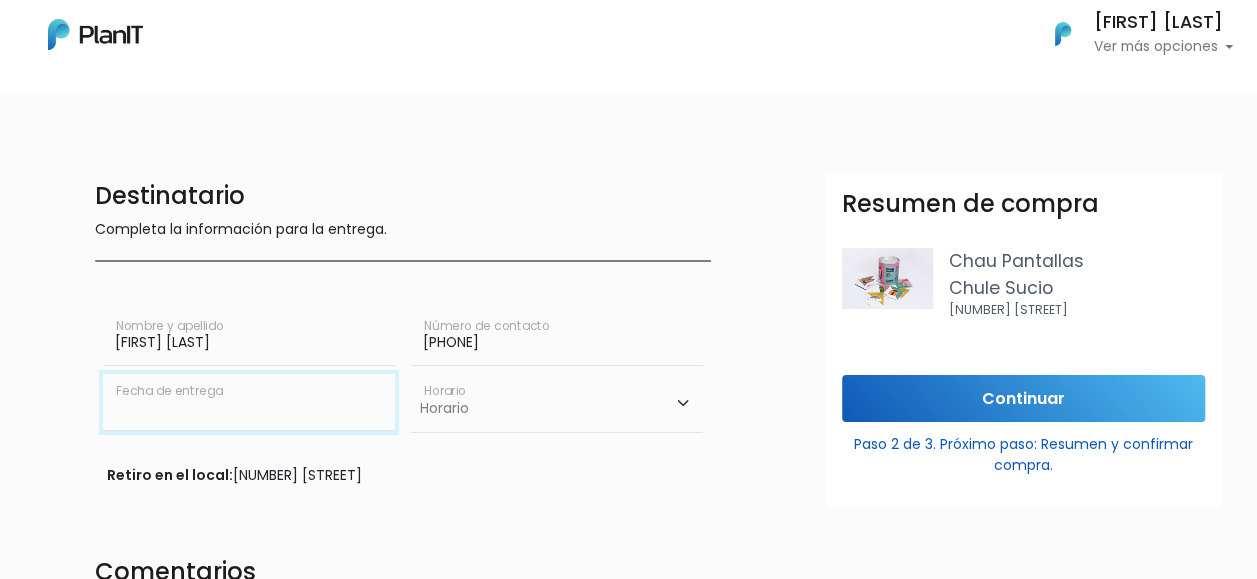 click at bounding box center (249, 402) 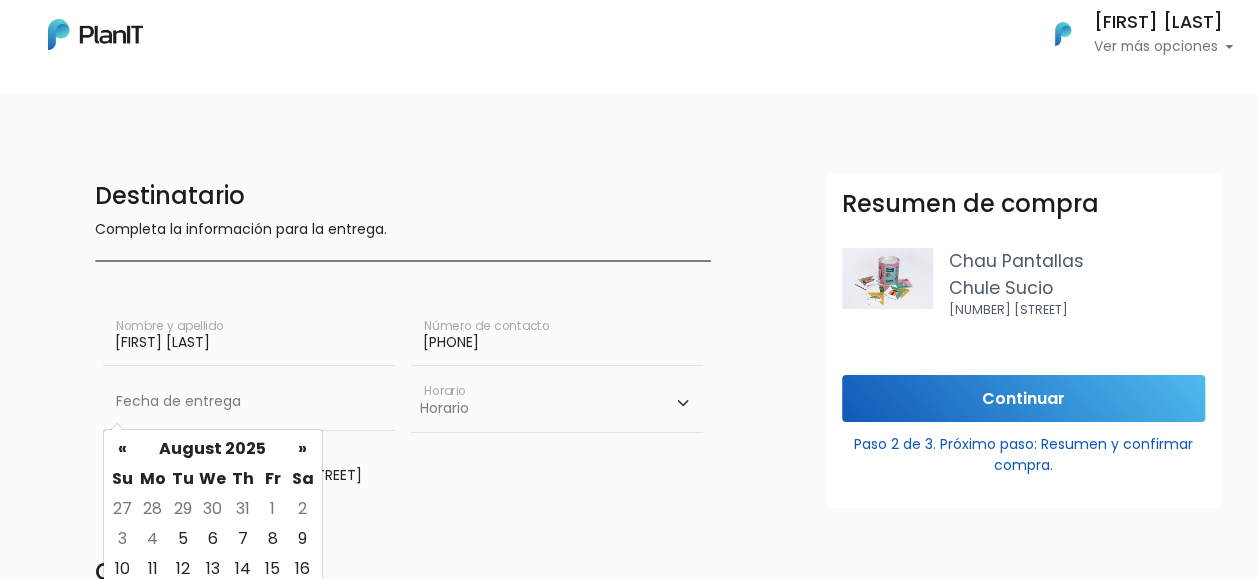 click on "10" at bounding box center [123, 569] 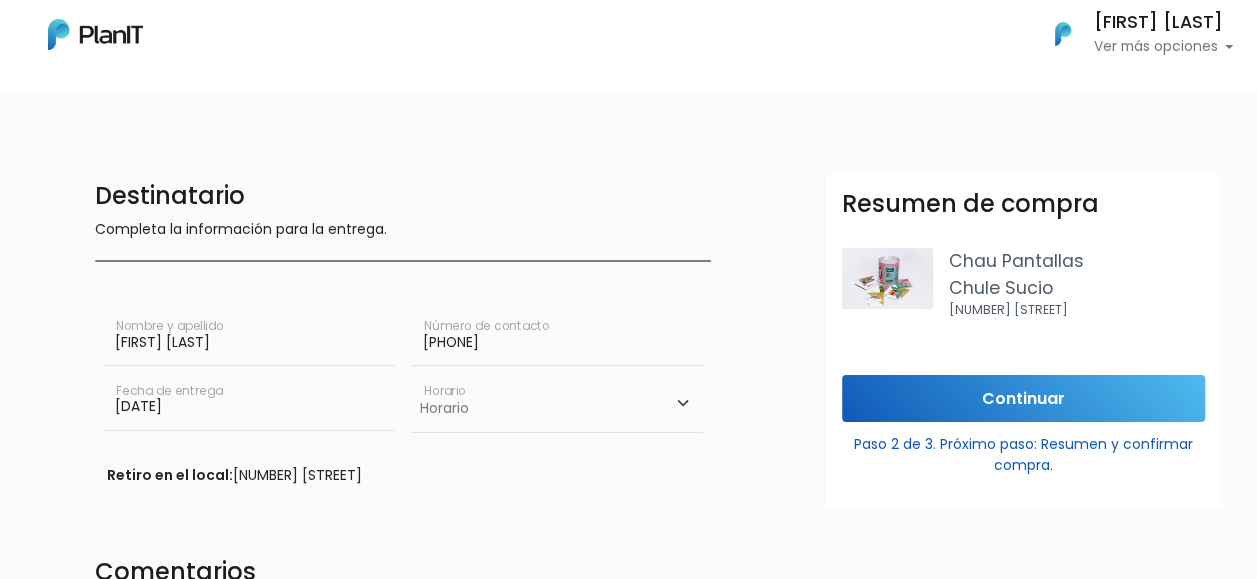 drag, startPoint x: 617, startPoint y: 411, endPoint x: 580, endPoint y: 423, distance: 38.8973 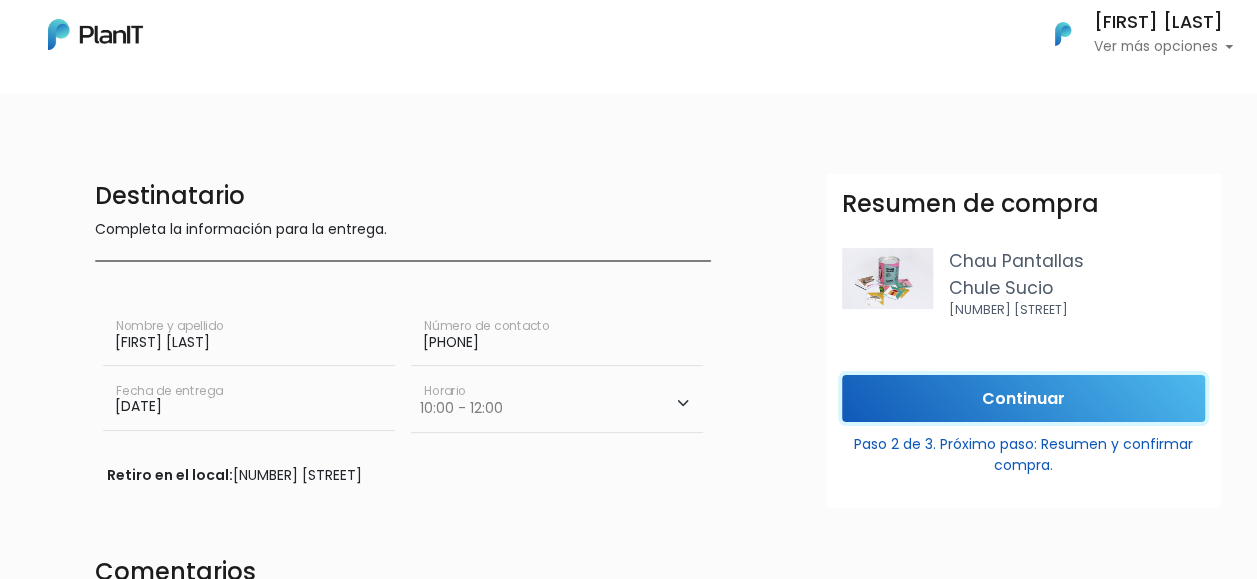 click on "Continuar" at bounding box center (1023, 398) 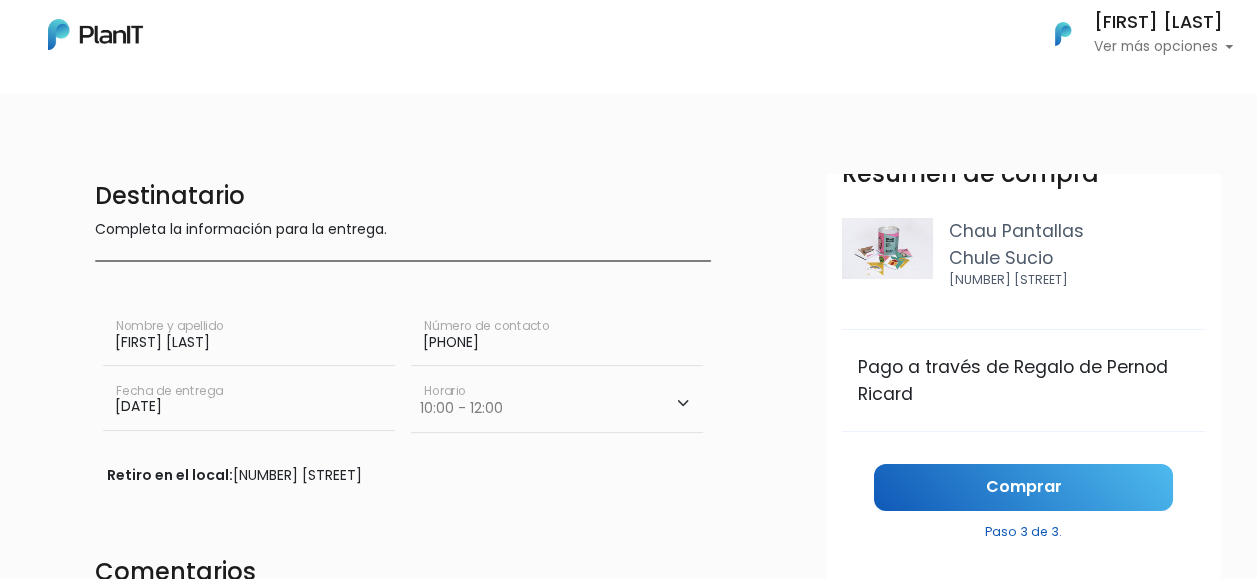 scroll, scrollTop: 42, scrollLeft: 0, axis: vertical 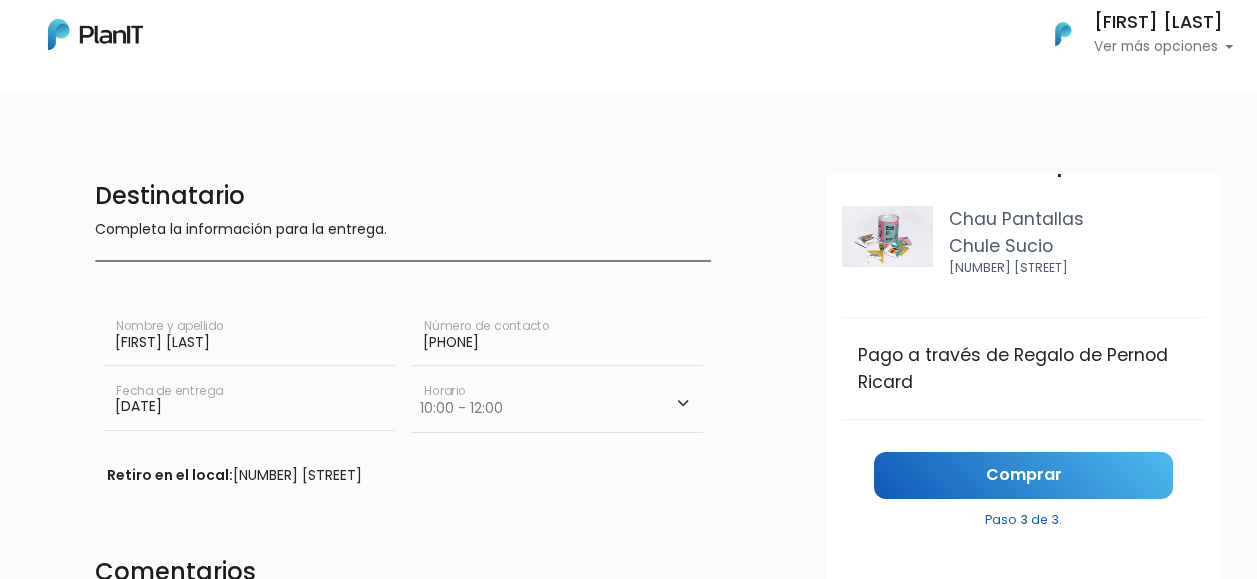 click on "Comprar
Paso 3 de 3." at bounding box center (1023, 498) 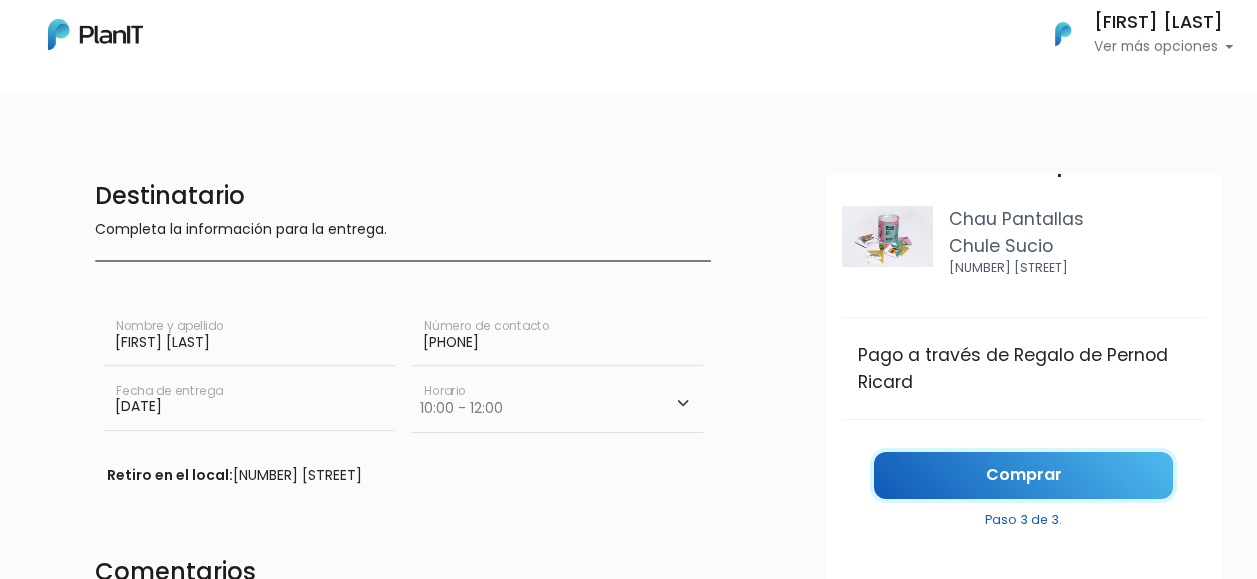 click on "Comprar" at bounding box center (1023, 475) 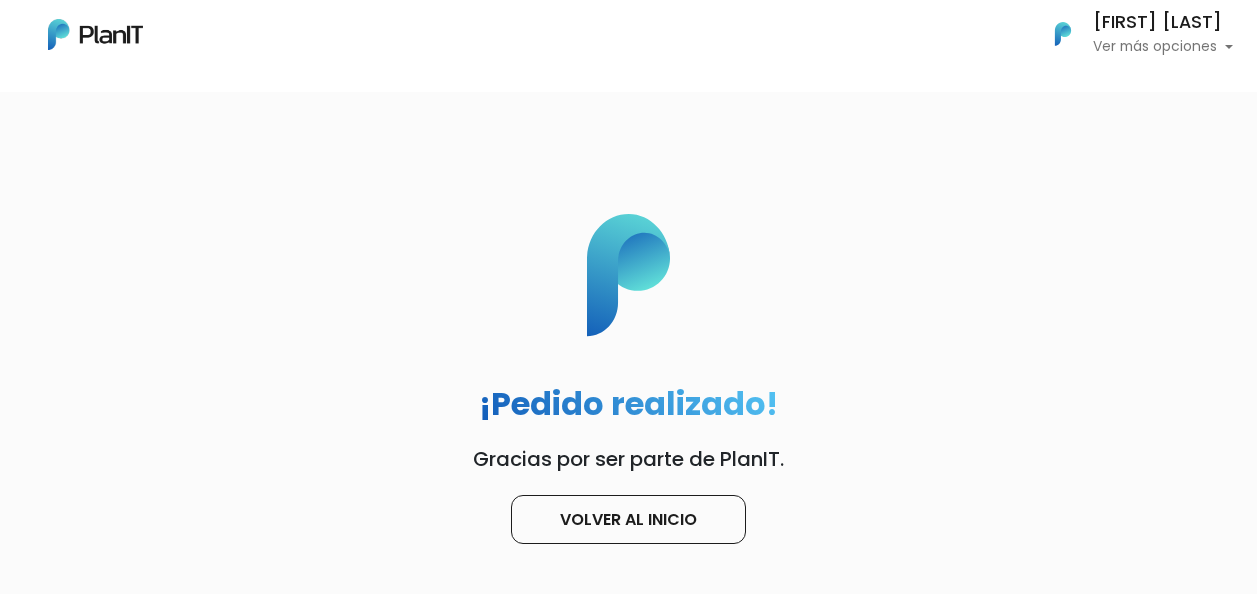 scroll, scrollTop: 0, scrollLeft: 0, axis: both 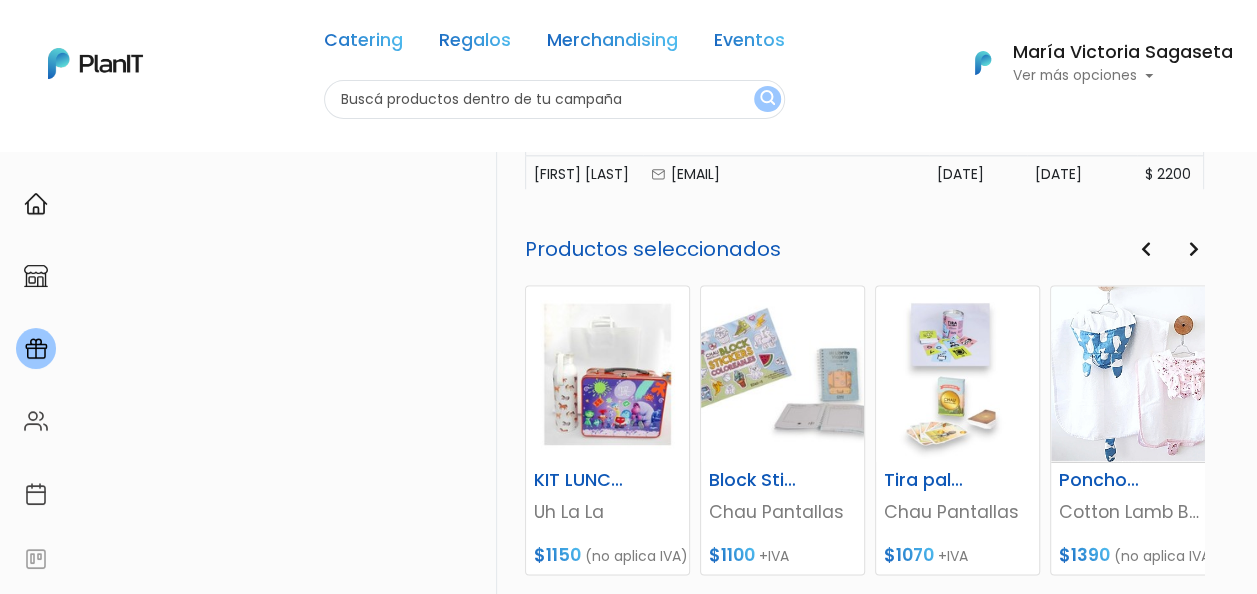 click at bounding box center [1193, 249] 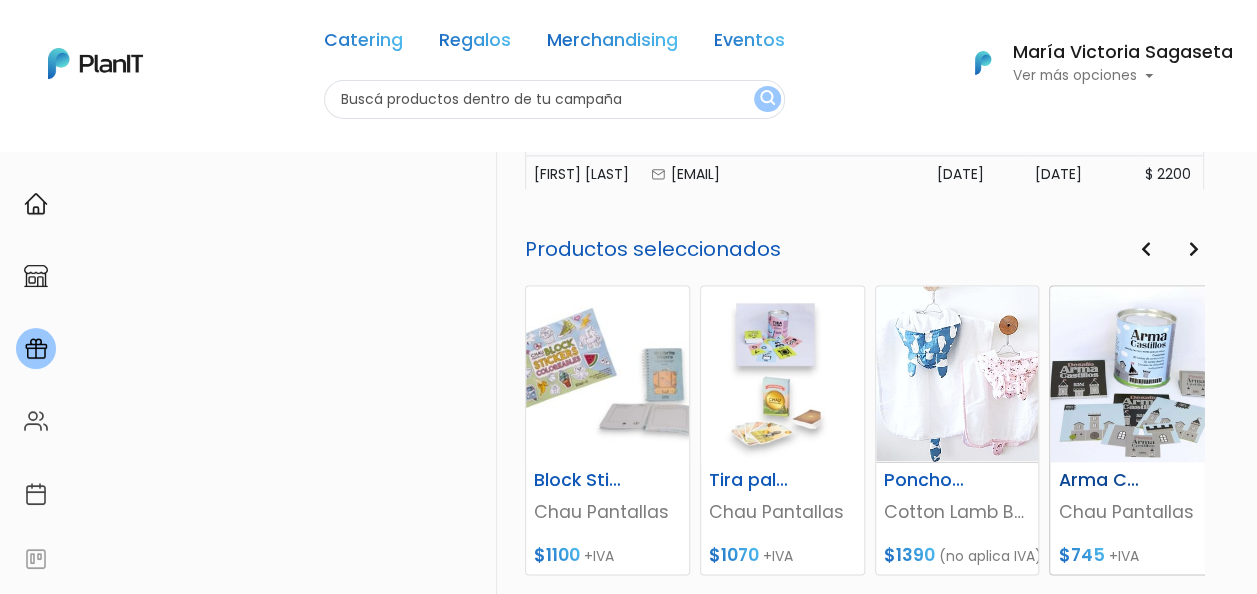 scroll, scrollTop: 1300, scrollLeft: 0, axis: vertical 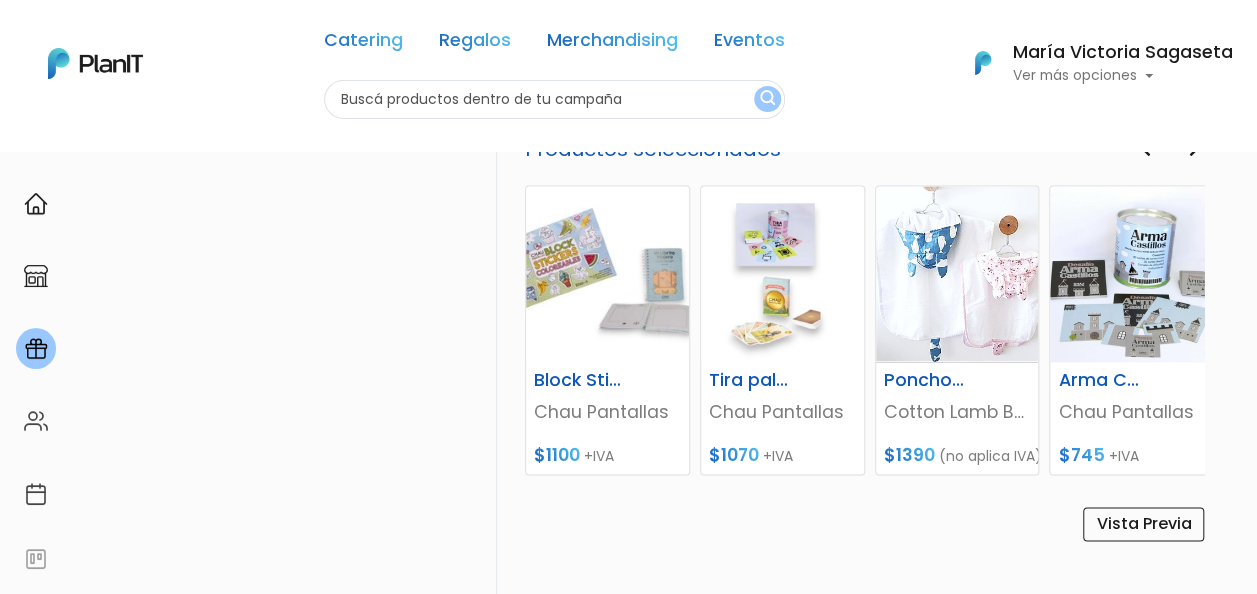 click at bounding box center [1193, 149] 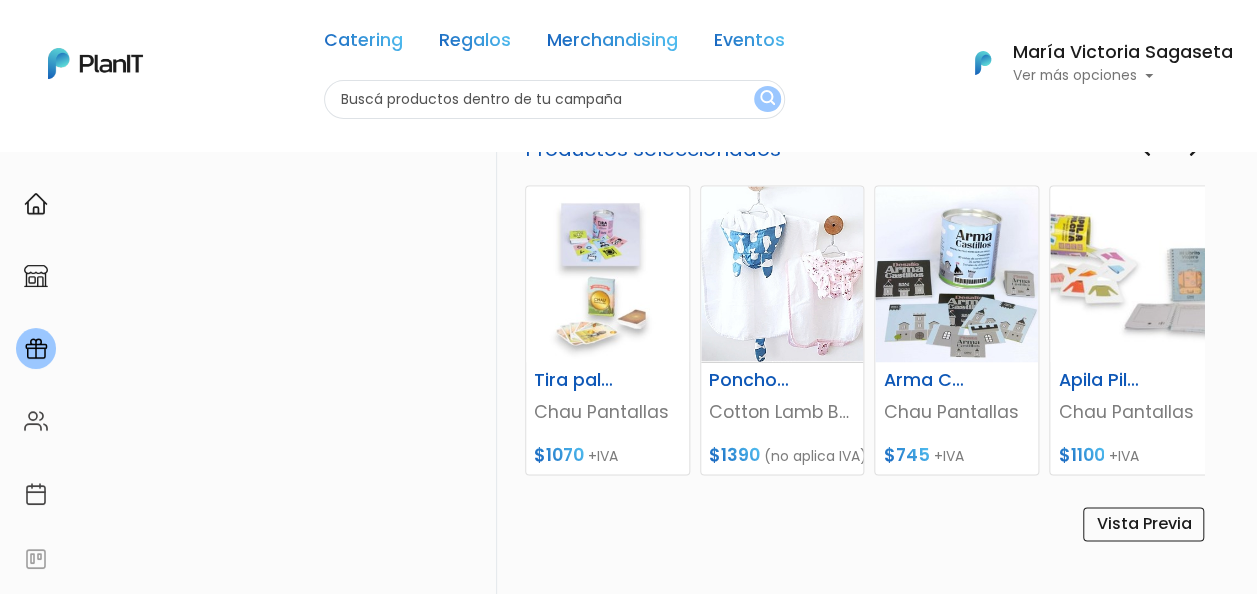 click at bounding box center [1193, 149] 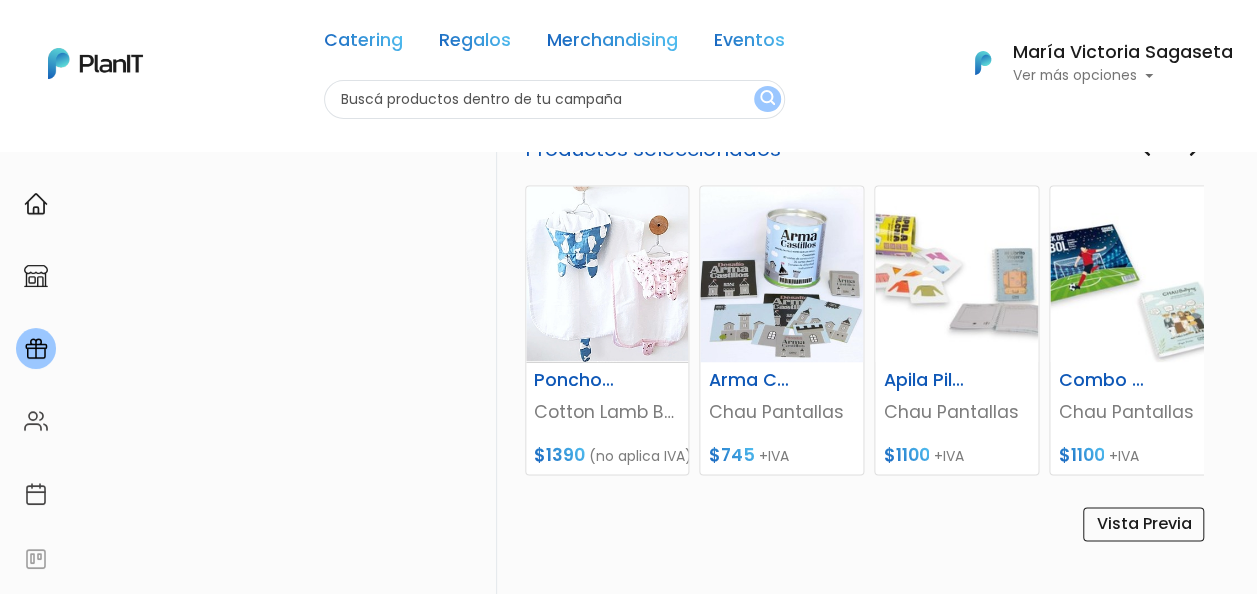 click at bounding box center [1193, 149] 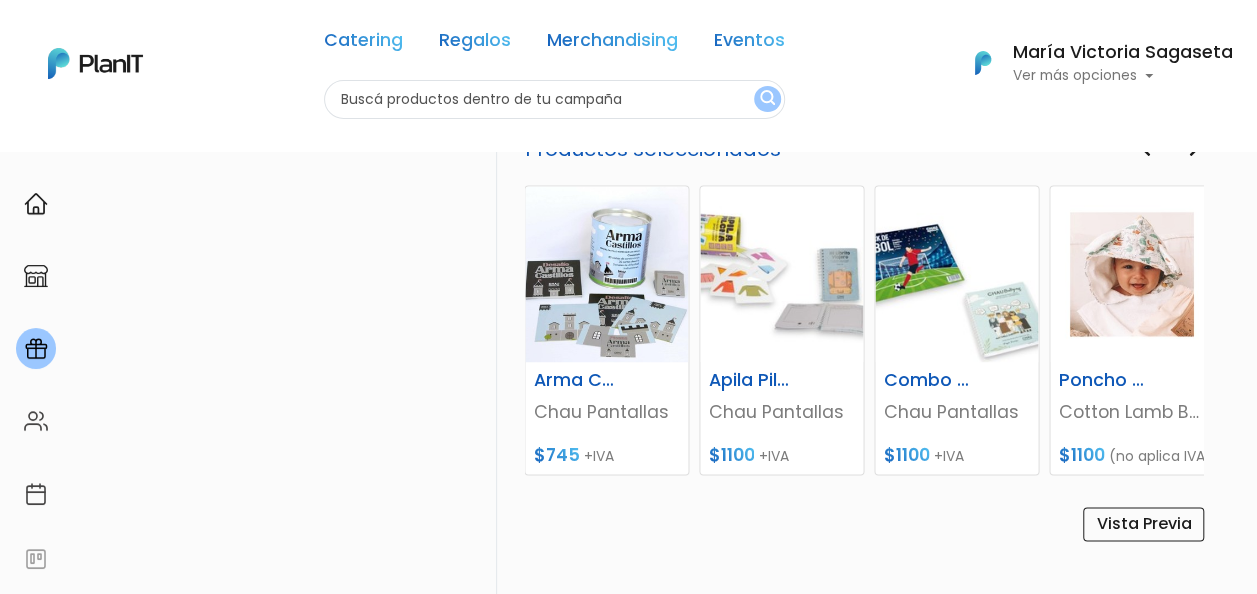 click at bounding box center [1193, 149] 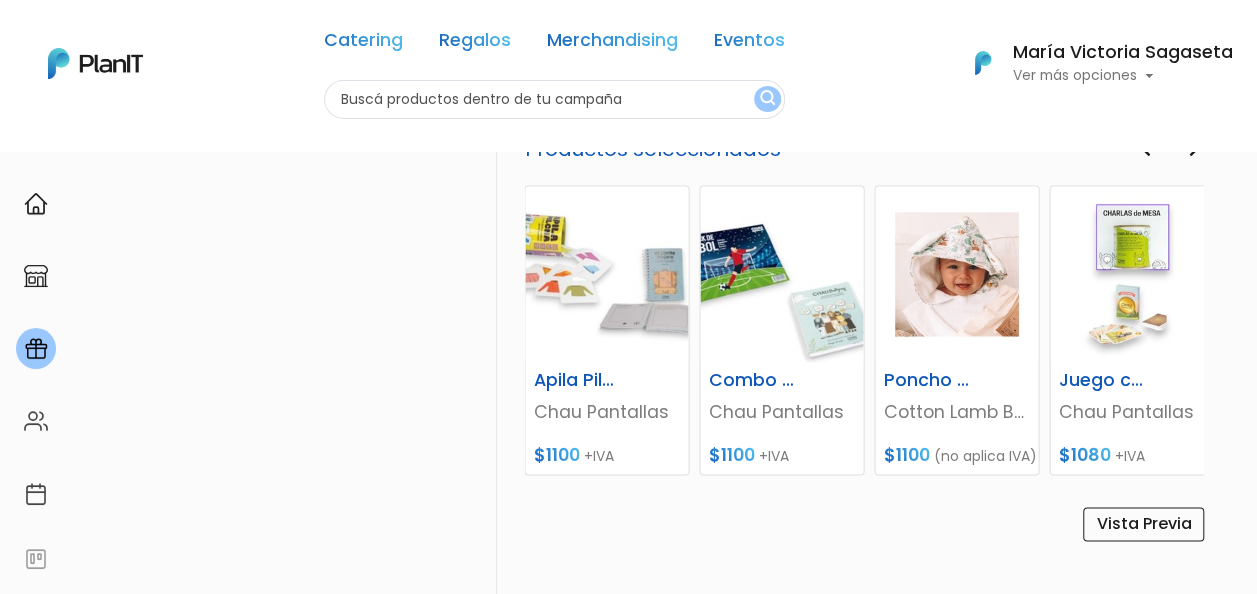 click at bounding box center [1193, 149] 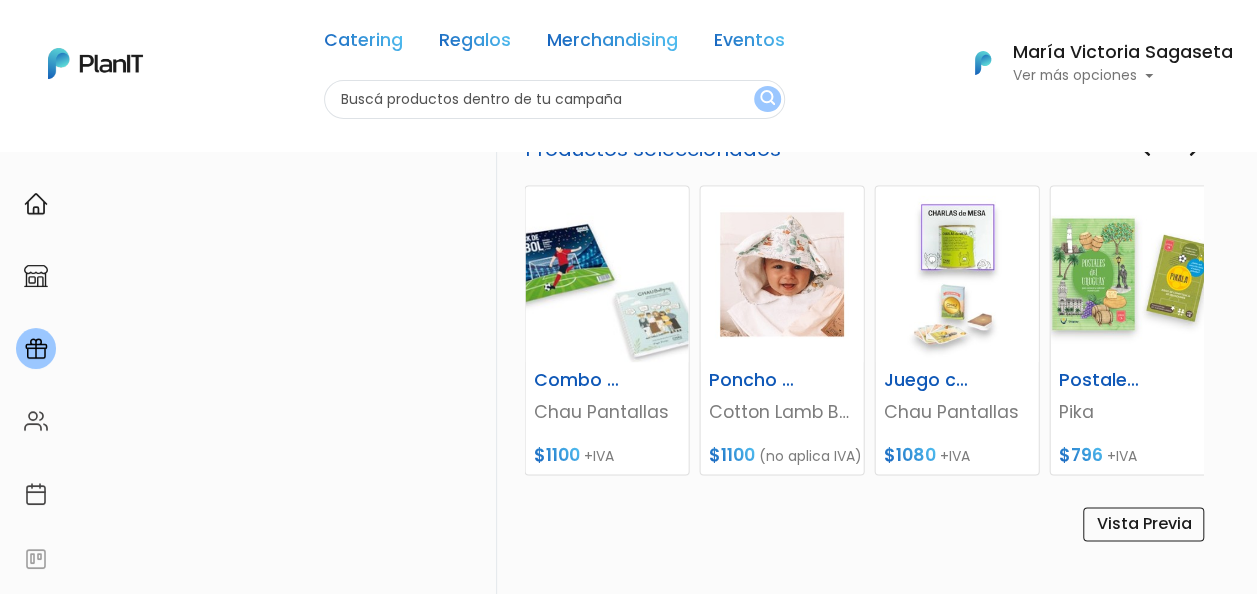 click at bounding box center (1193, 149) 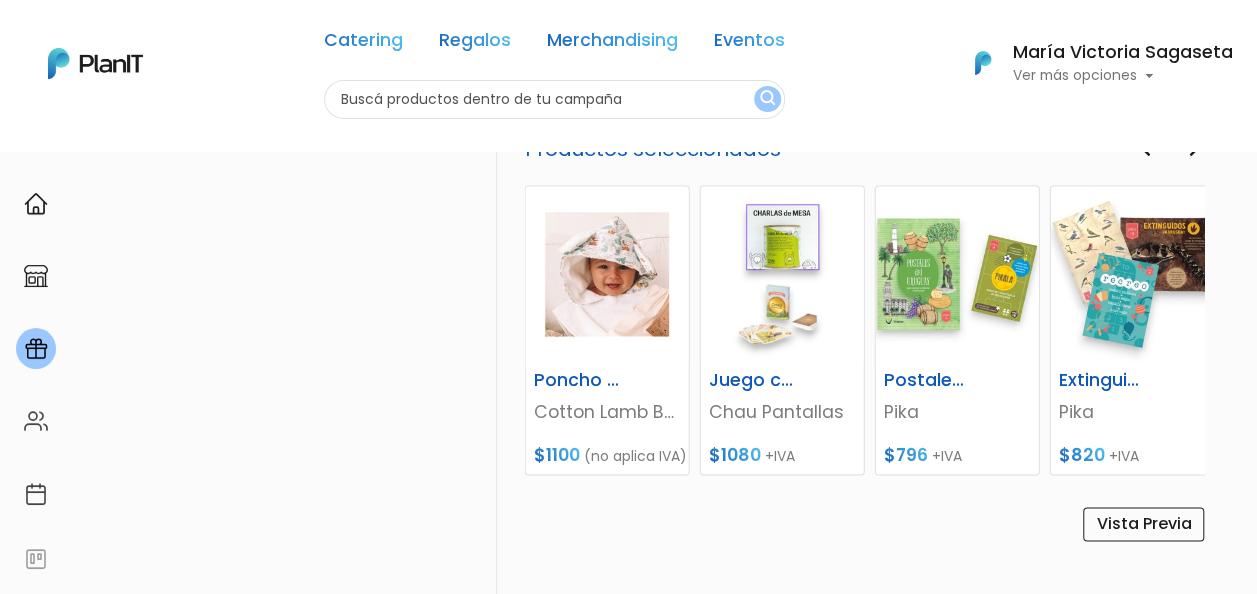 click at bounding box center [1193, 149] 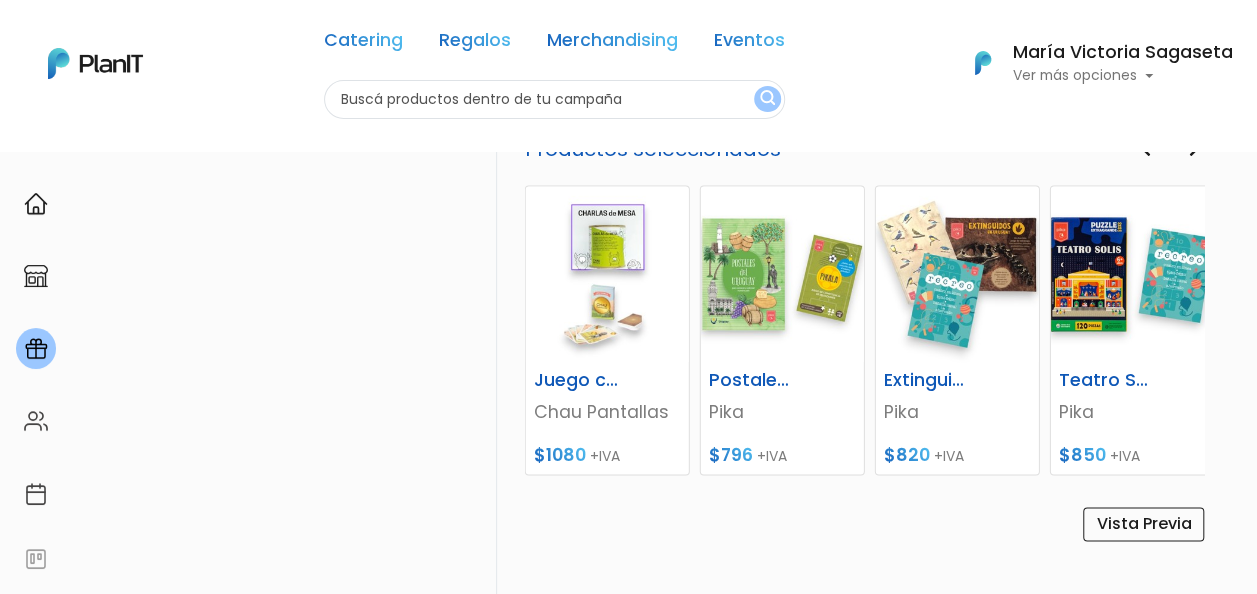 click at bounding box center [1193, 149] 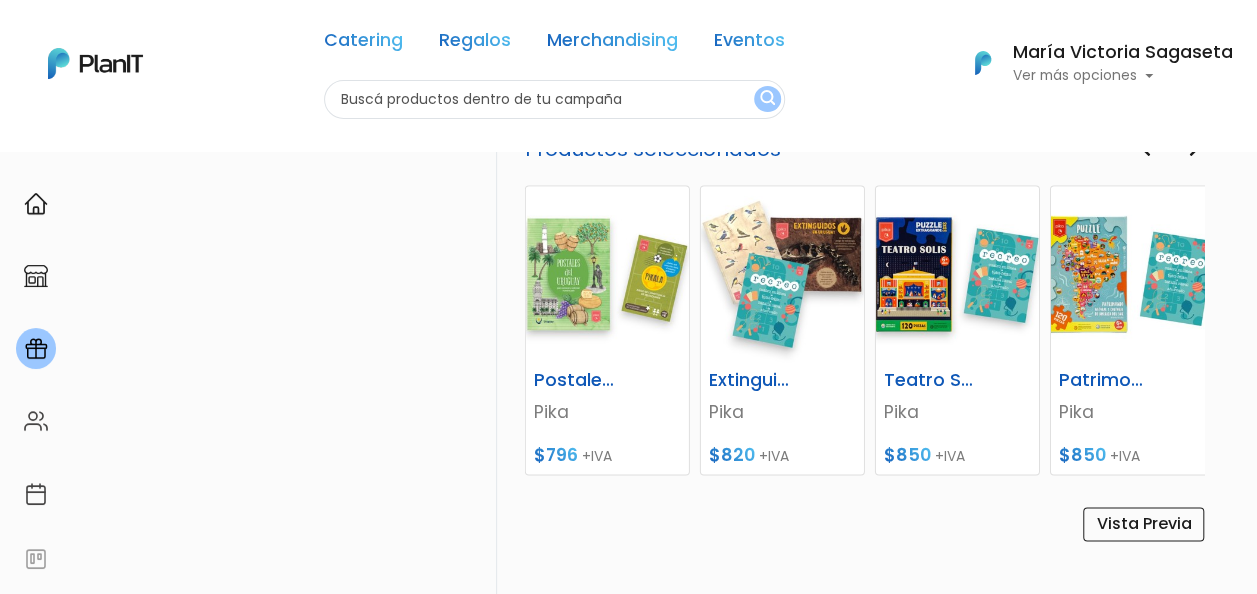 click at bounding box center [1193, 149] 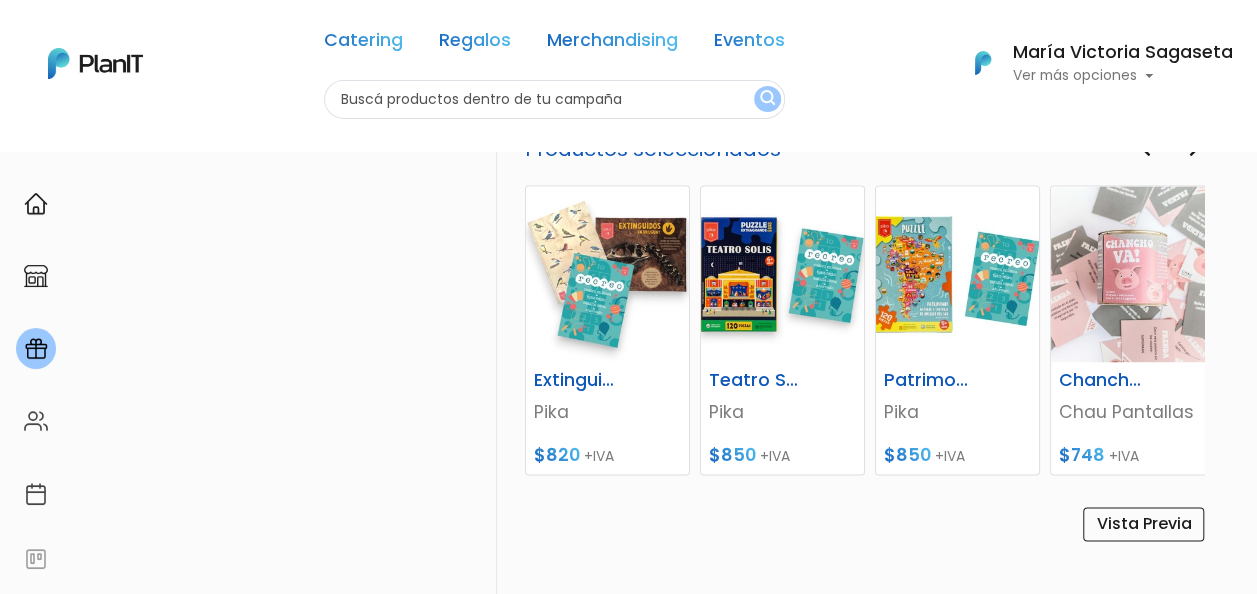 click at bounding box center [1193, 149] 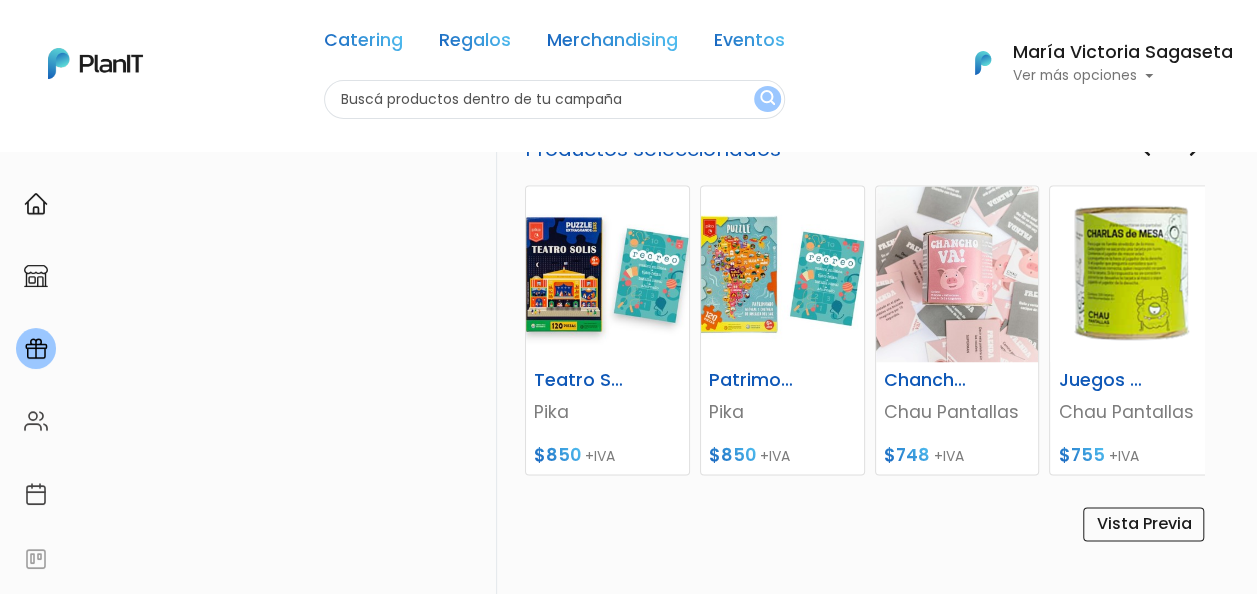 click at bounding box center [1193, 149] 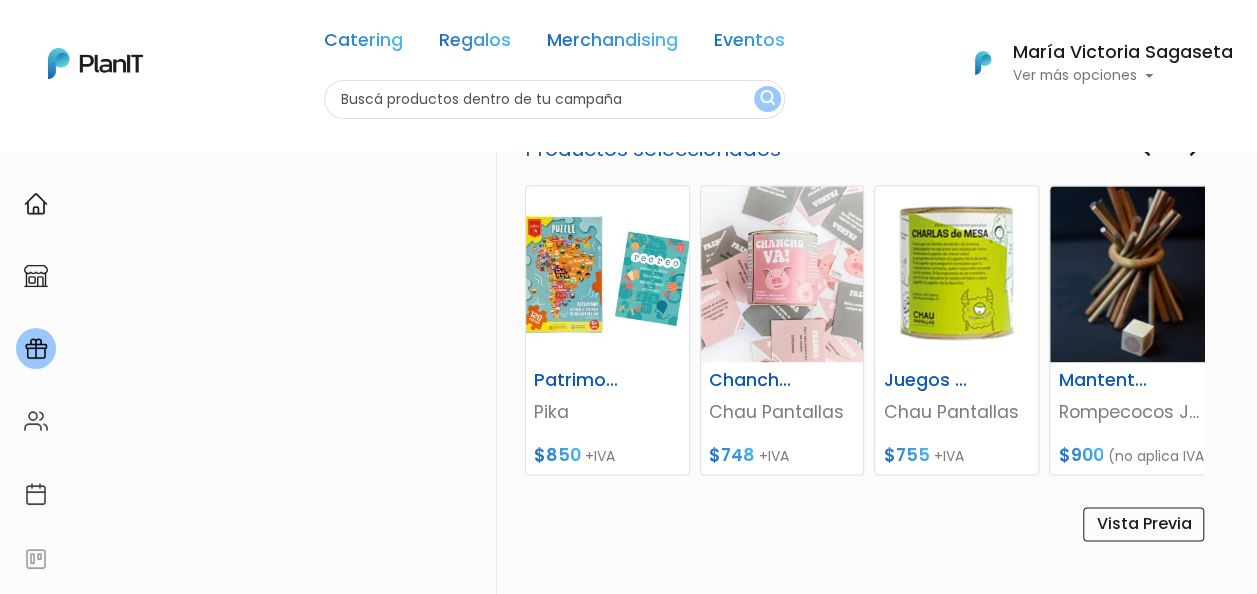 click at bounding box center (1193, 149) 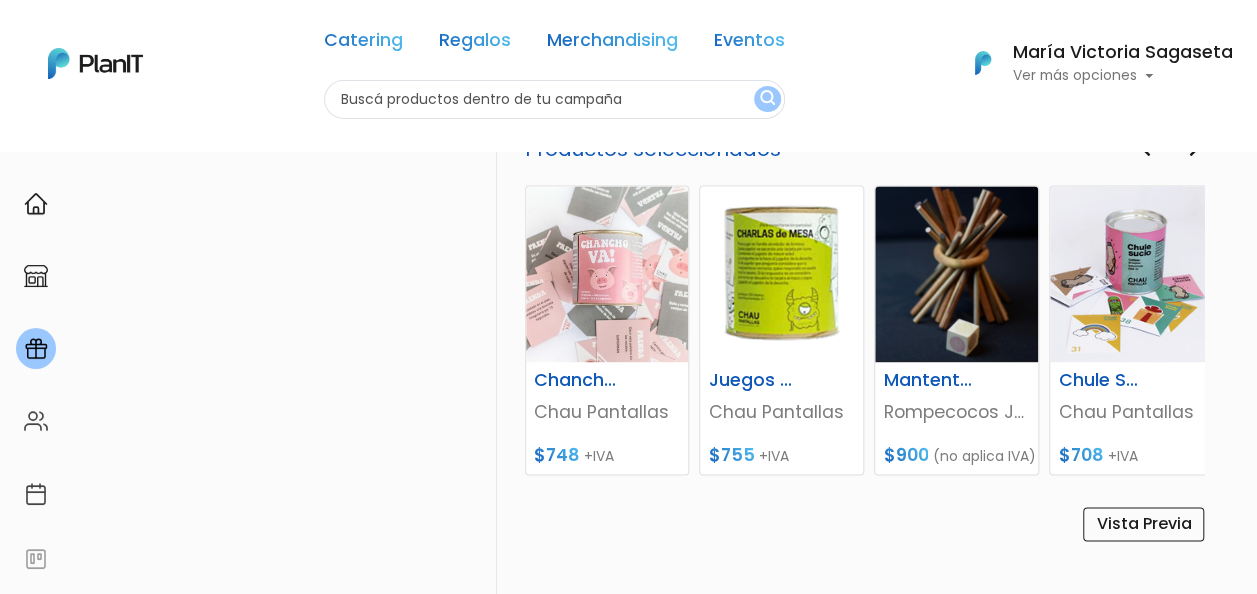 click at bounding box center [1193, 149] 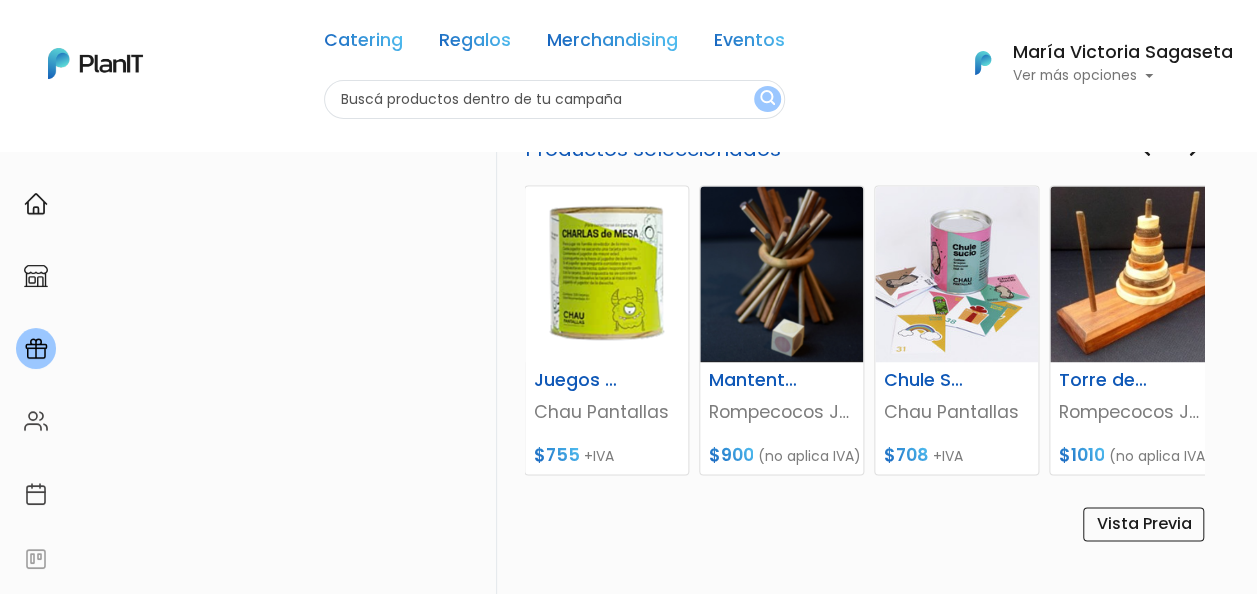 click at bounding box center (1193, 149) 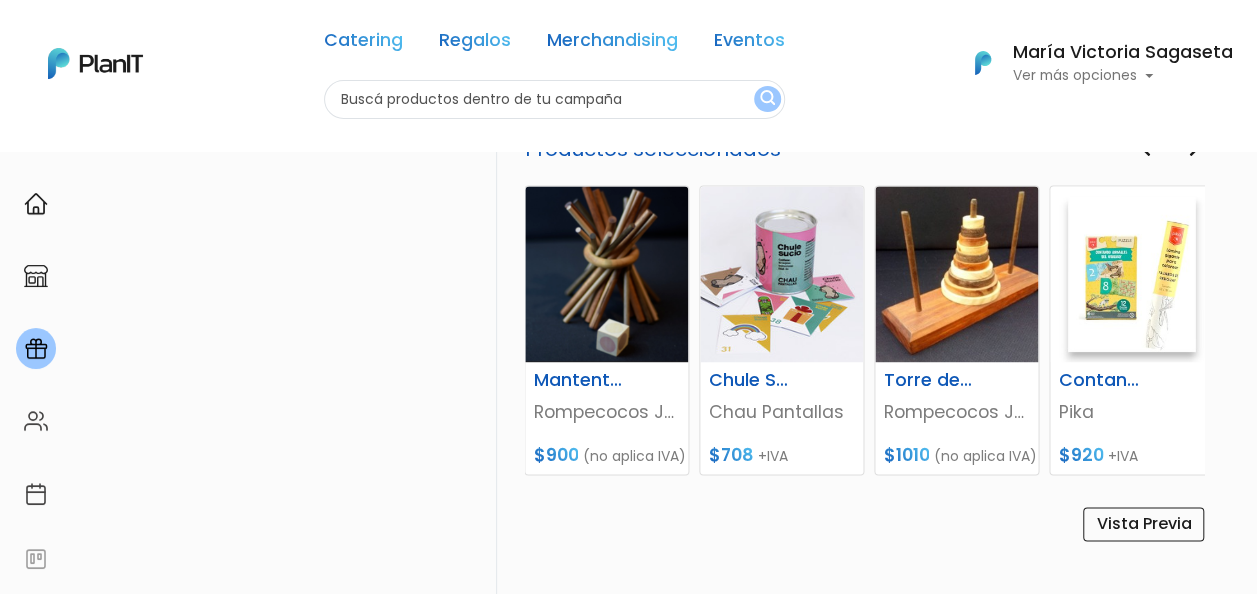 scroll, scrollTop: 1200, scrollLeft: 0, axis: vertical 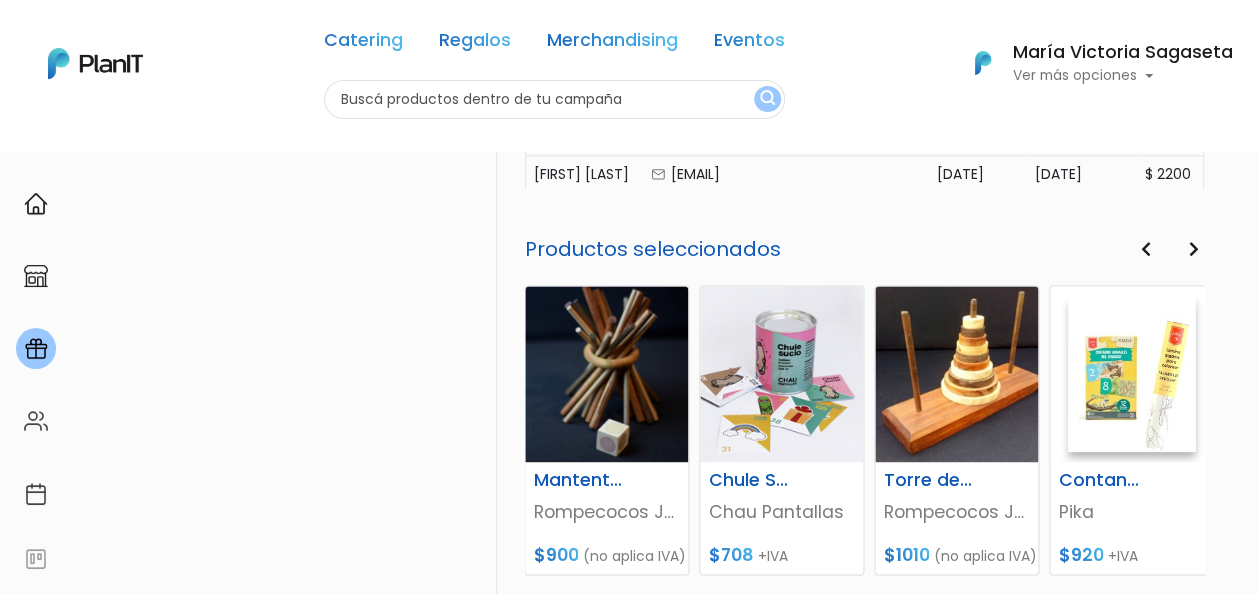 click at bounding box center [1145, 249] 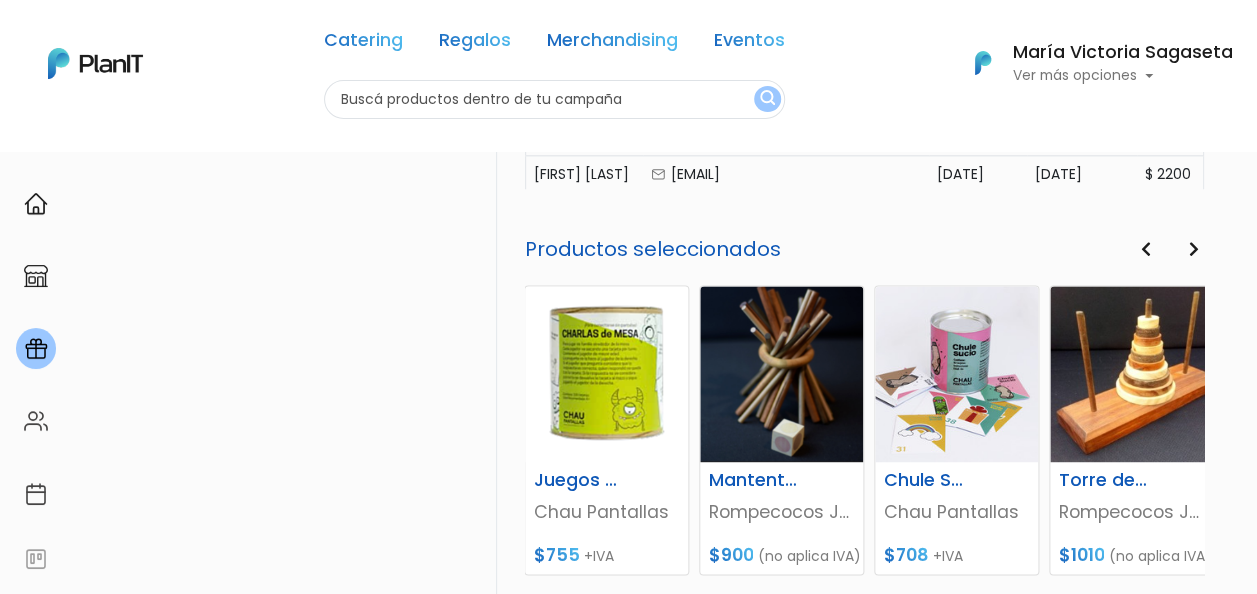 click at bounding box center [1145, 249] 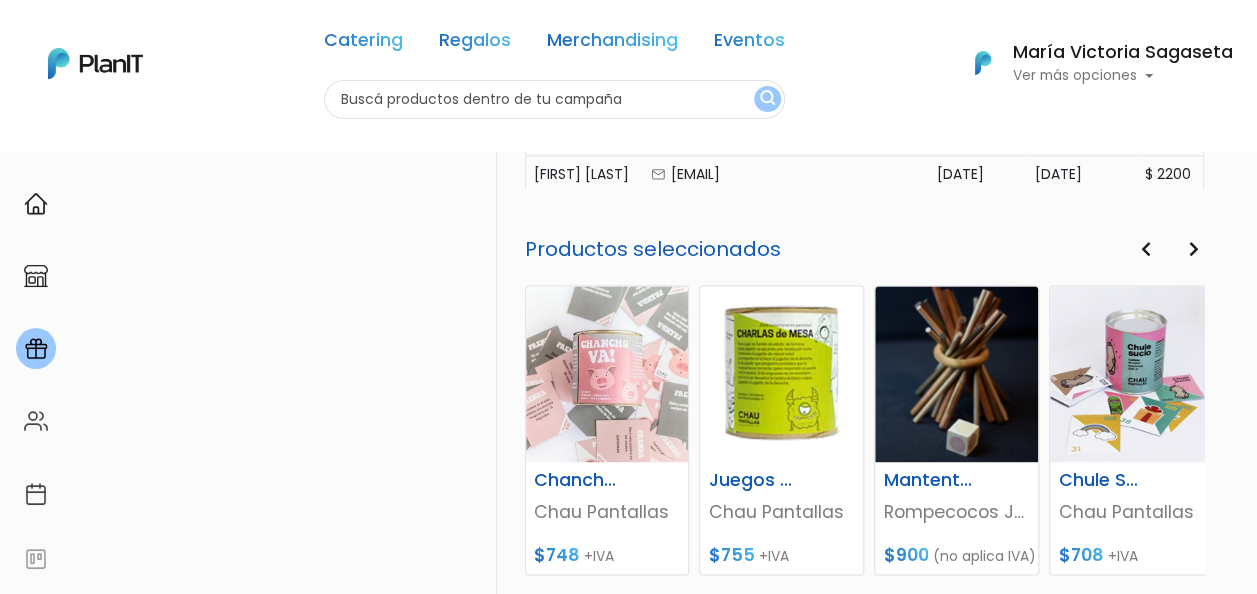 click at bounding box center (1145, 249) 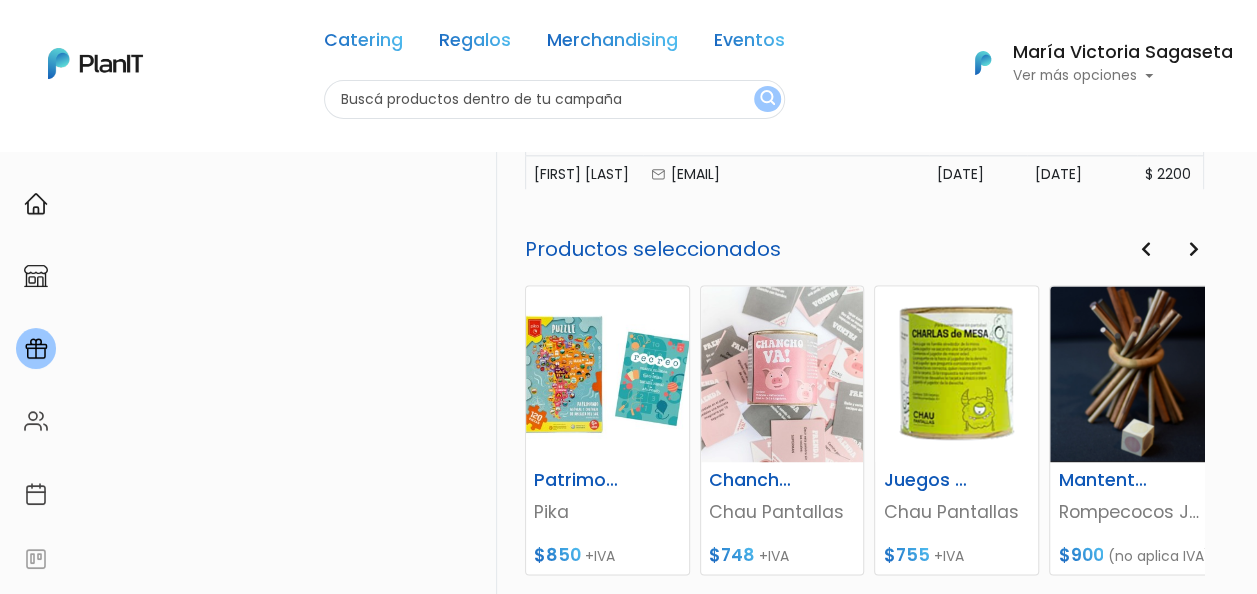 click at bounding box center (1145, 249) 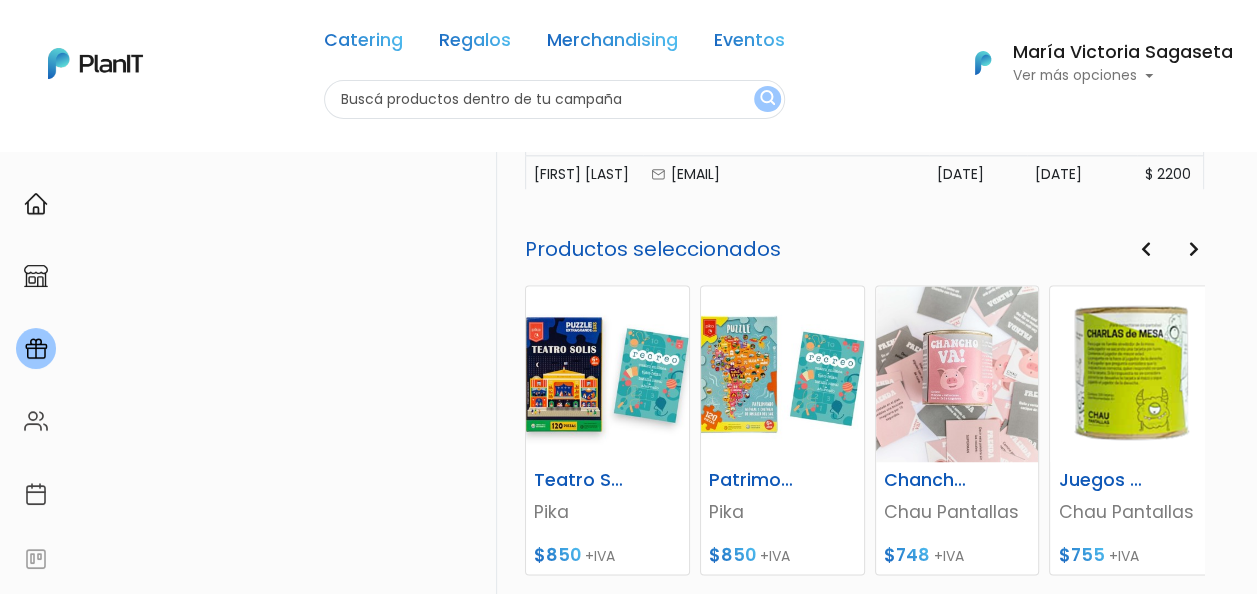 click at bounding box center [1145, 249] 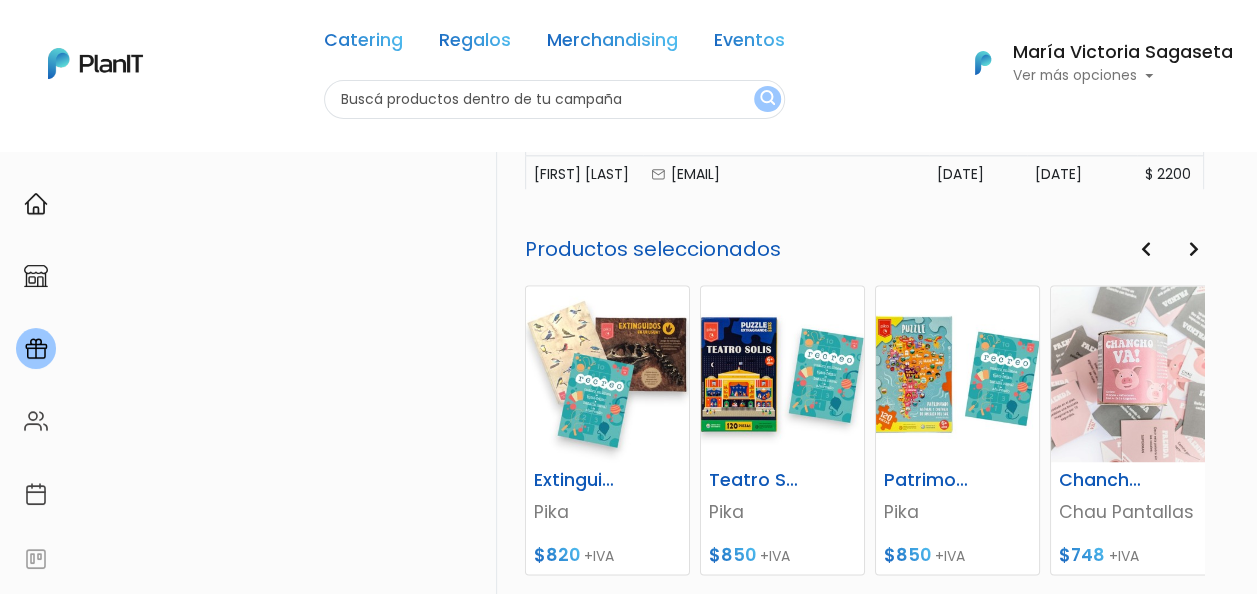 click at bounding box center [1145, 249] 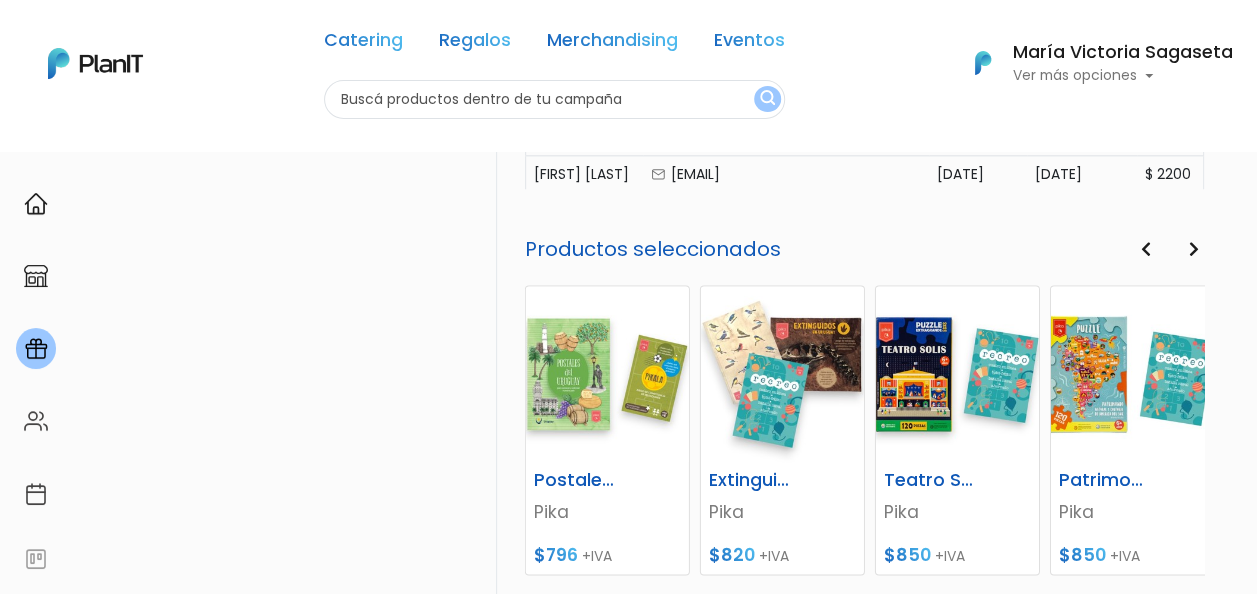 click at bounding box center [1145, 249] 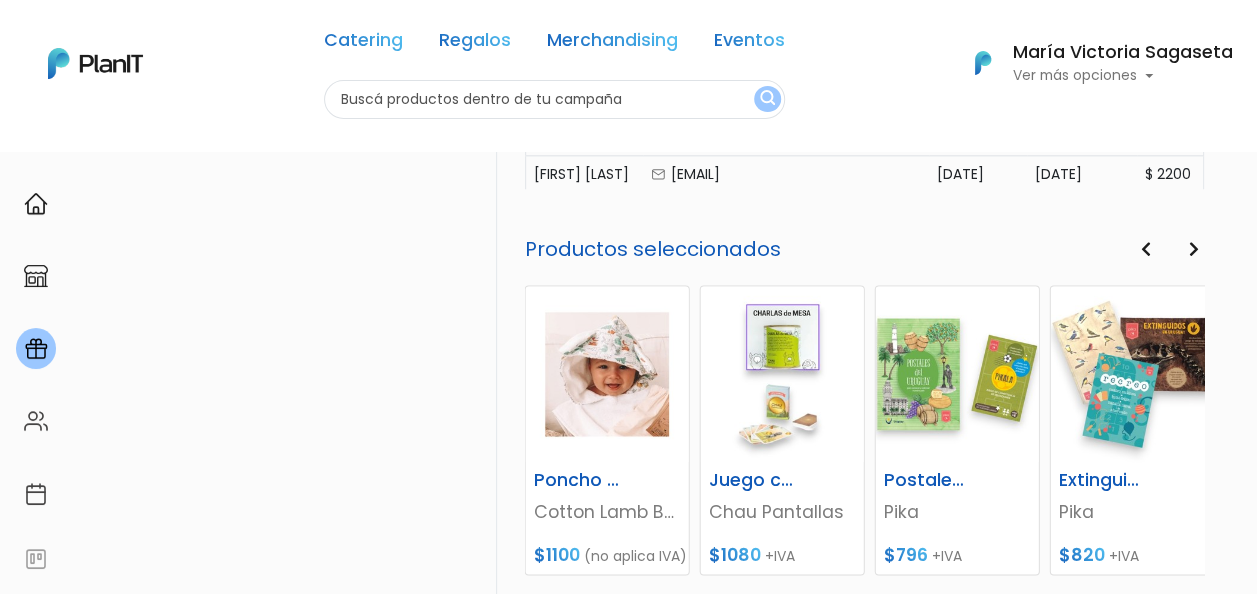 click at bounding box center [1145, 249] 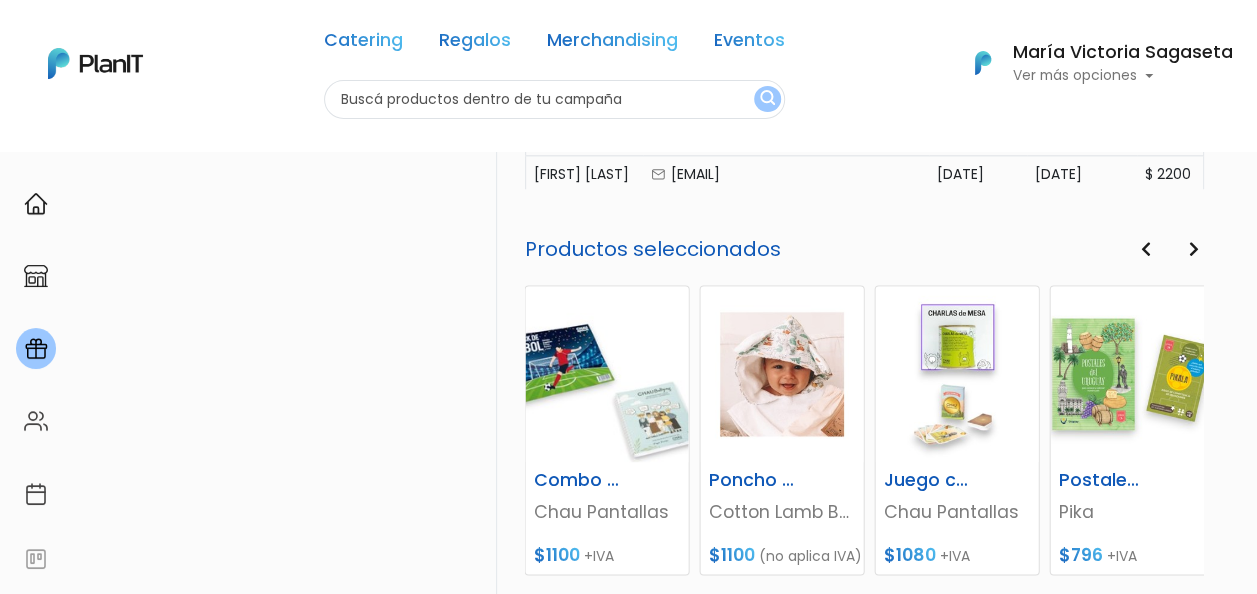 click at bounding box center (1145, 249) 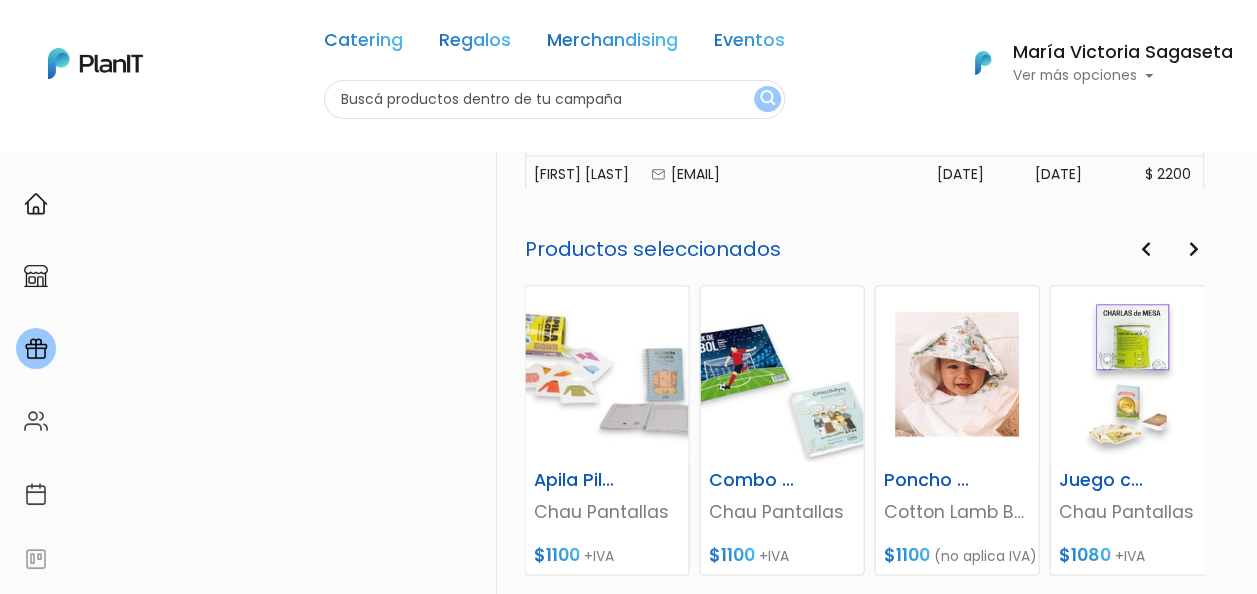 click at bounding box center (1145, 249) 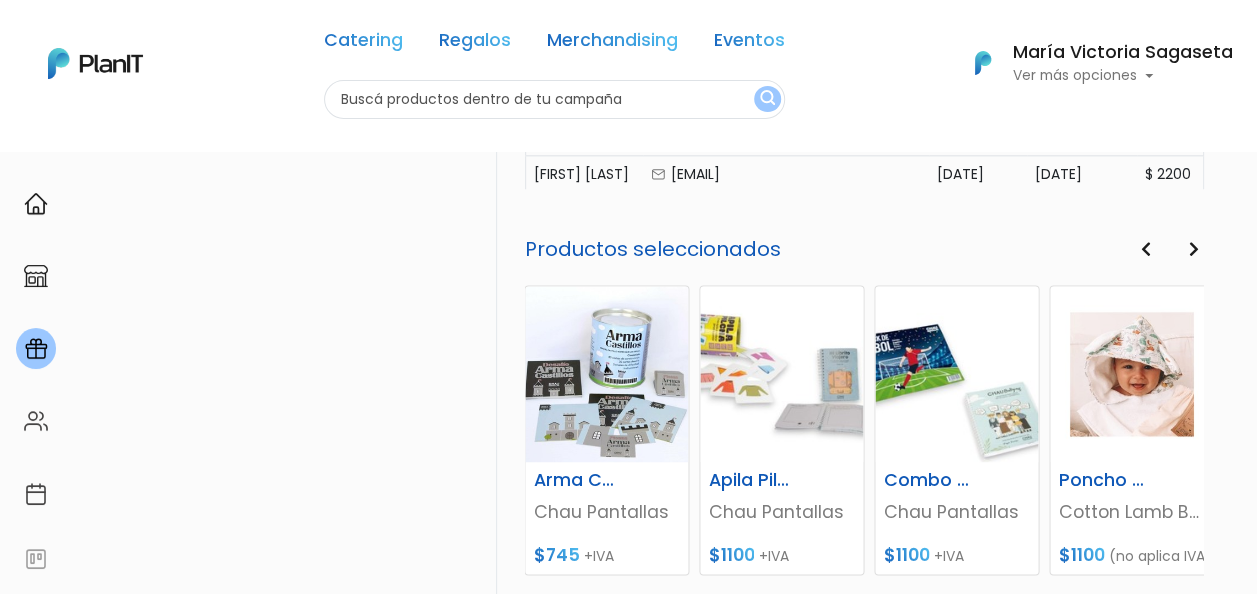 click at bounding box center [1145, 249] 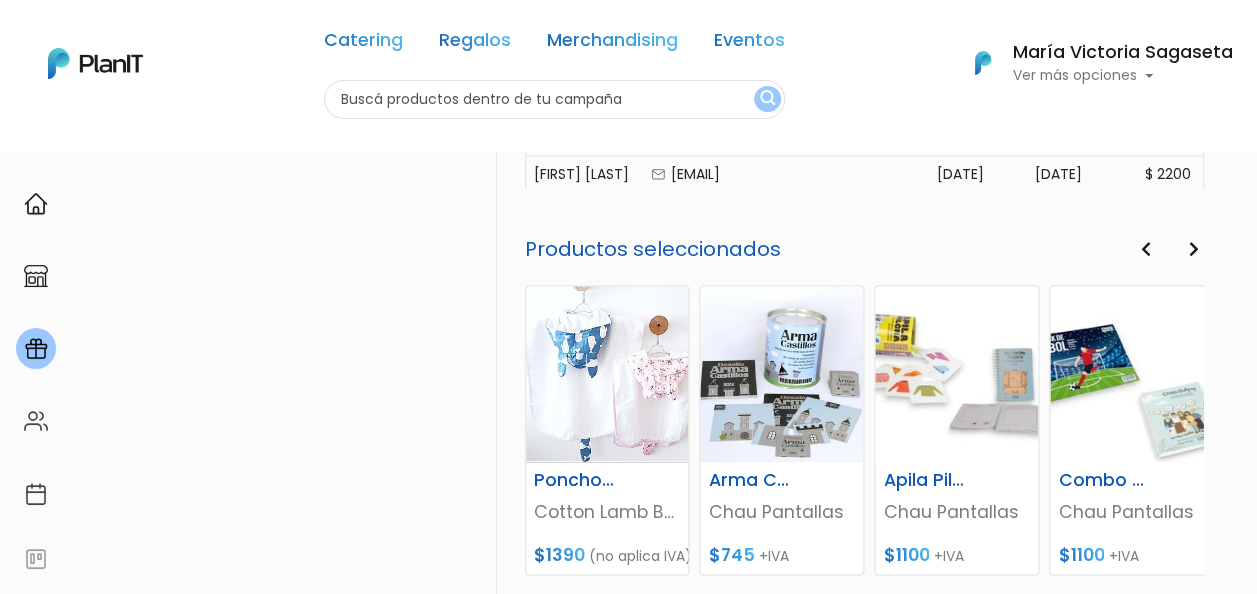 click at bounding box center [1145, 249] 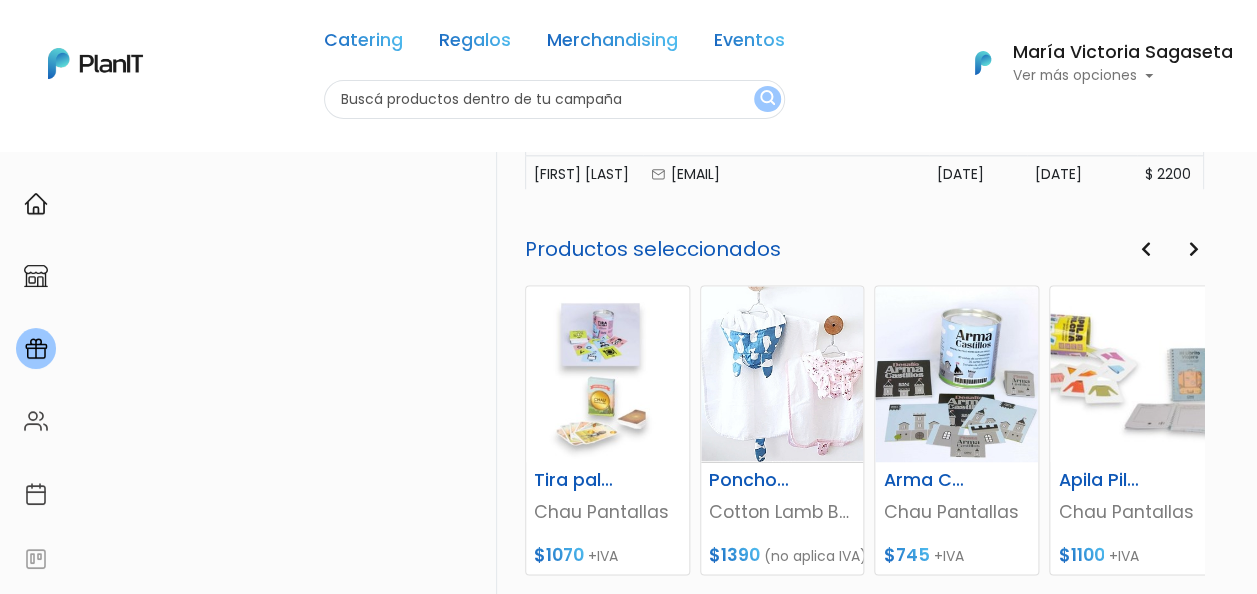 click at bounding box center (1145, 249) 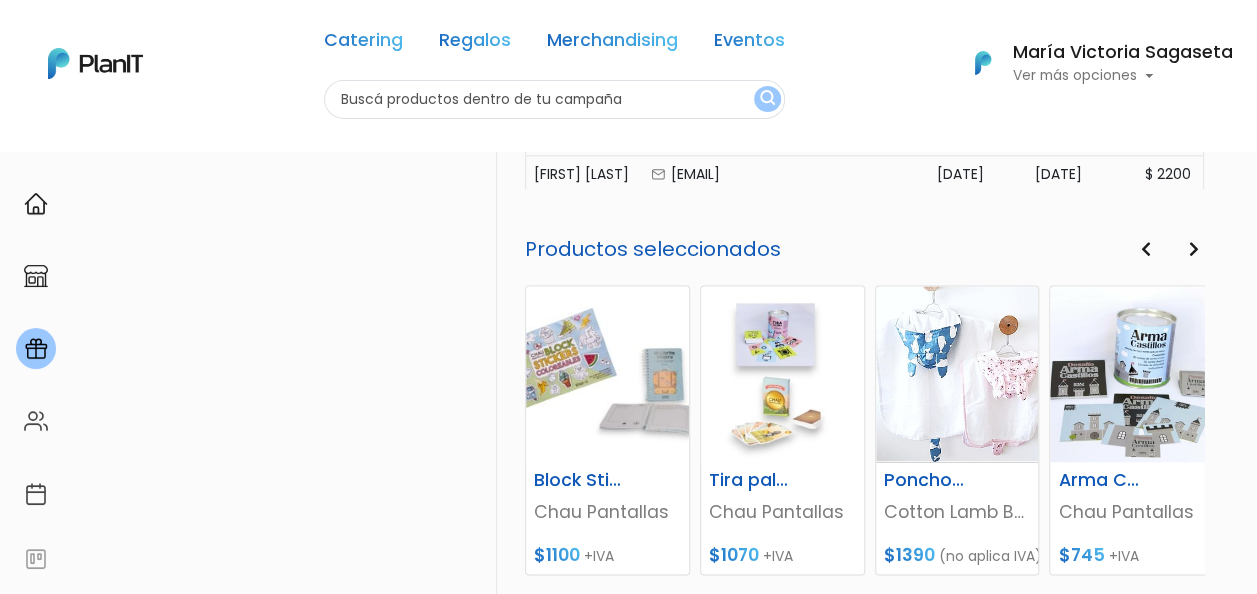 click at bounding box center [1145, 249] 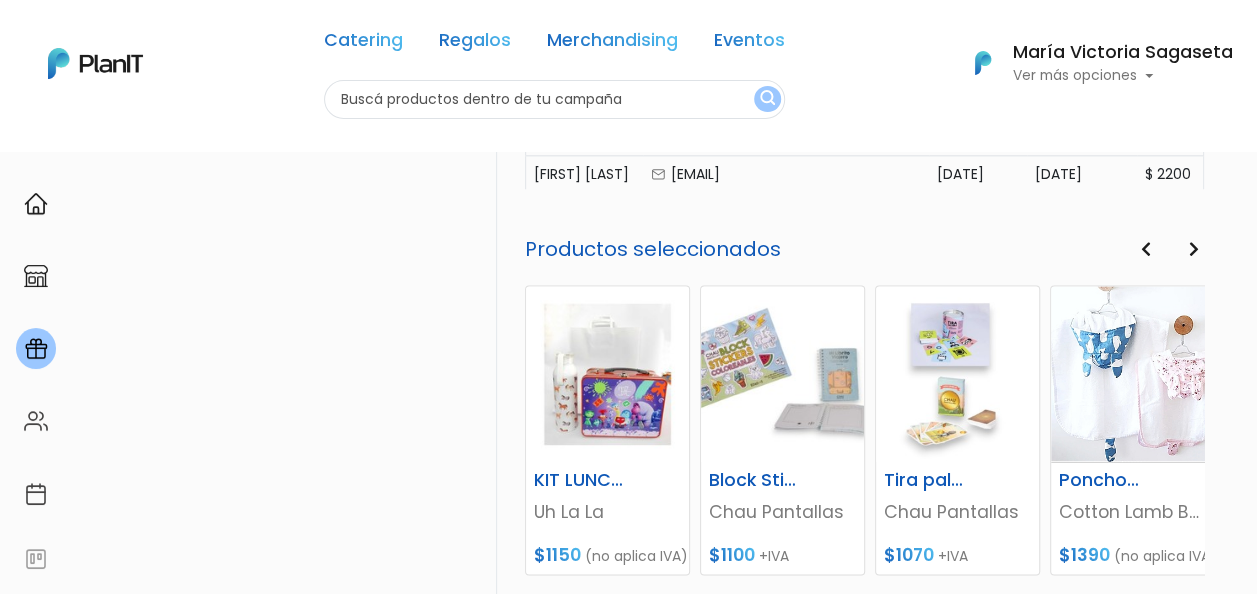 click at bounding box center [1145, 249] 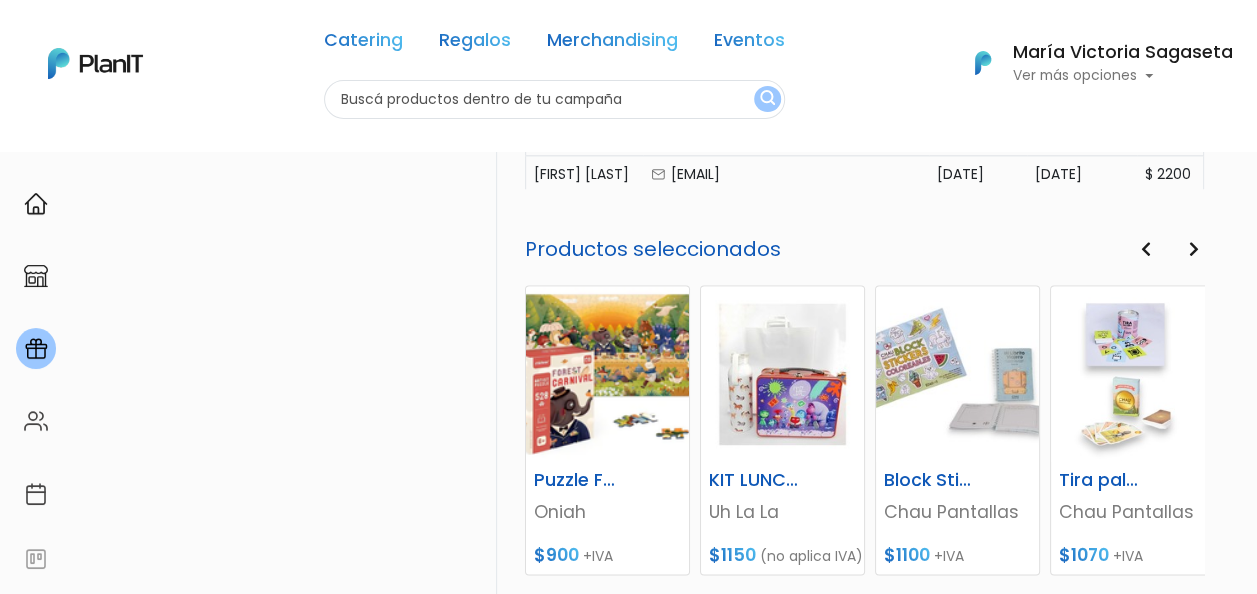 click at bounding box center [1145, 249] 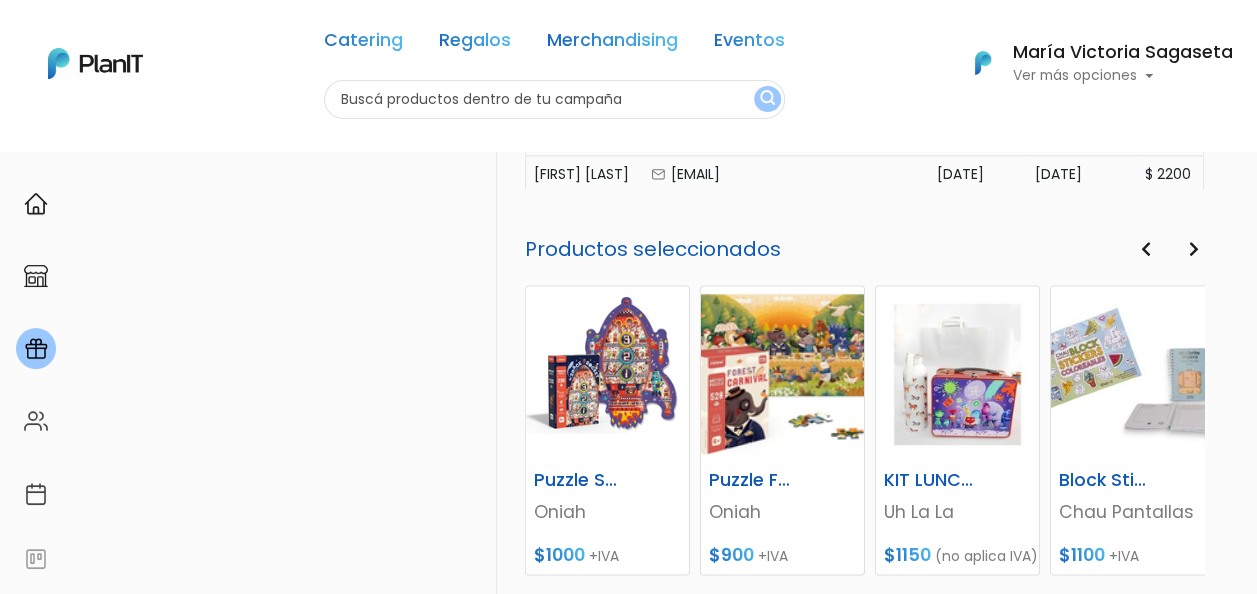 click at bounding box center (1145, 249) 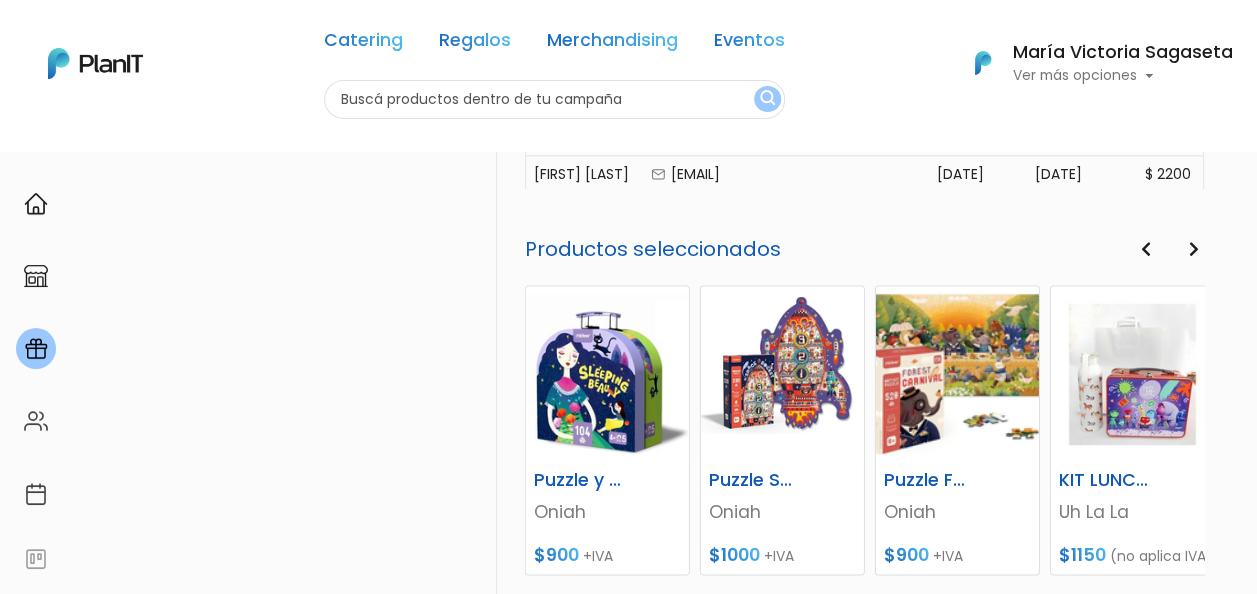 click on "Previous" at bounding box center (1145, 250) 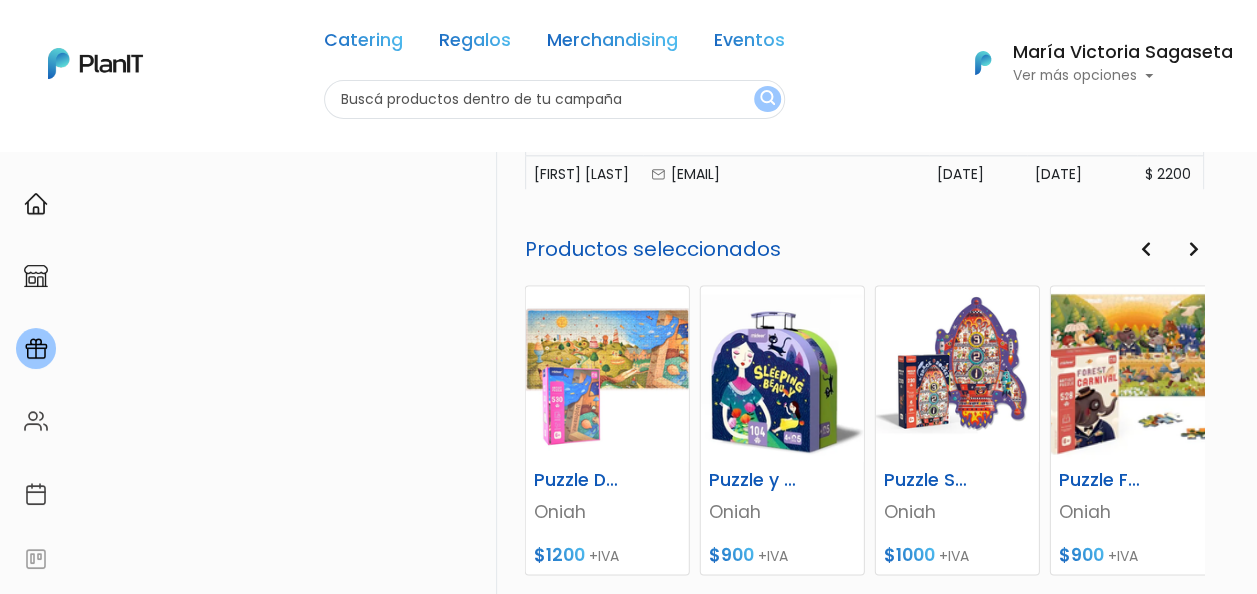 click on "Previous" at bounding box center (1145, 250) 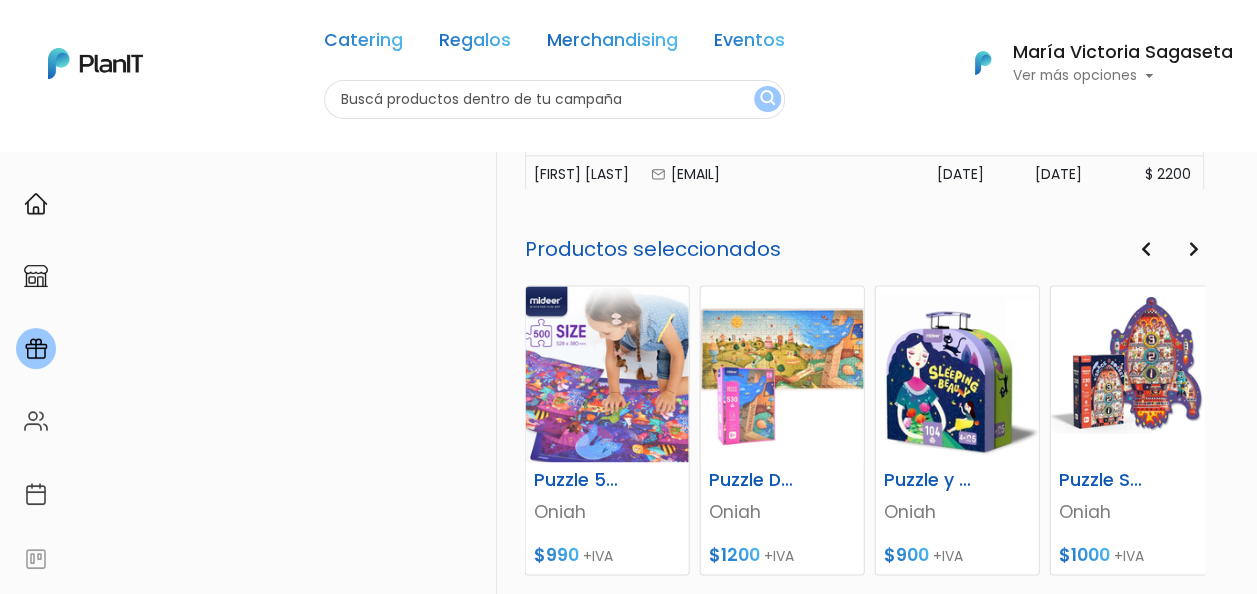 click on "Previous" at bounding box center [1145, 250] 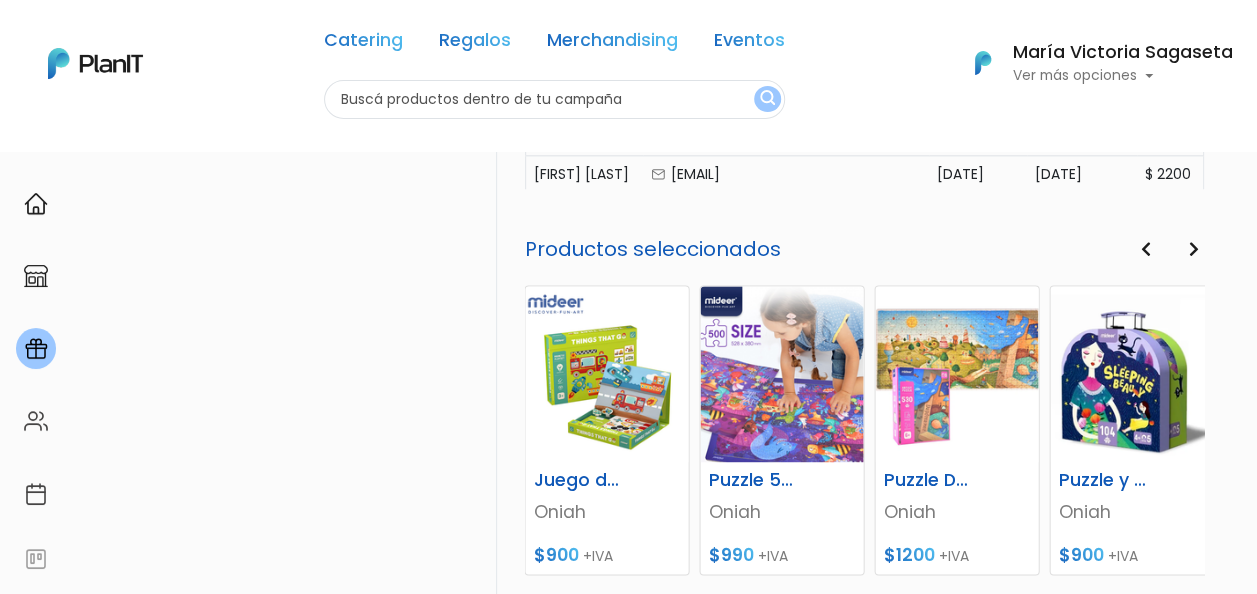 click on "Previous" at bounding box center (1145, 250) 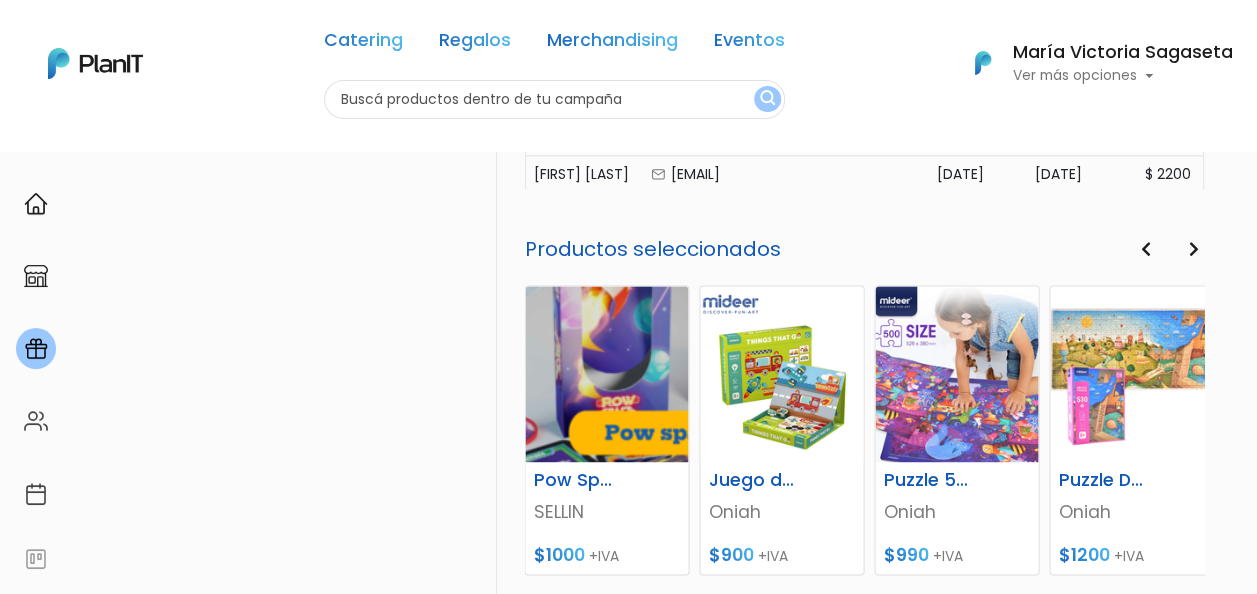 click on "Previous" at bounding box center (1145, 250) 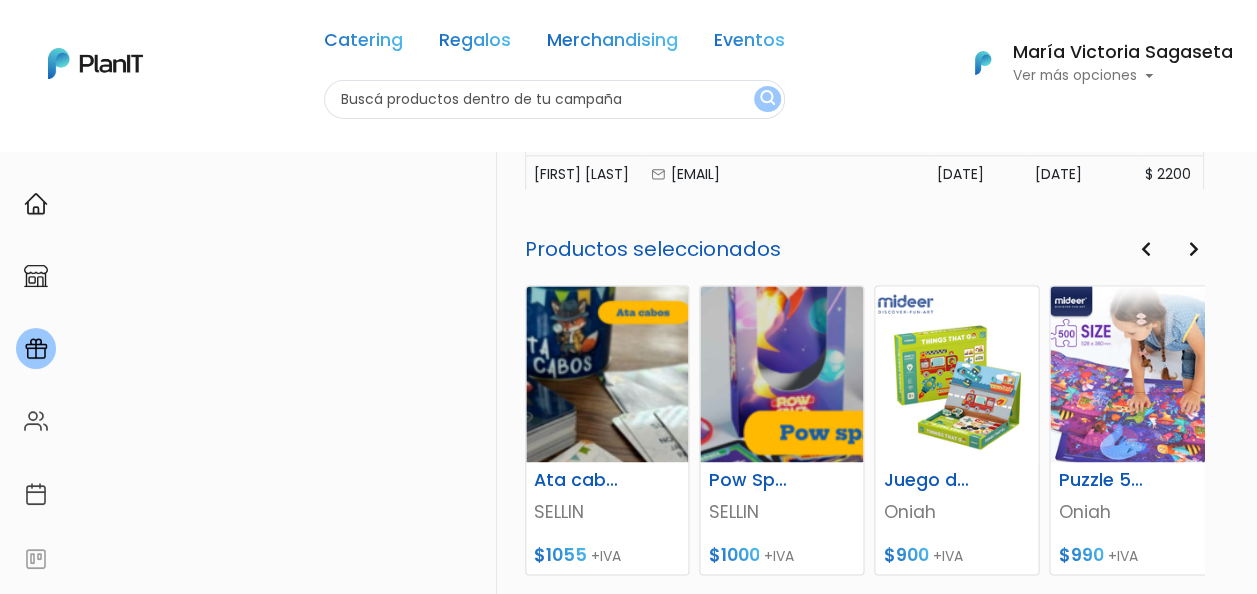 click on "Previous" at bounding box center [1145, 250] 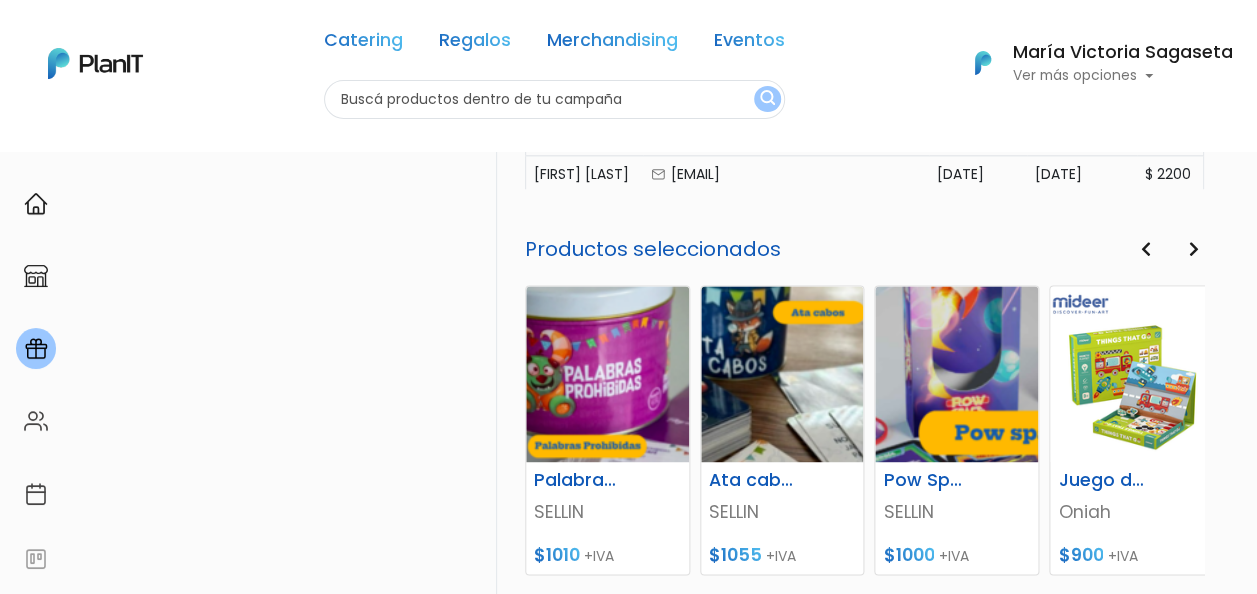 click on "Previous" at bounding box center (1145, 250) 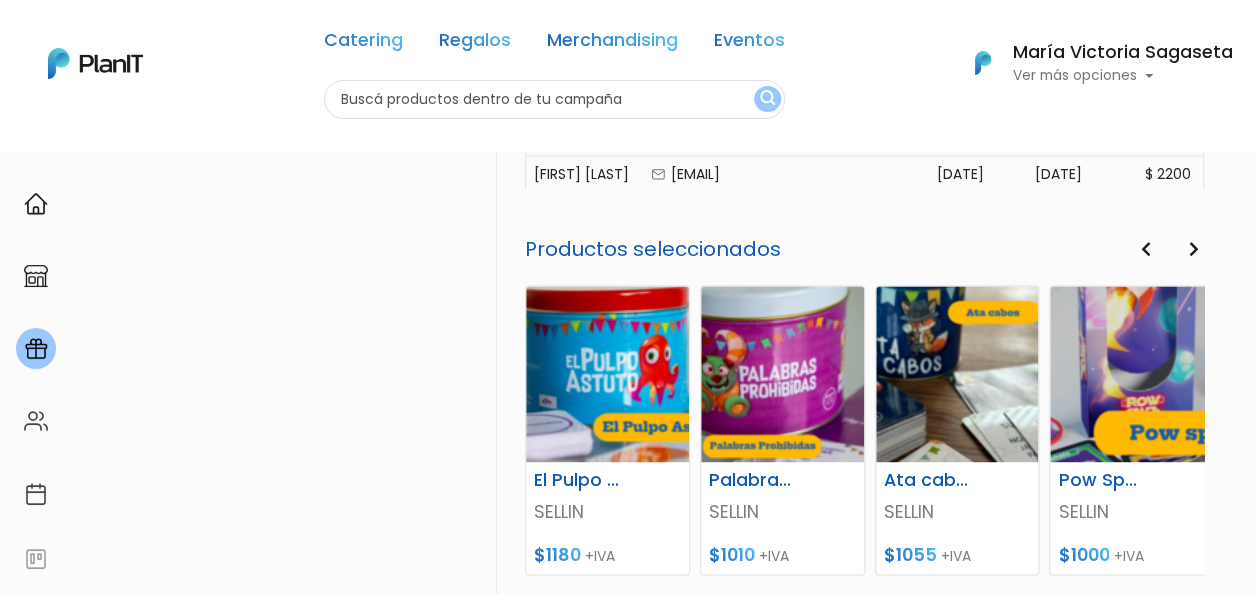click on "Previous" at bounding box center [1145, 250] 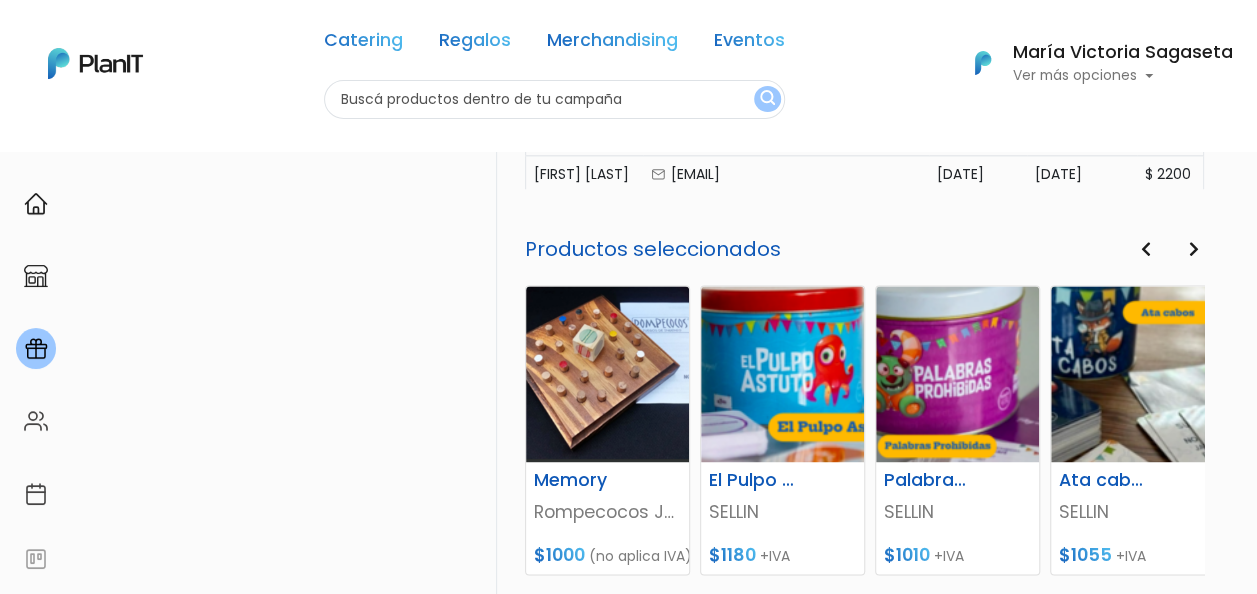 click on "Activa
¡Feliz día de la madre!
Proximamente
¡Día de la Niñez!
Activa
¡Feliz día de la madre!
Proximamente
¡Día de la Niñez!
Finalizada
¡Feliz Día del Padre!
Activa
¡Feliz día de la madre!
Proximamente
¡Día de la Niñez!
Finalizada
¡Feliz Día del Padre!" at bounding box center (-369, -83) 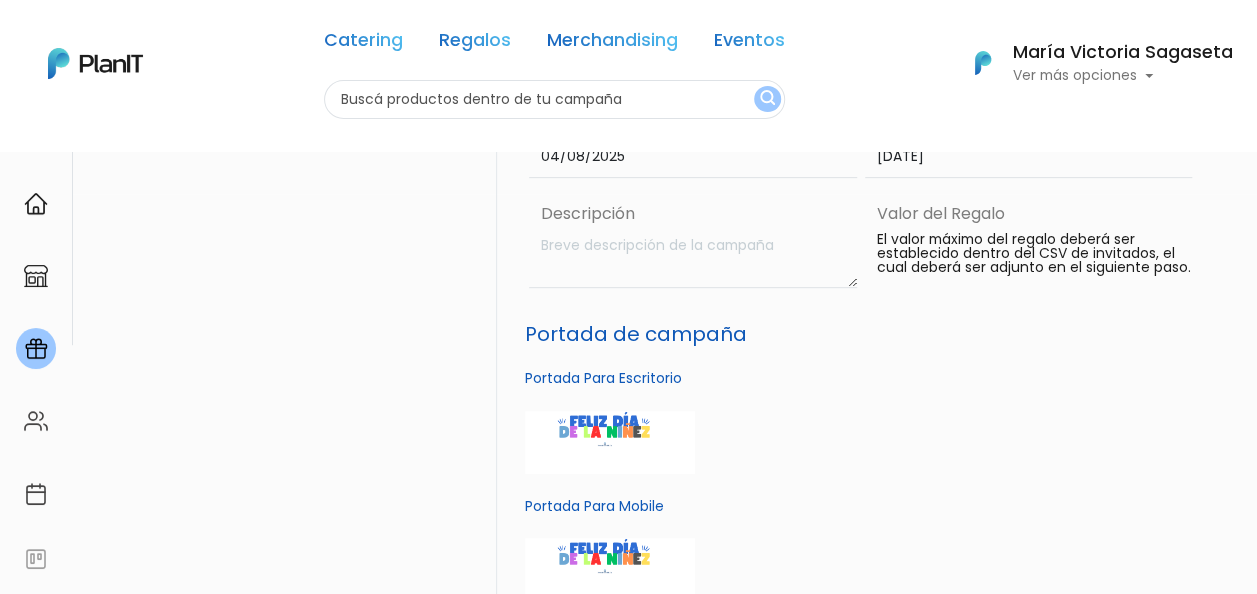 scroll, scrollTop: 0, scrollLeft: 0, axis: both 